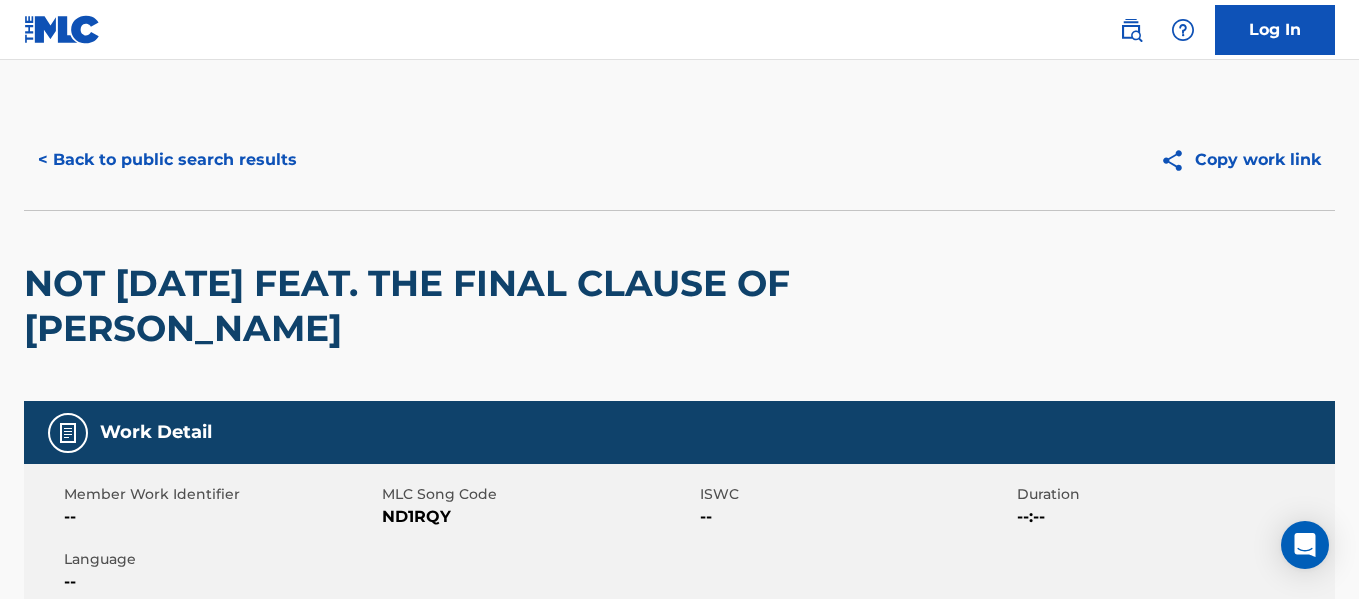 scroll, scrollTop: 319, scrollLeft: 0, axis: vertical 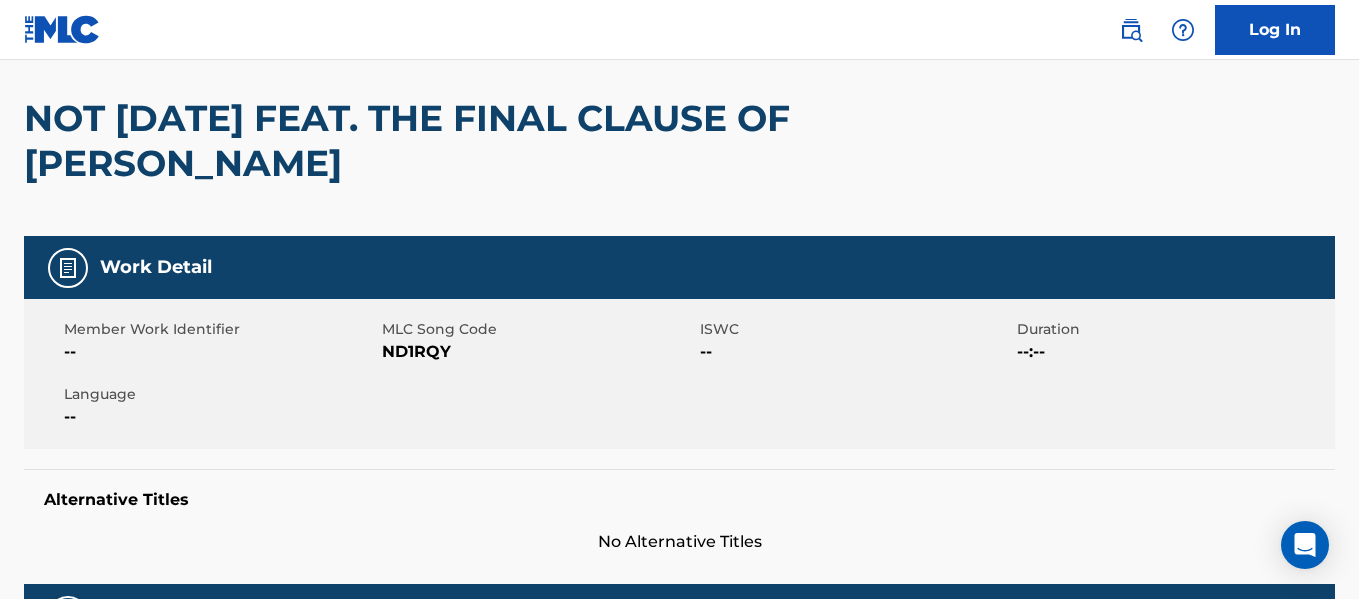 click on "ND1RQY" at bounding box center [538, 352] 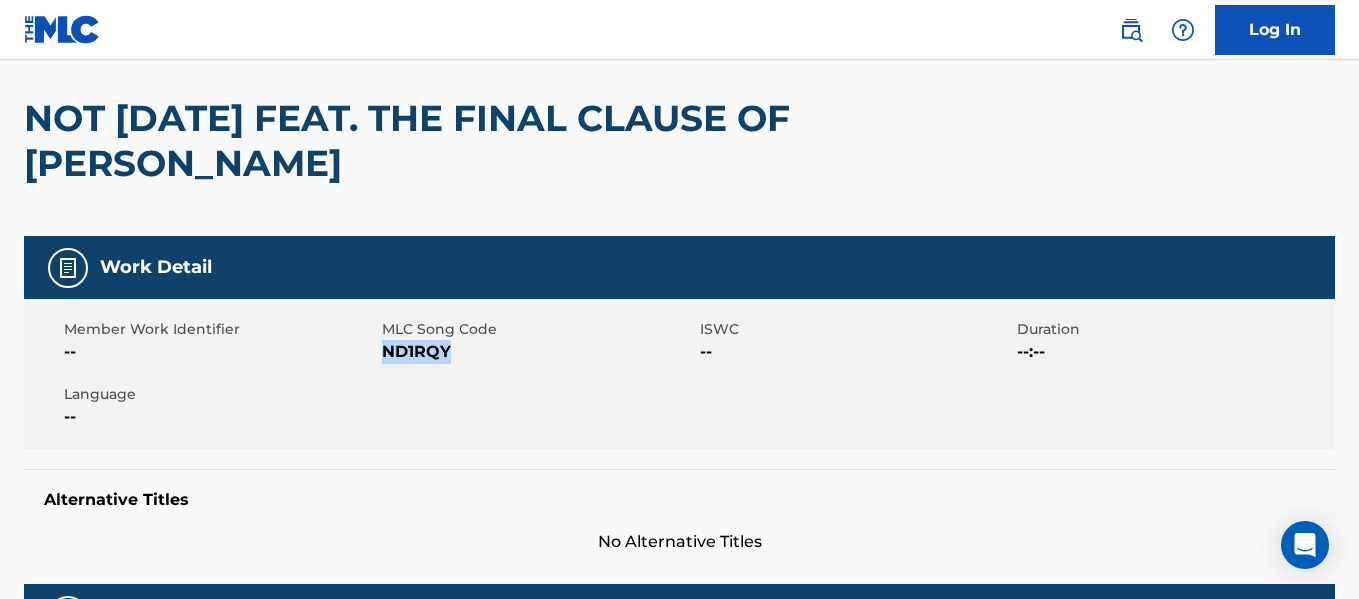 click on "ND1RQY" at bounding box center [538, 352] 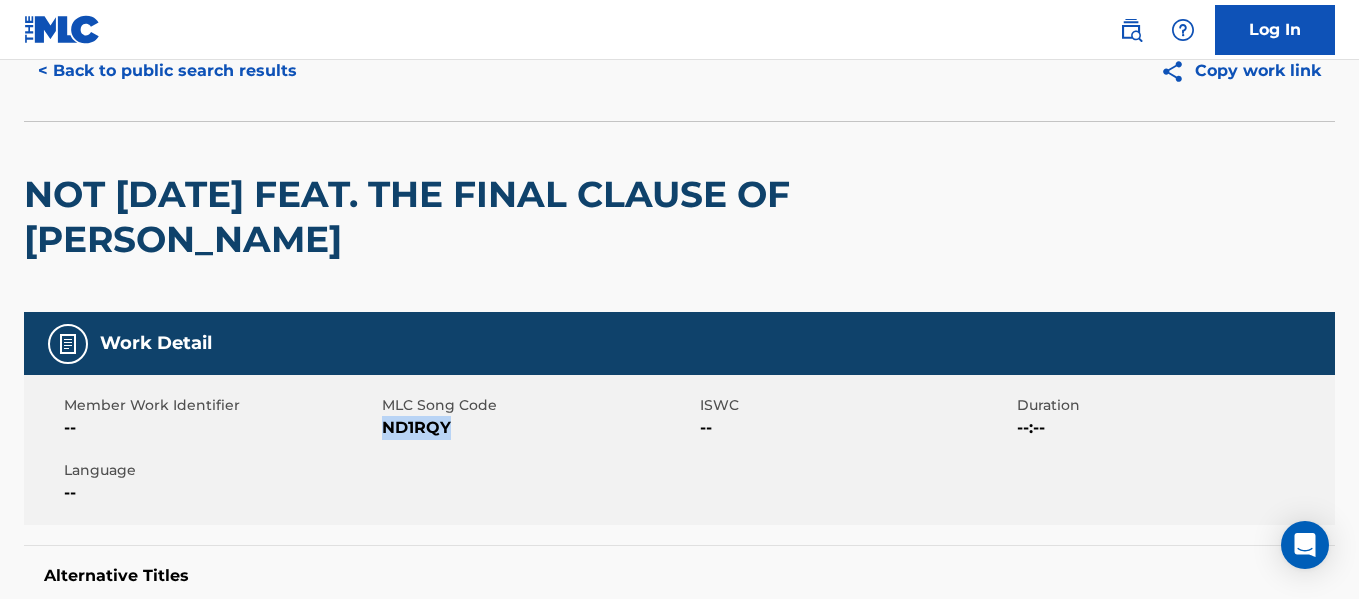 scroll, scrollTop: 0, scrollLeft: 0, axis: both 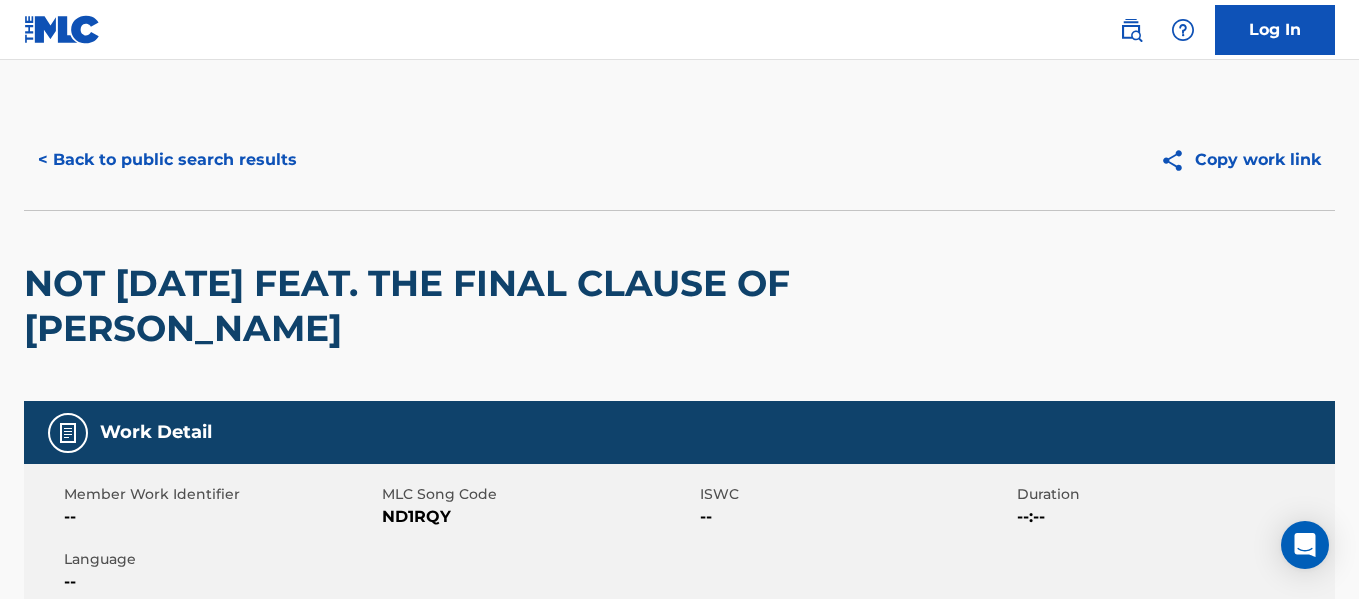 click on "Work Detail" at bounding box center [679, 432] 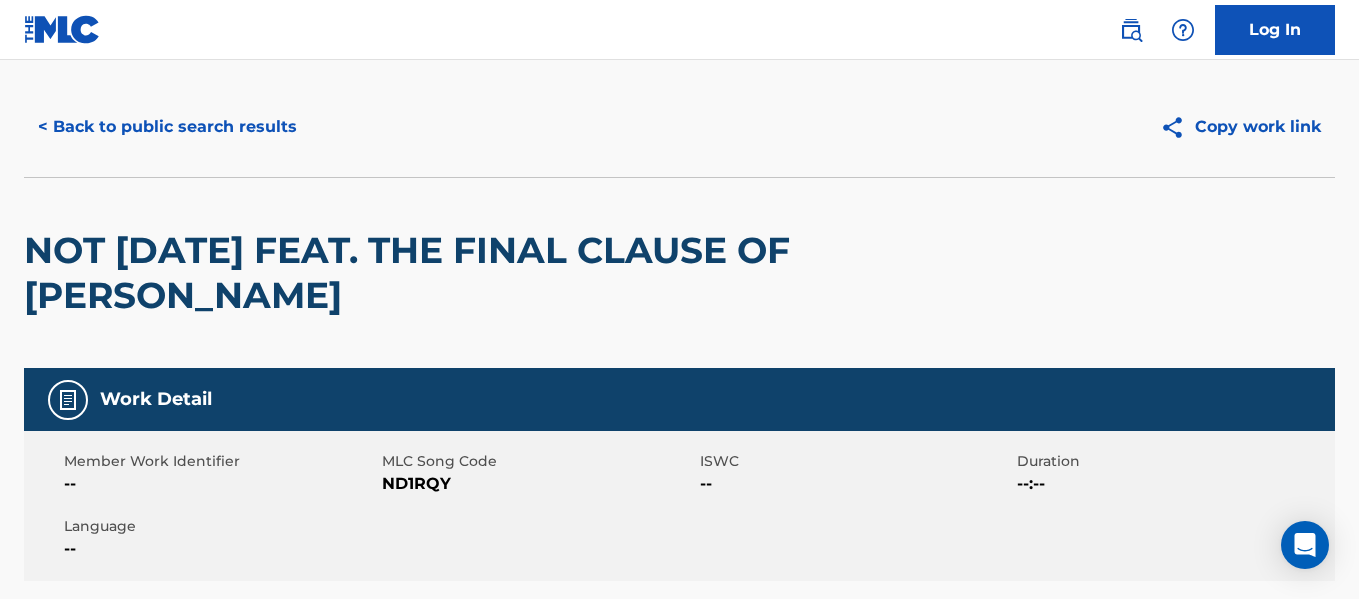 scroll, scrollTop: 0, scrollLeft: 0, axis: both 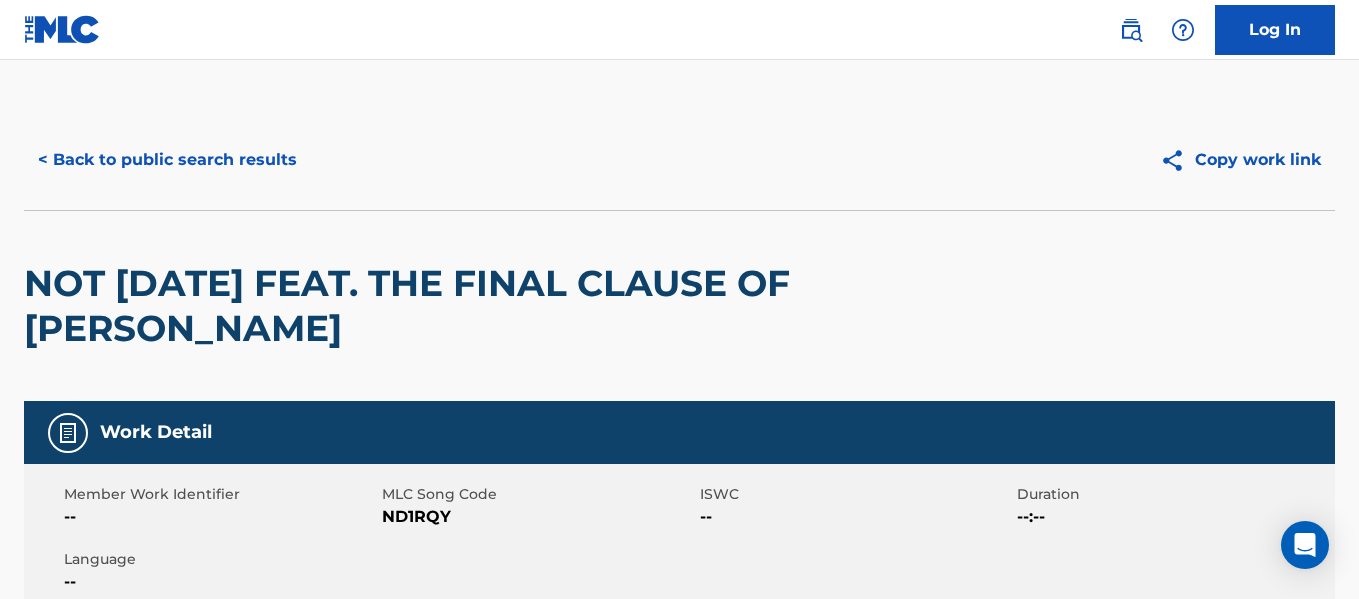 click on "< Back to public search results" at bounding box center (167, 160) 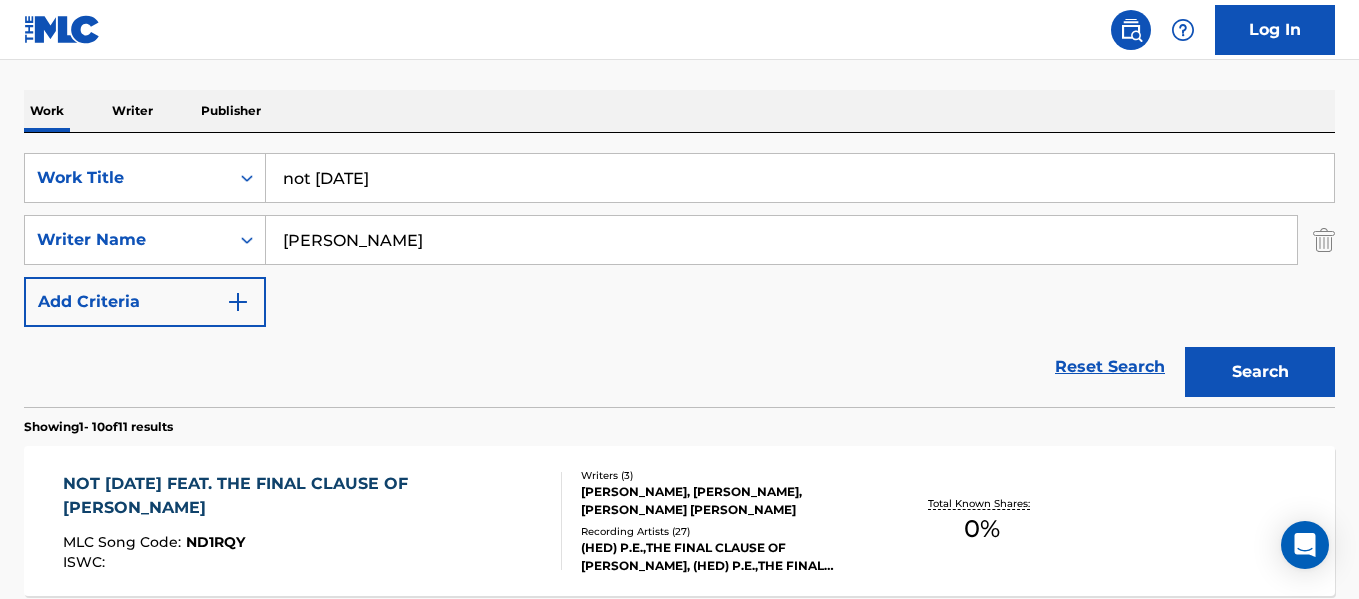 scroll, scrollTop: 207, scrollLeft: 0, axis: vertical 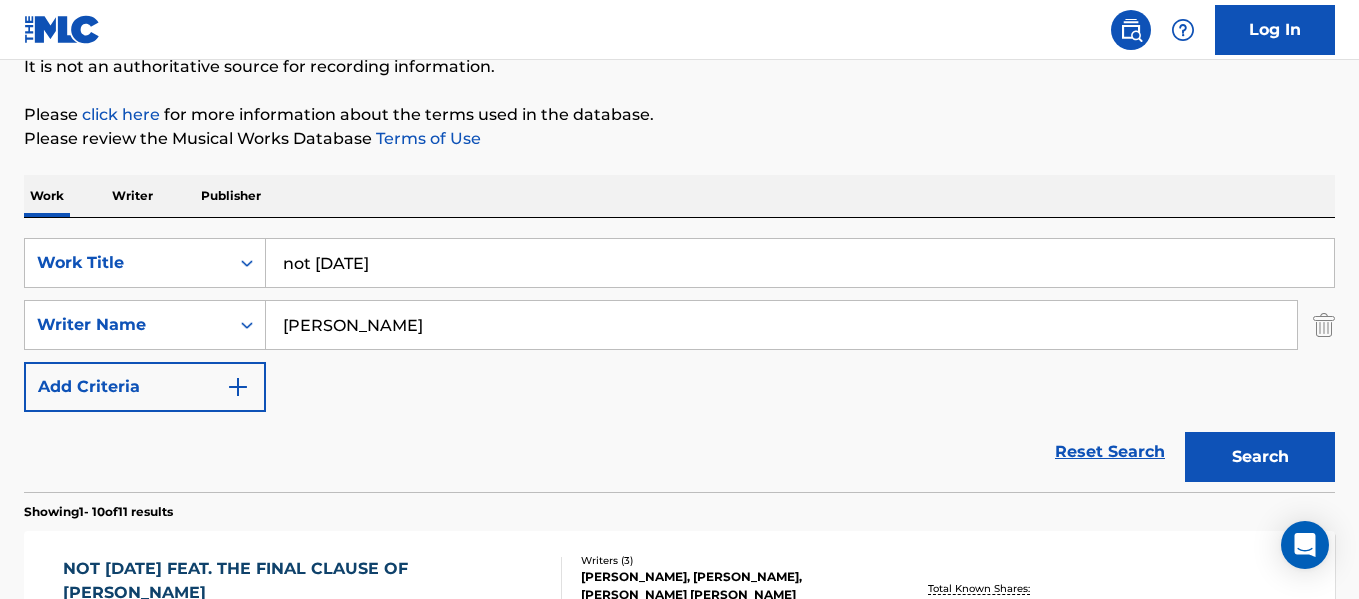click on "not [DATE]" at bounding box center [800, 263] 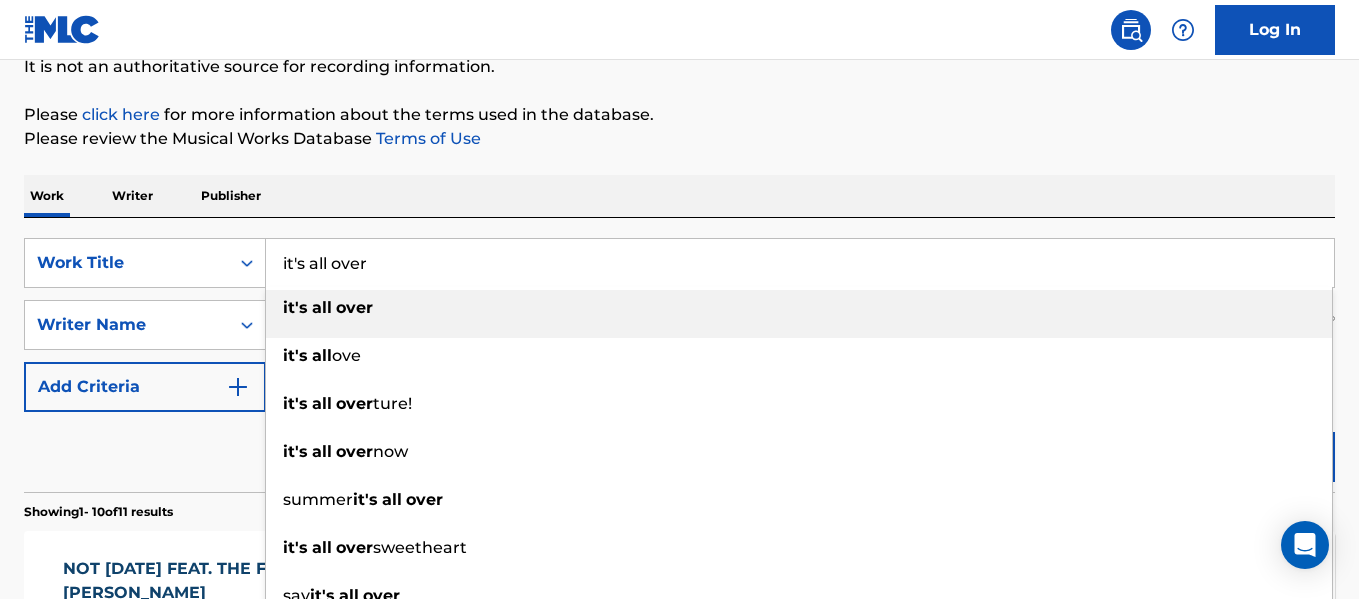 click on "over" at bounding box center (354, 307) 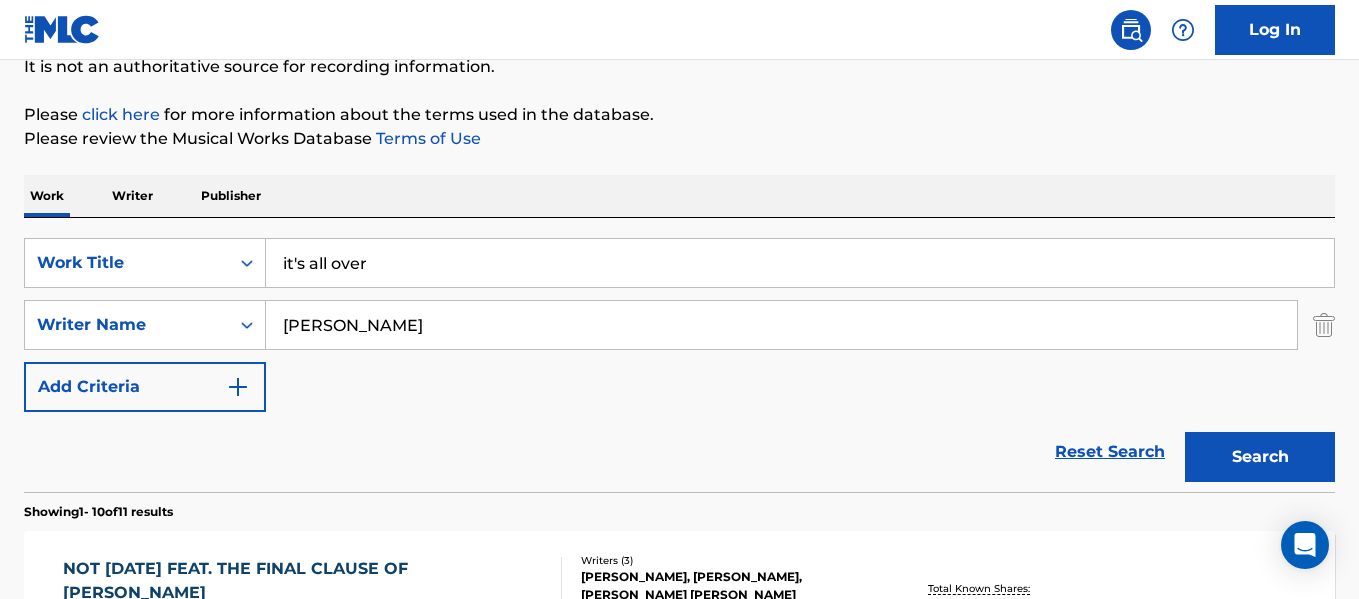 click on "Search" at bounding box center [1260, 457] 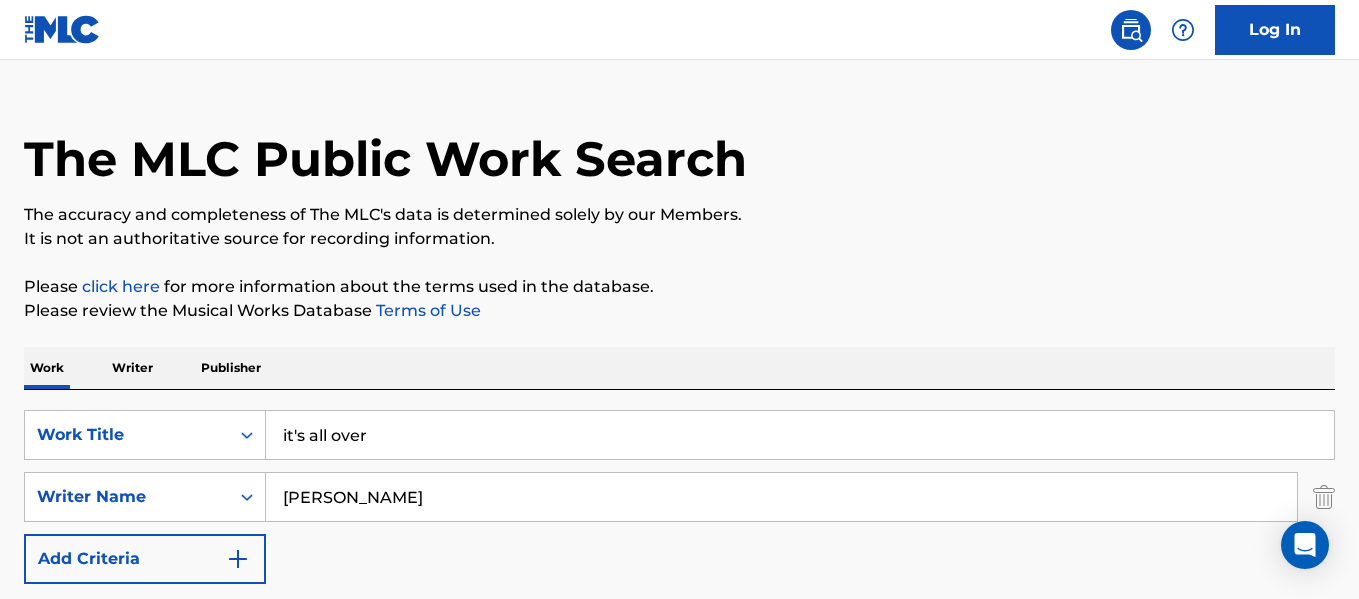 scroll, scrollTop: 0, scrollLeft: 0, axis: both 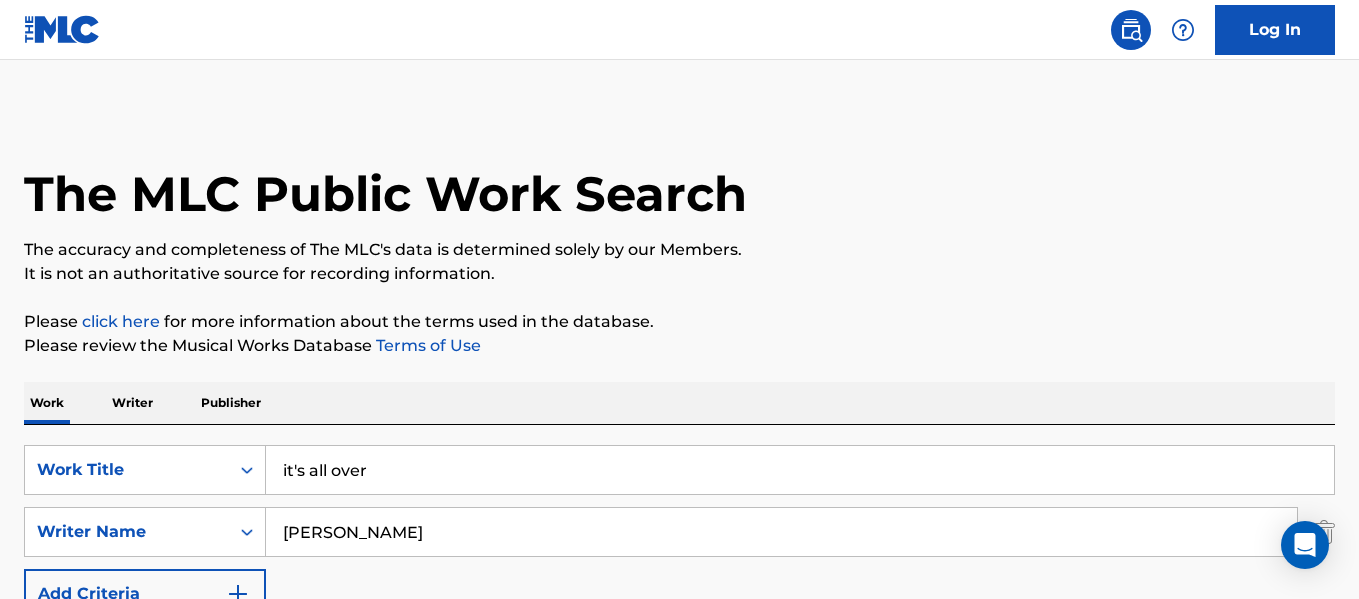 click on "it's all over" at bounding box center (800, 470) 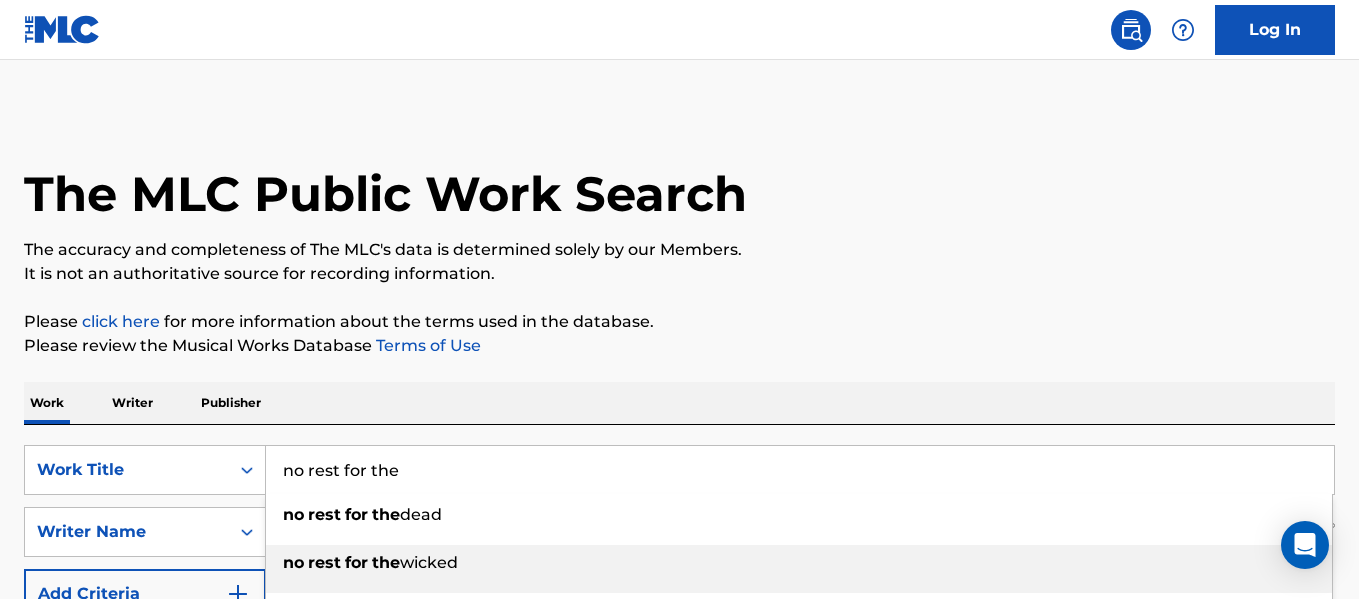 click on "no   rest   for   the  wicked" at bounding box center [799, 563] 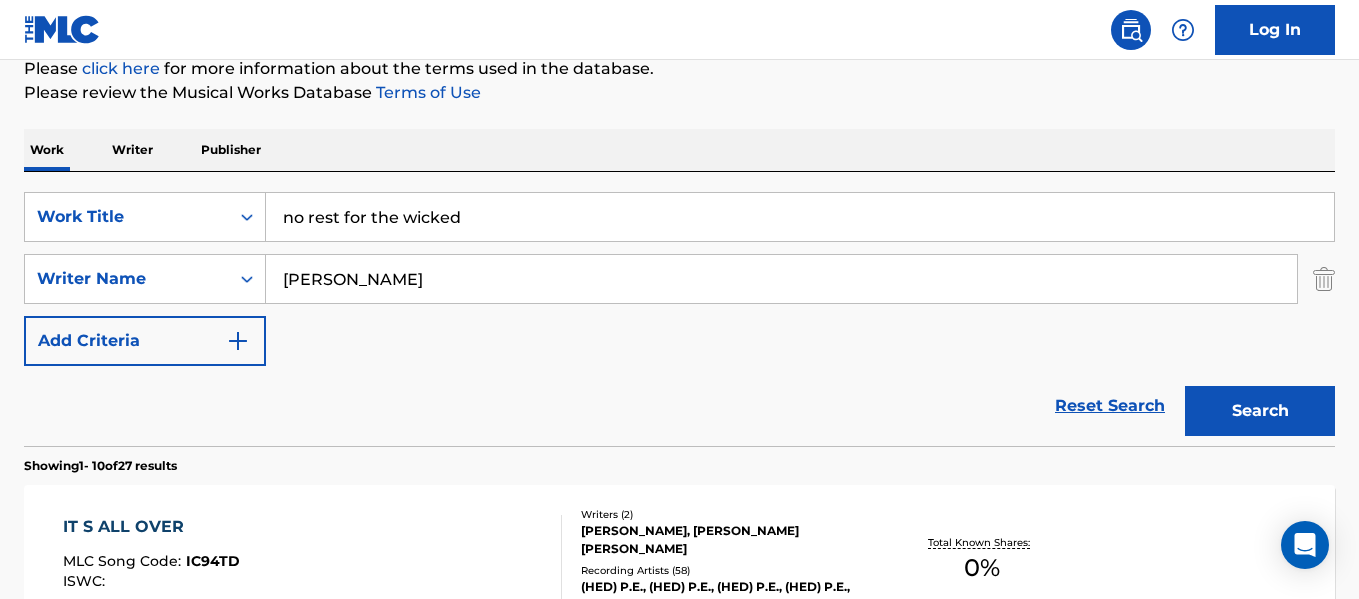 scroll, scrollTop: 254, scrollLeft: 0, axis: vertical 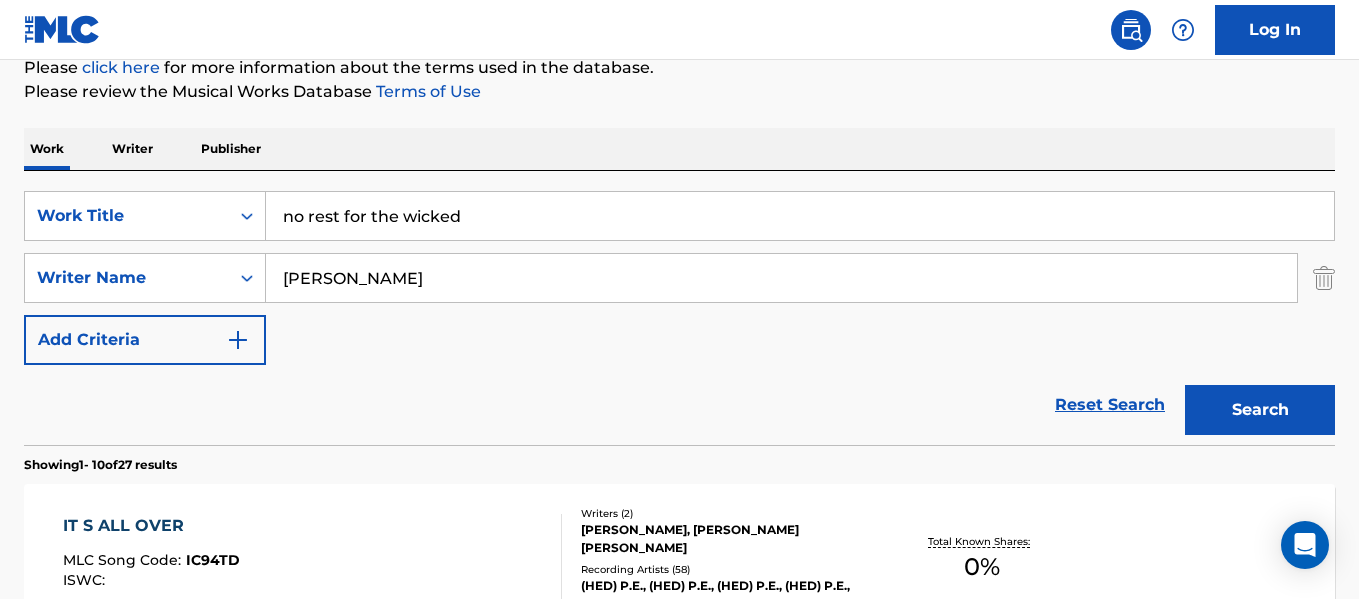 click on "Search" at bounding box center (1260, 410) 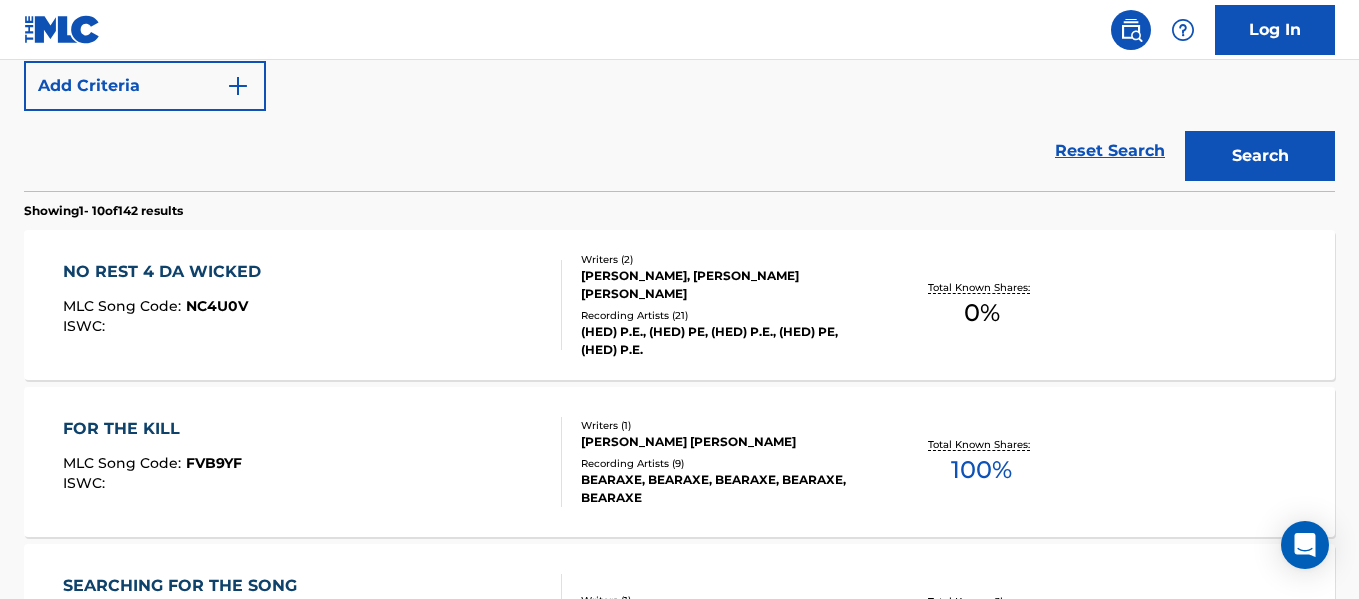 scroll, scrollTop: 507, scrollLeft: 0, axis: vertical 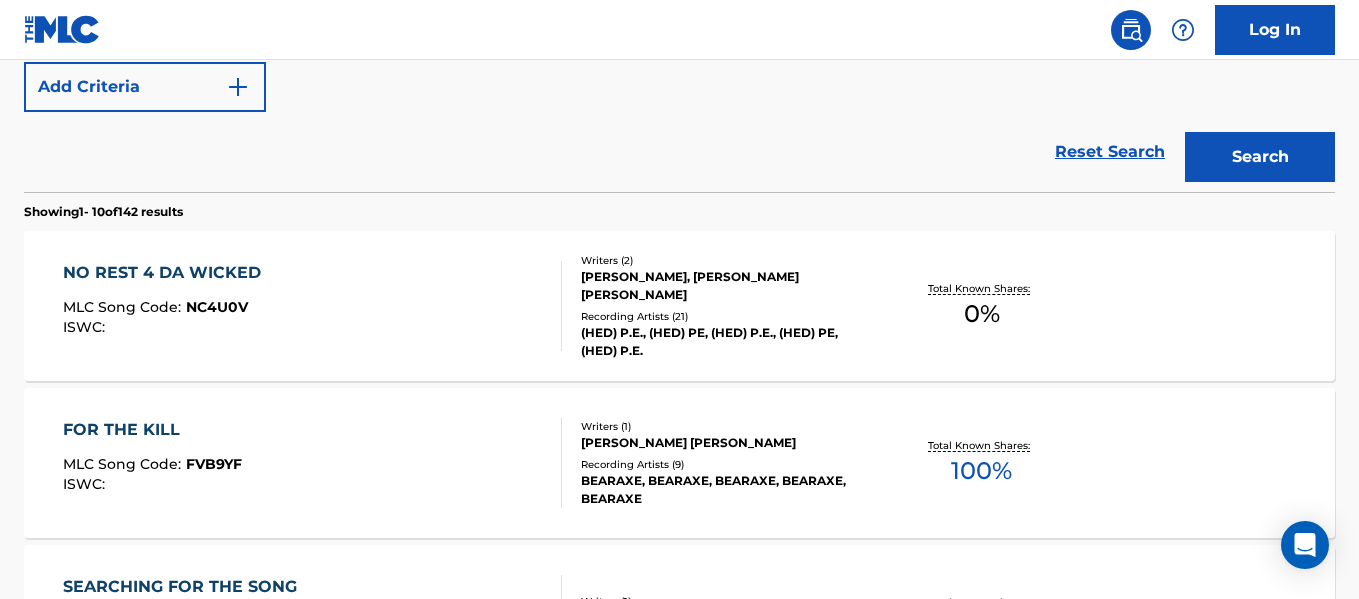 click on "NC4U0V" at bounding box center [217, 307] 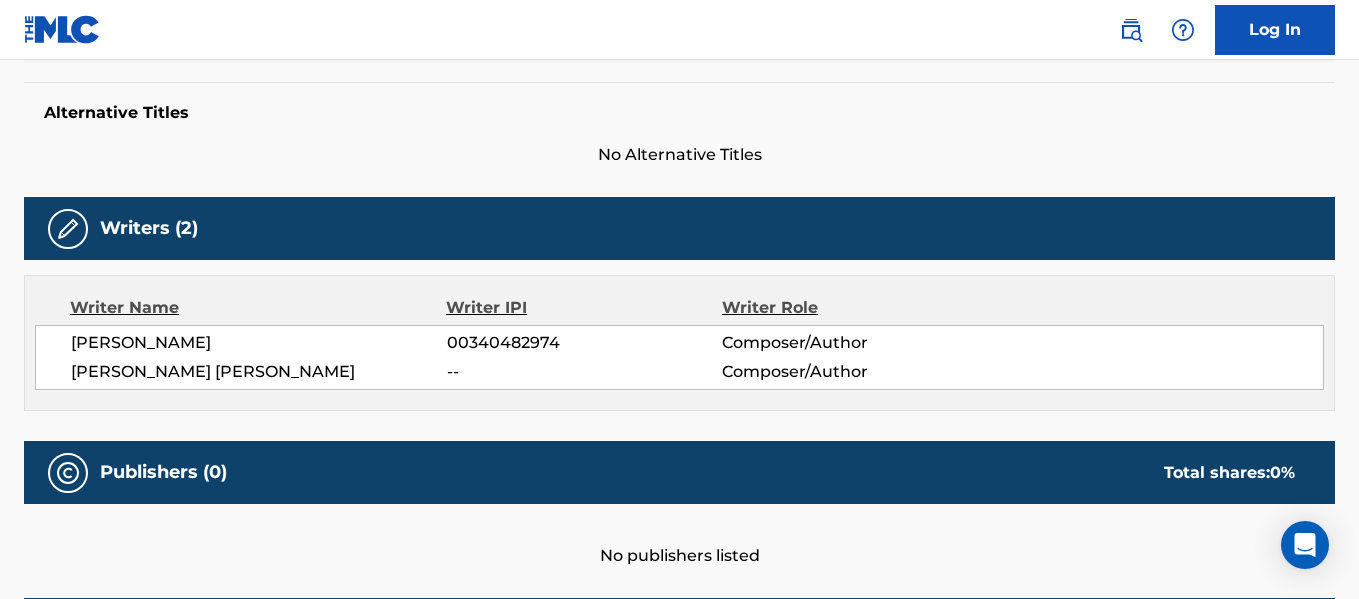 scroll, scrollTop: 0, scrollLeft: 0, axis: both 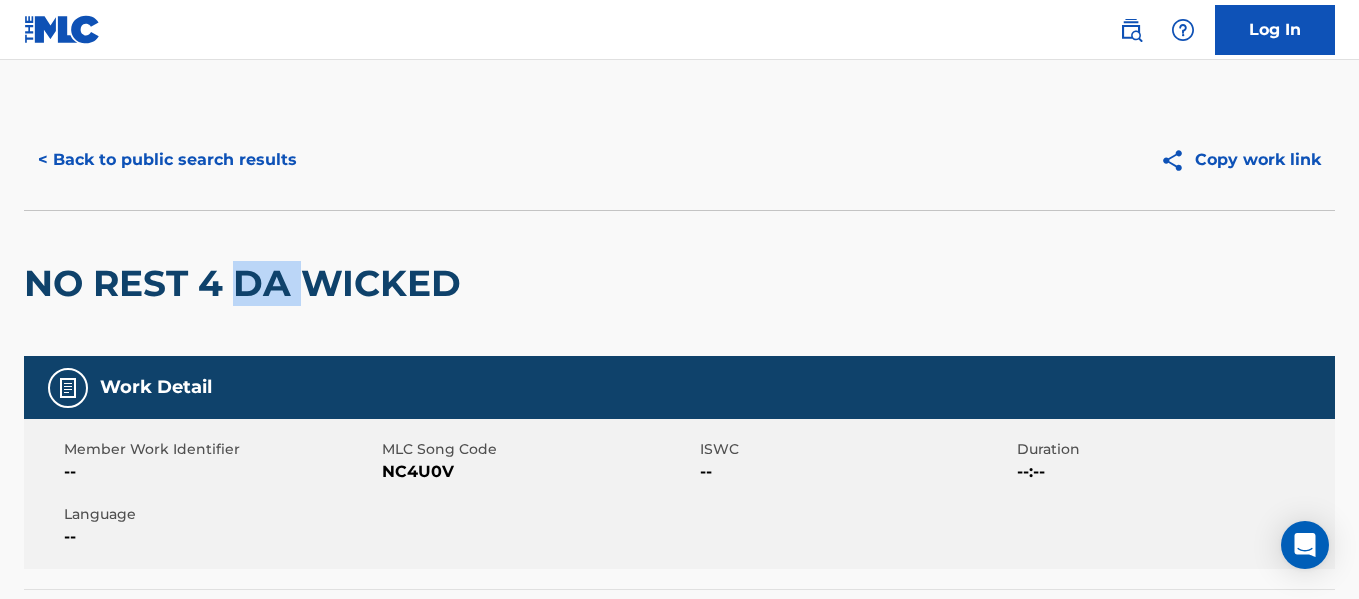 click on "NO REST 4 DA WICKED" at bounding box center [247, 283] 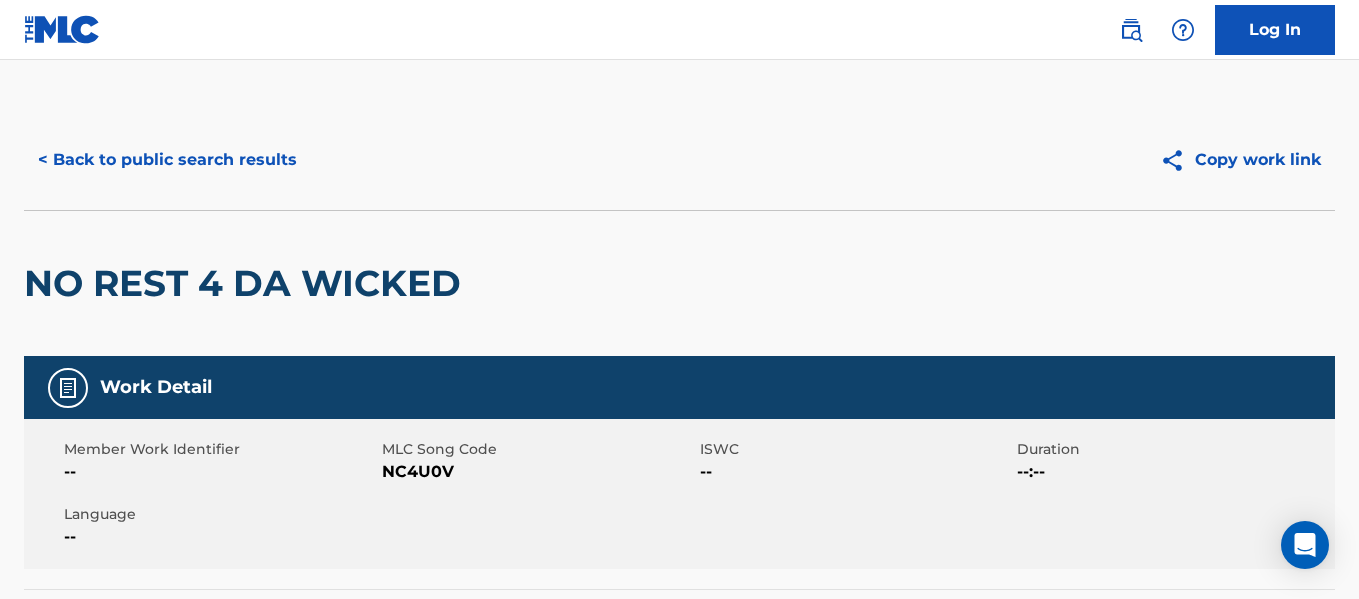click on "NC4U0V" at bounding box center [538, 472] 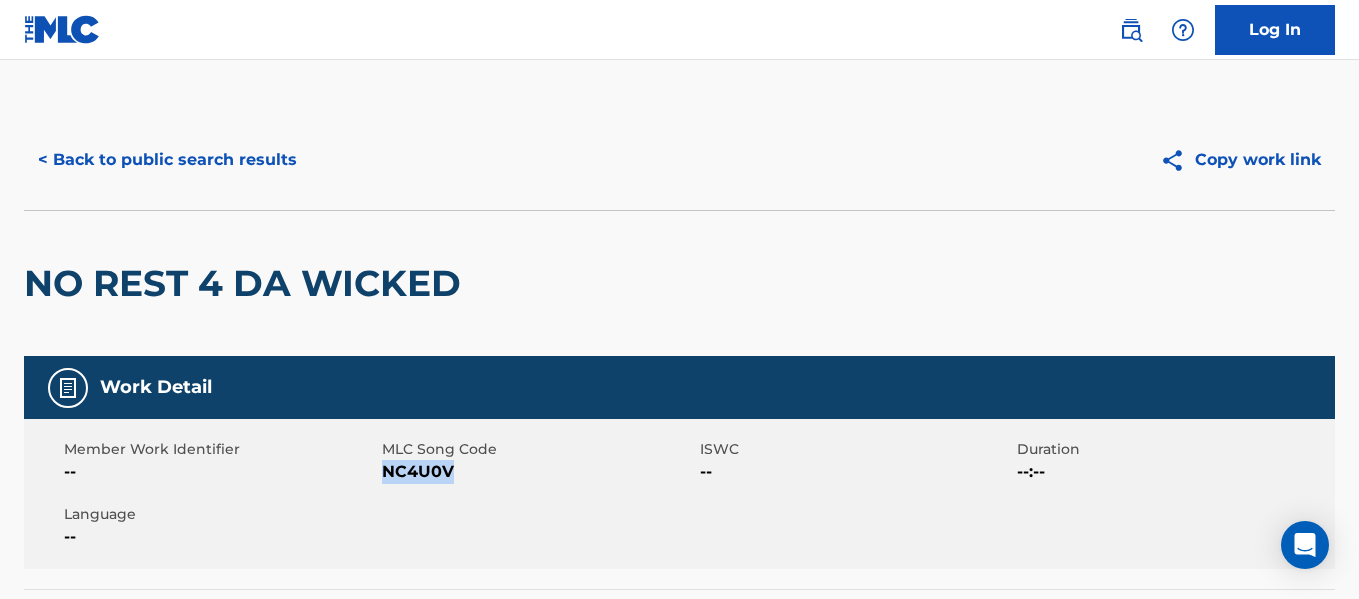 click on "NC4U0V" at bounding box center (538, 472) 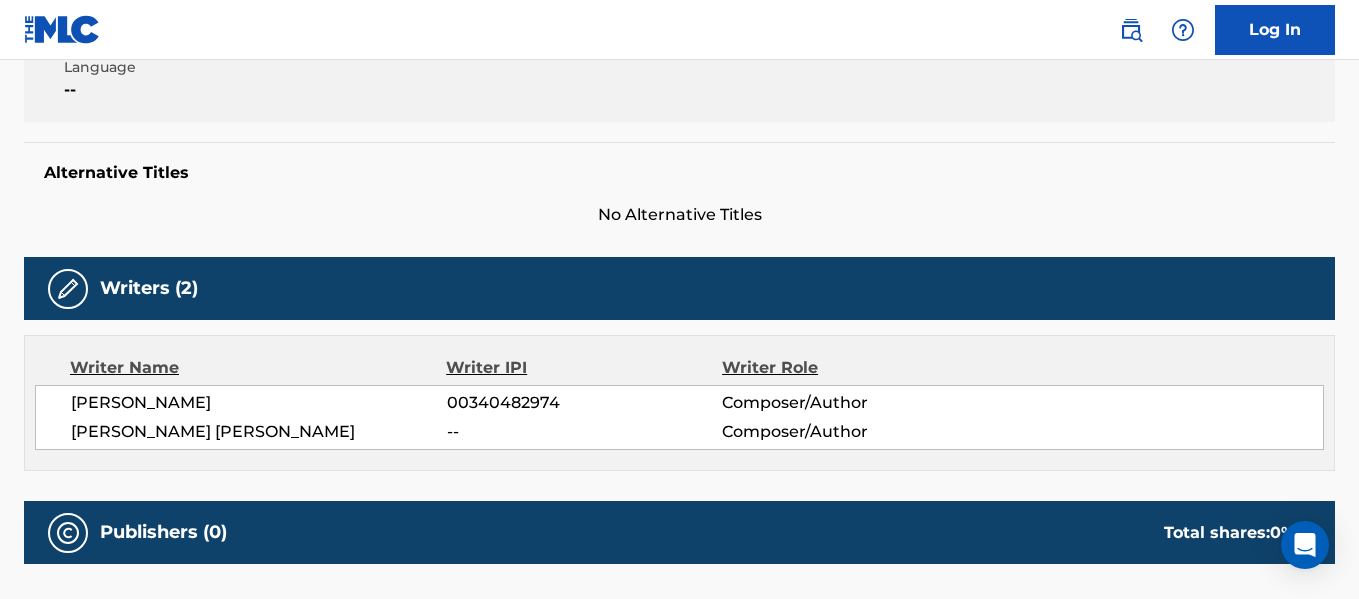 scroll, scrollTop: 448, scrollLeft: 0, axis: vertical 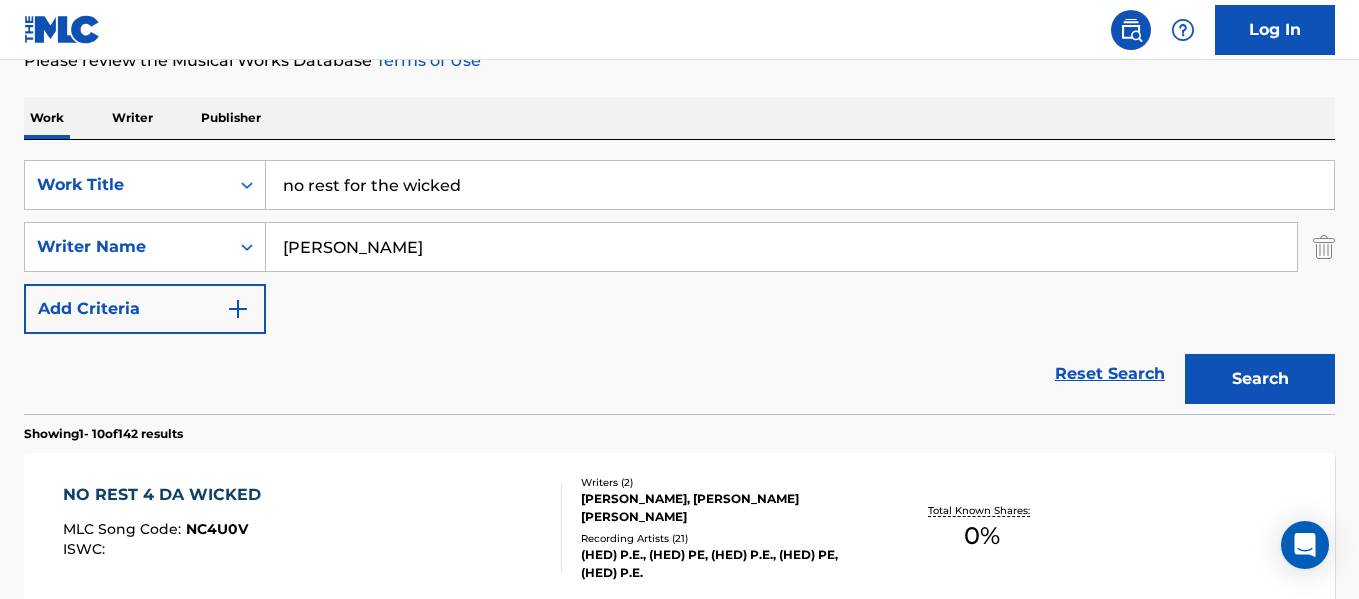 click on "no rest for the wicked" at bounding box center [800, 185] 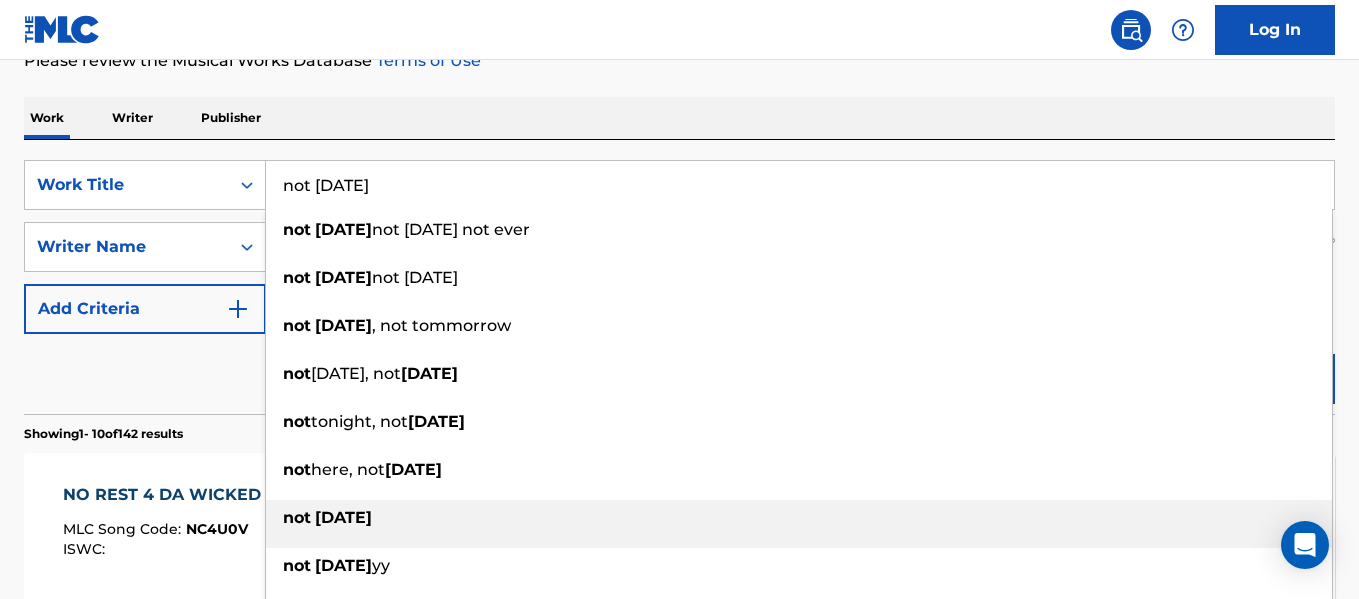 type on "not [DATE]" 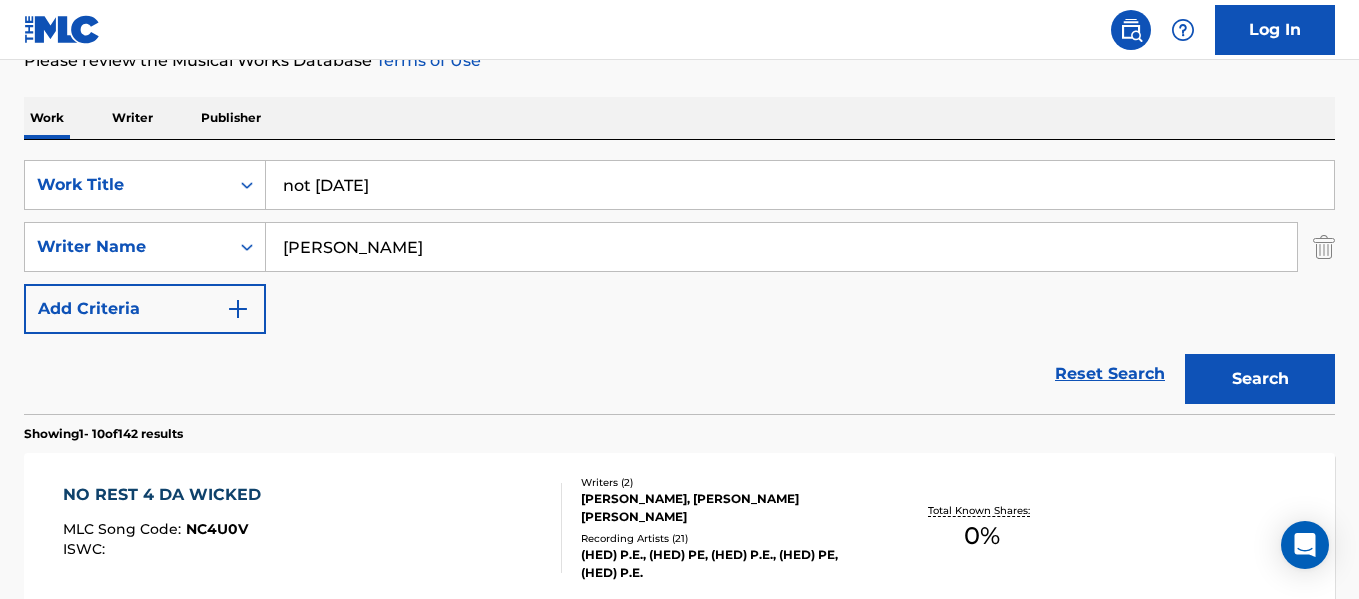 click on "Search" at bounding box center [1260, 379] 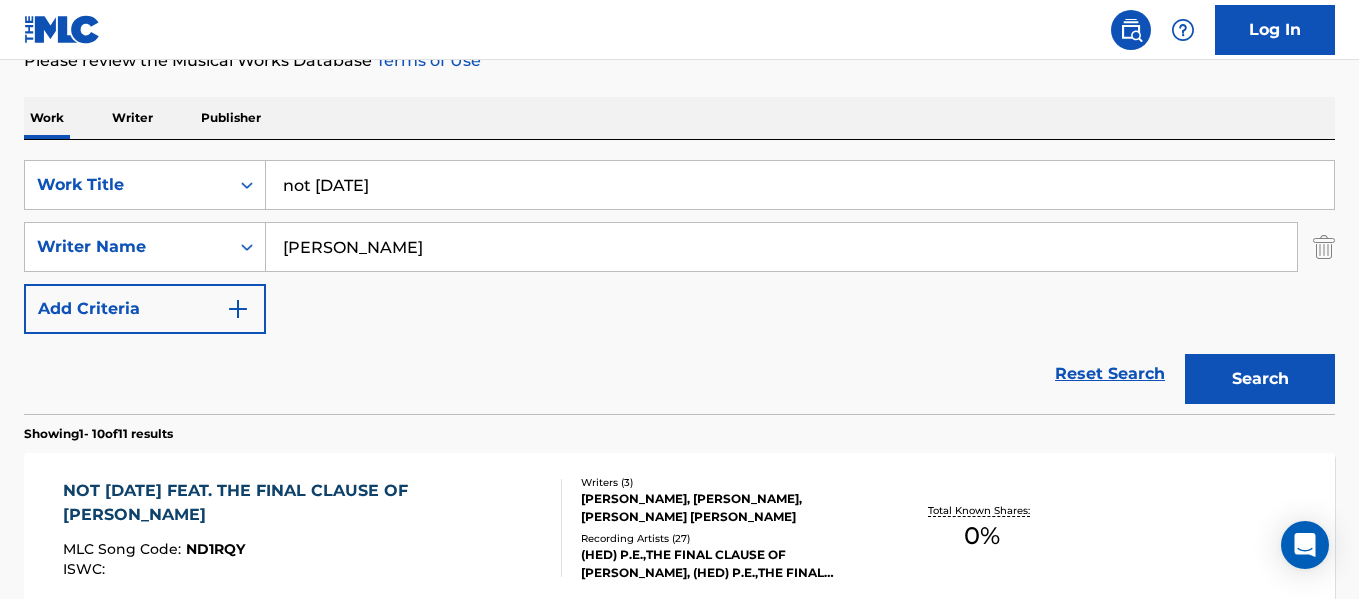 click on "NOT [DATE] FEAT. THE FINAL CLAUSE OF [PERSON_NAME]" at bounding box center [303, 503] 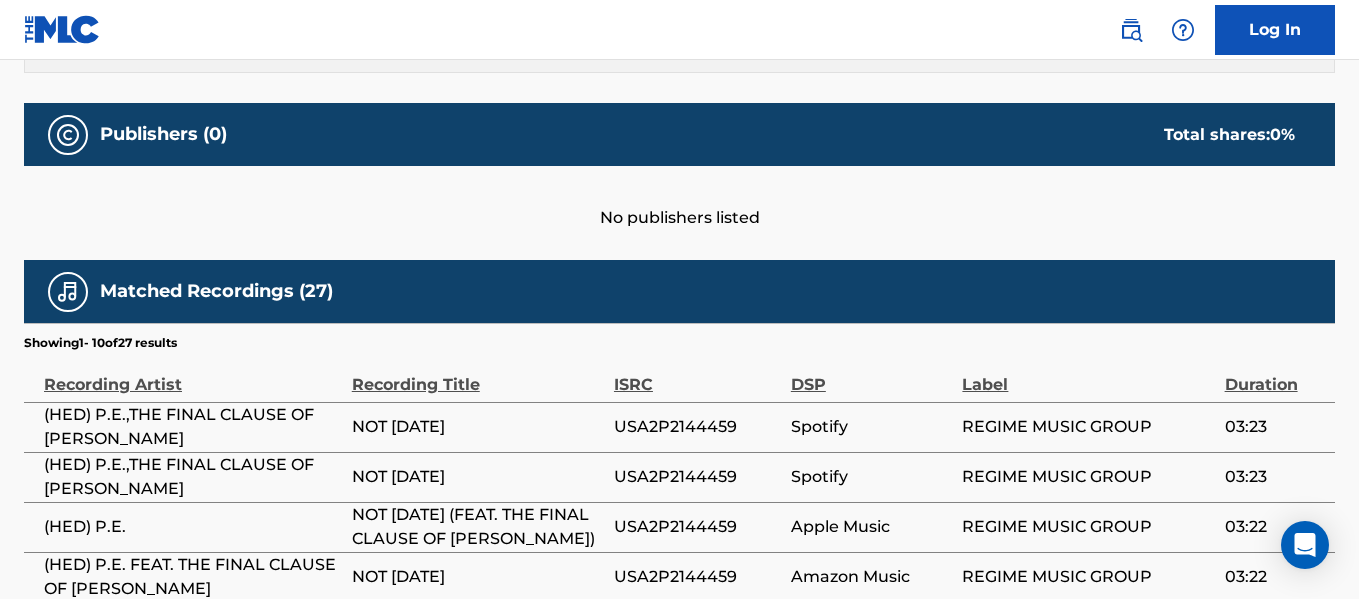 scroll, scrollTop: 929, scrollLeft: 0, axis: vertical 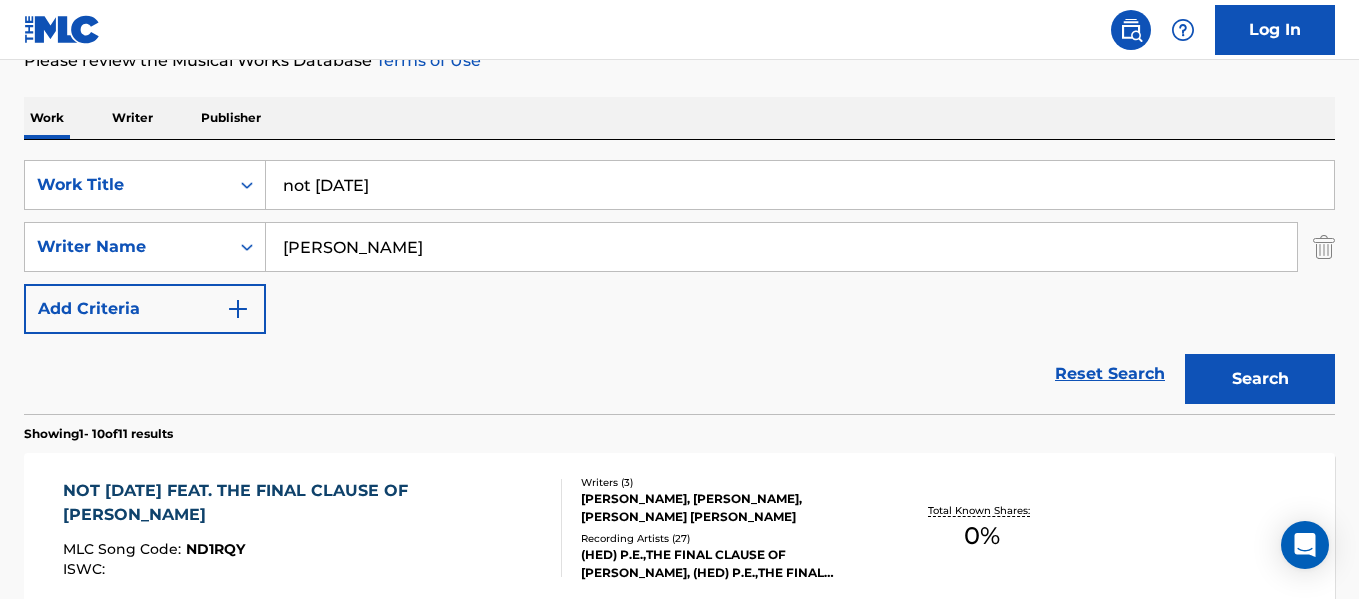 click on "not [DATE]" at bounding box center (800, 185) 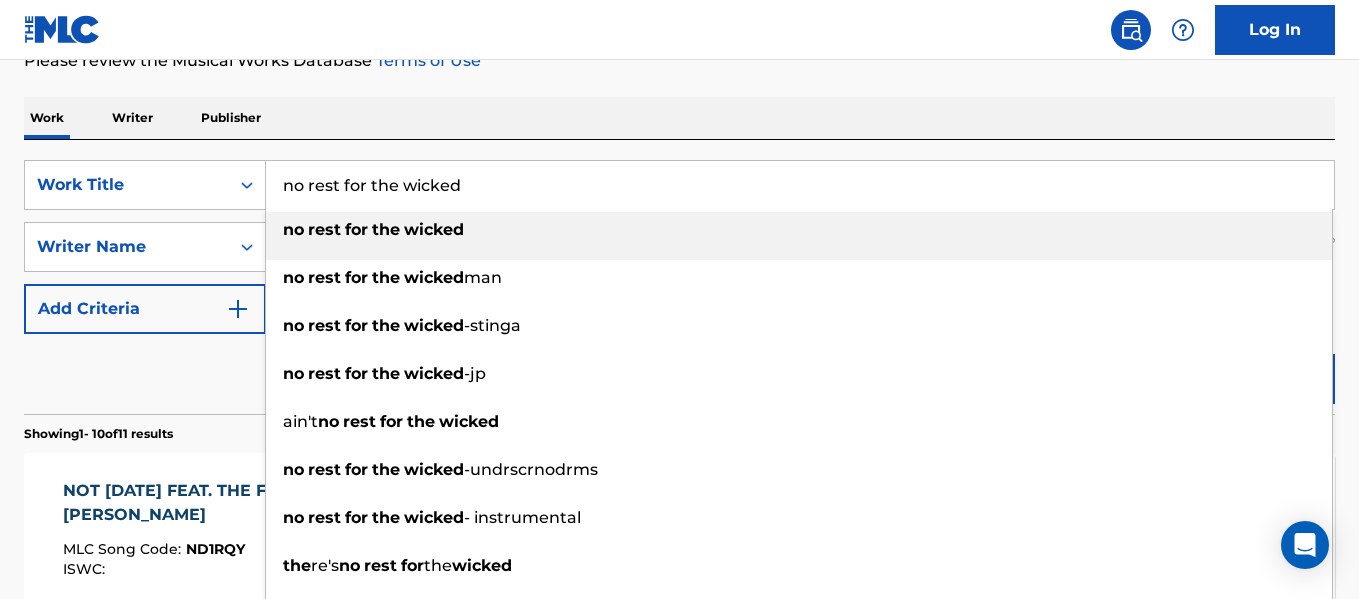 type on "no rest for the wicked" 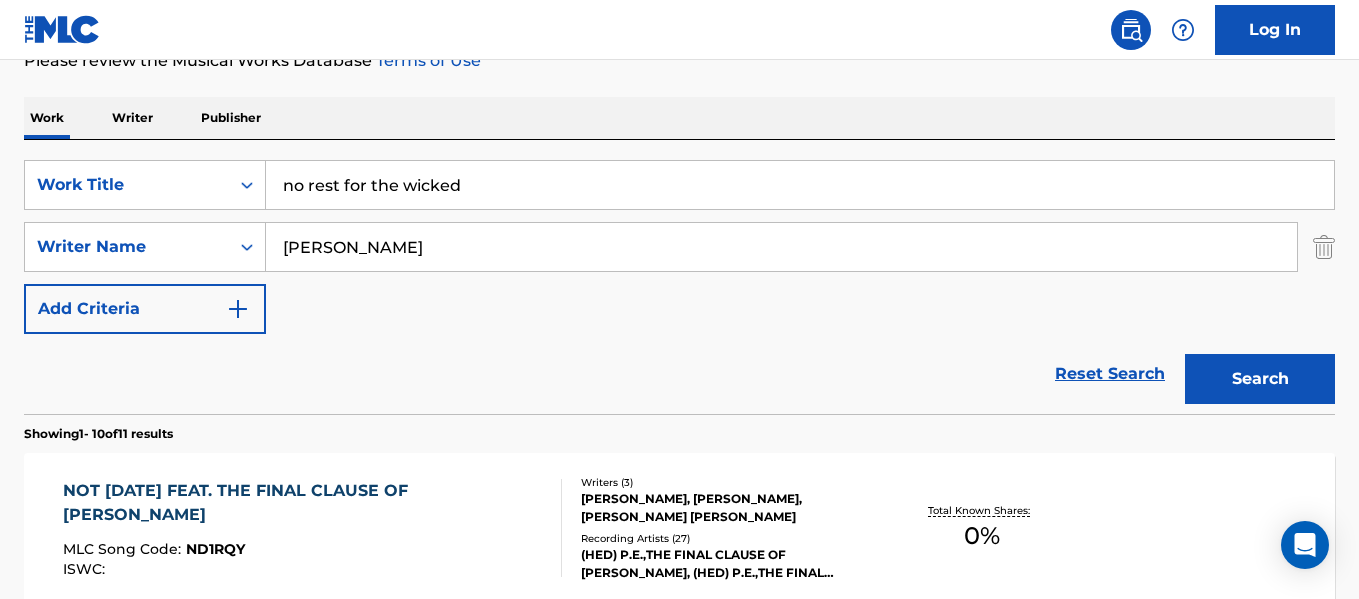click on "Search" at bounding box center (1260, 379) 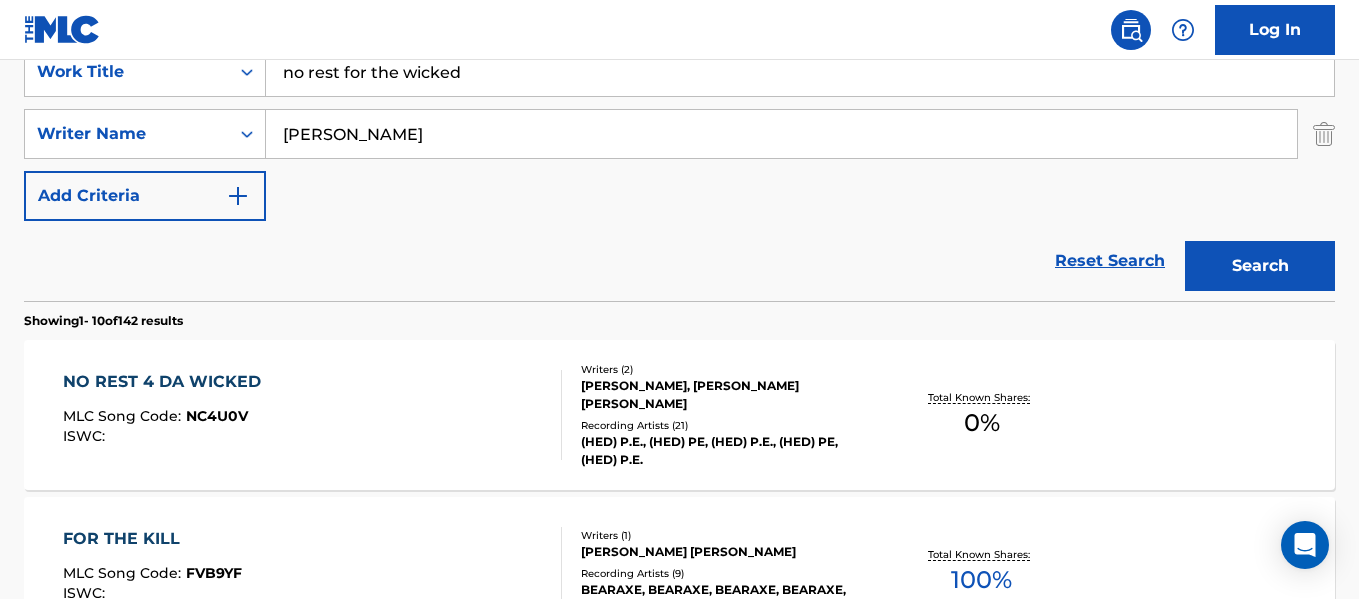 scroll, scrollTop: 399, scrollLeft: 0, axis: vertical 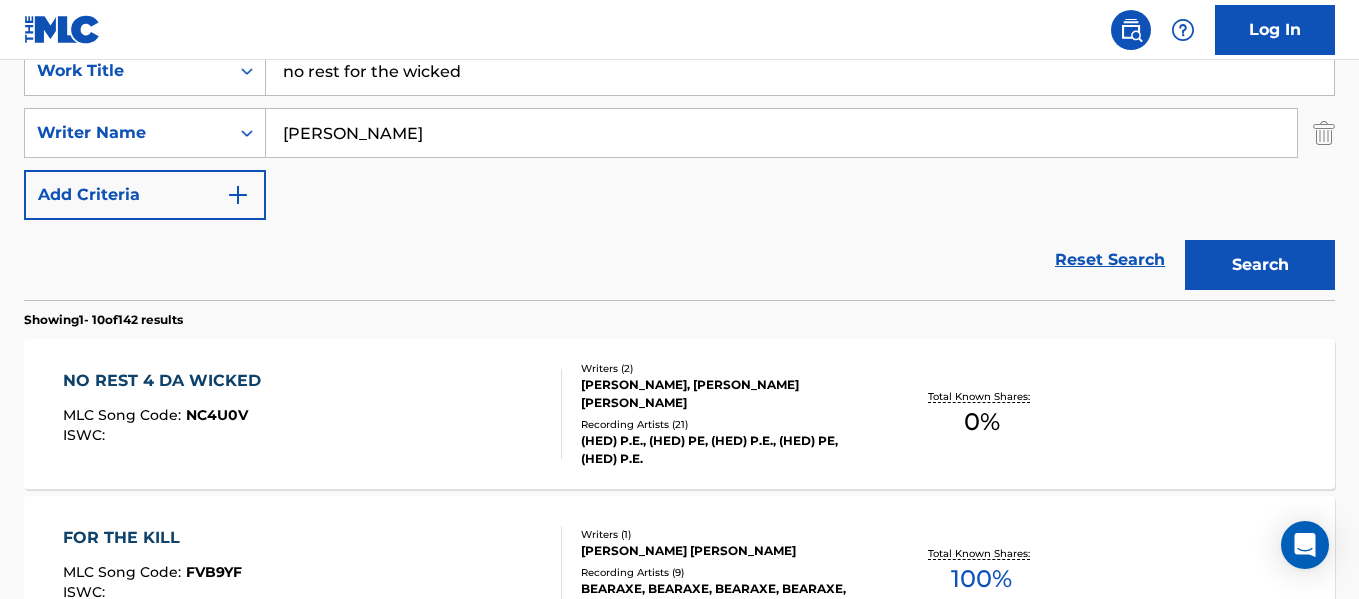 click on "NO REST 4 DA WICKED" at bounding box center [167, 381] 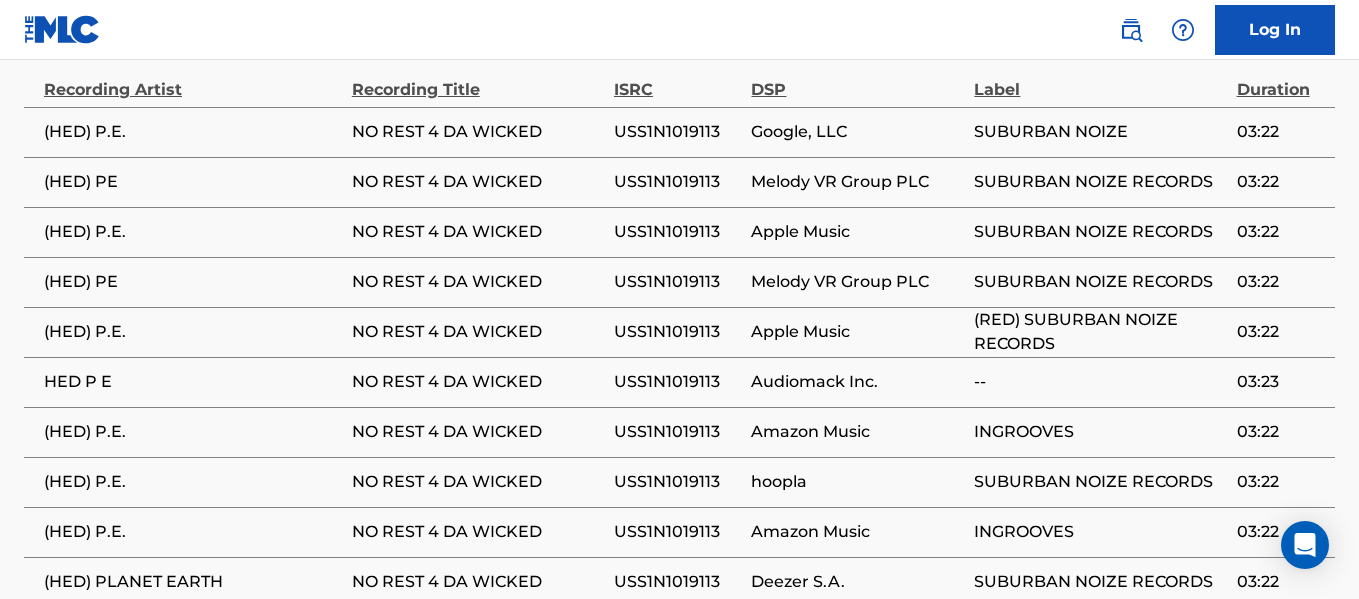 scroll, scrollTop: 1348, scrollLeft: 0, axis: vertical 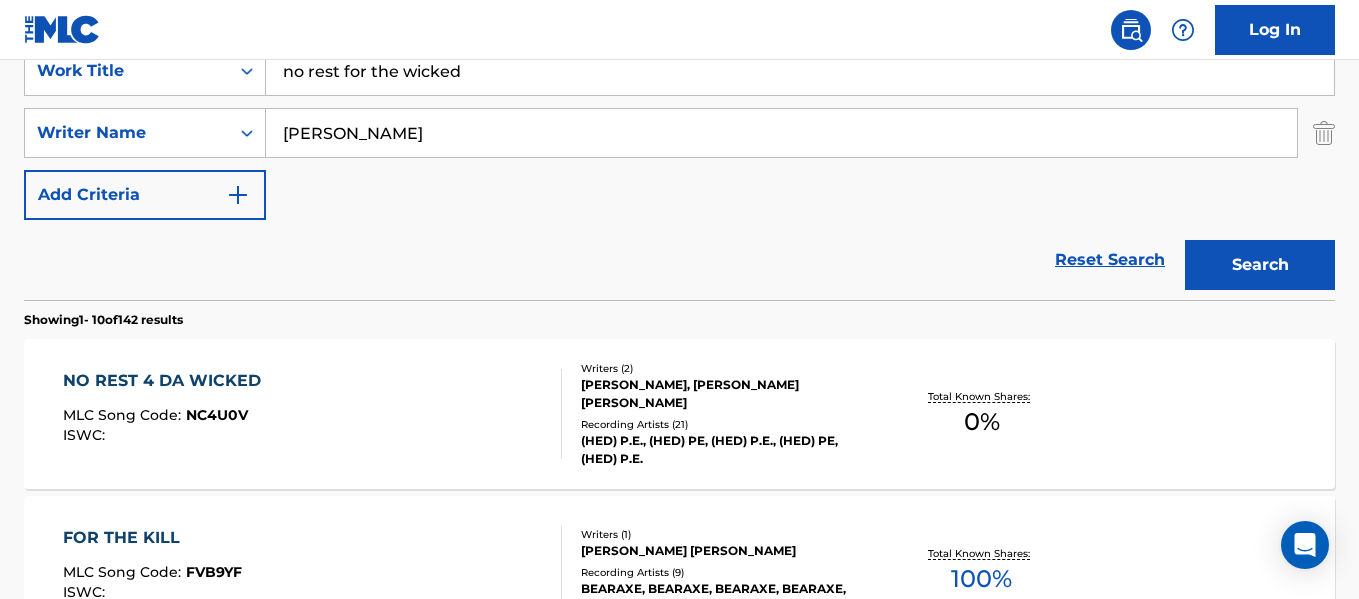 click on "no rest for the wicked" at bounding box center [800, 71] 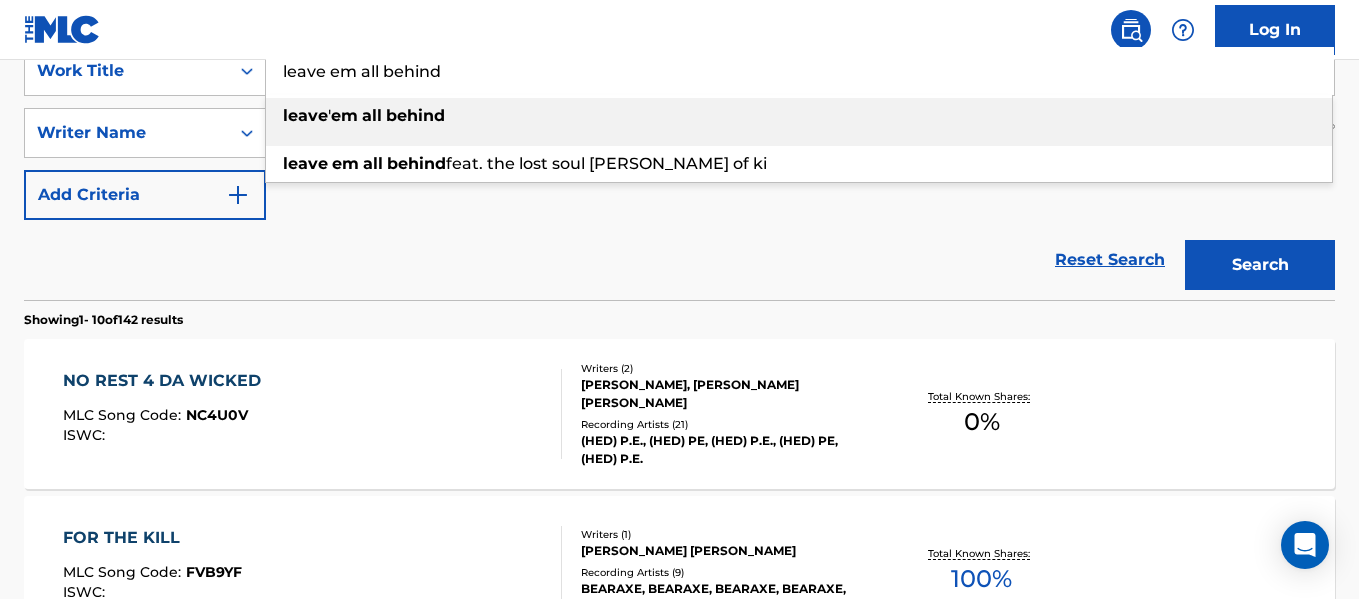 click on "behind" at bounding box center [415, 115] 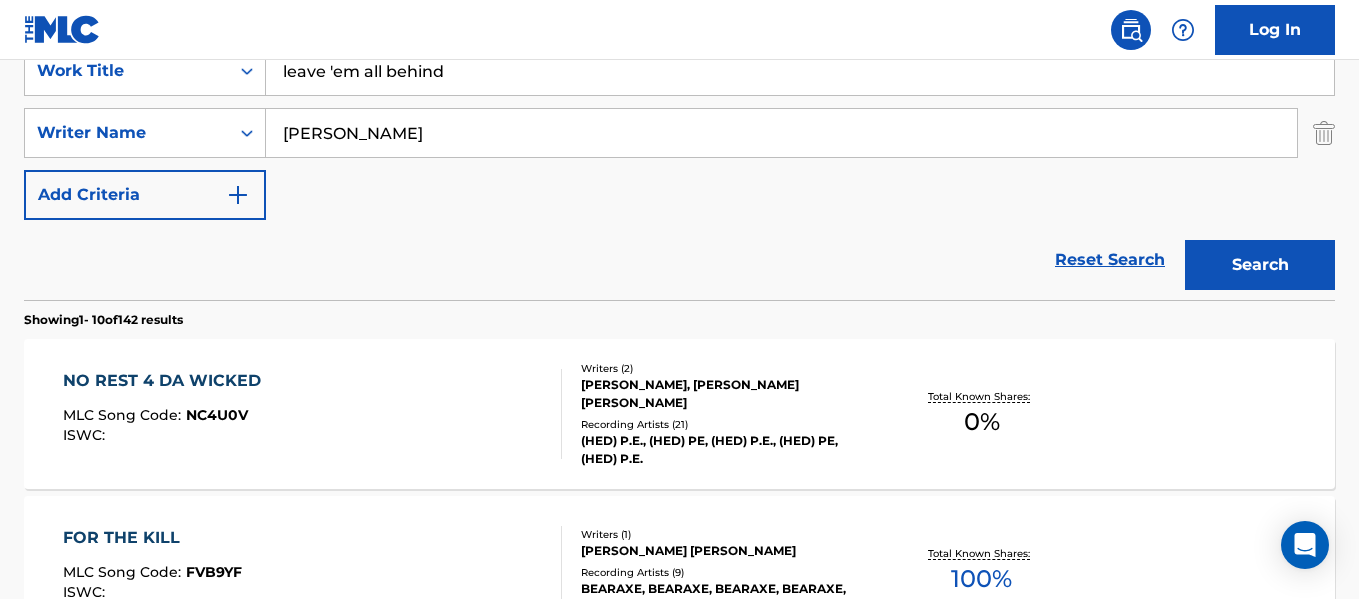 click on "Search" at bounding box center [1260, 265] 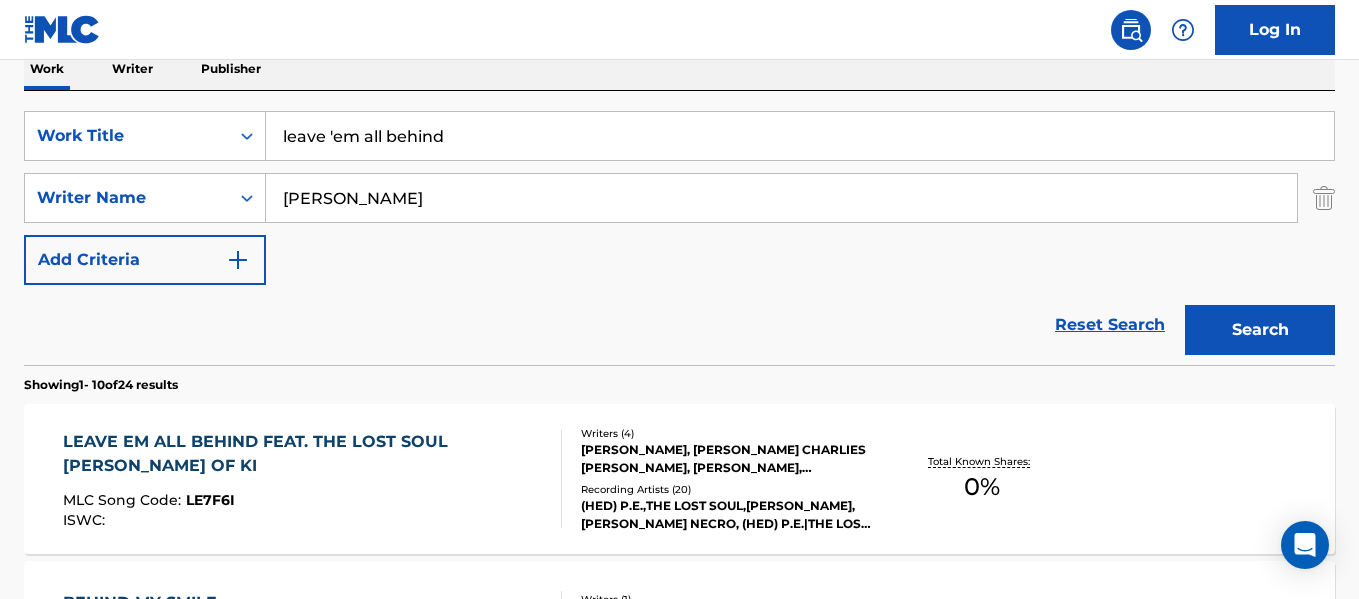 scroll, scrollTop: 399, scrollLeft: 0, axis: vertical 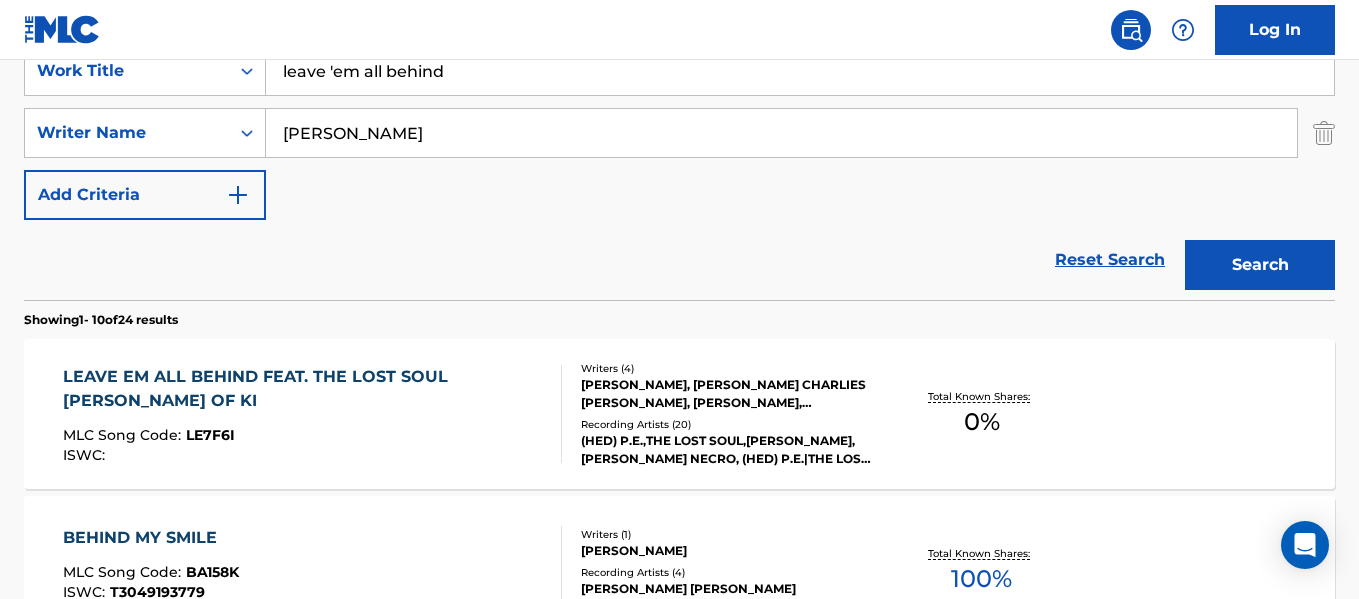 click on "LEAVE EM ALL BEHIND FEAT. THE LOST SOUL [PERSON_NAME] OF KI" at bounding box center (303, 389) 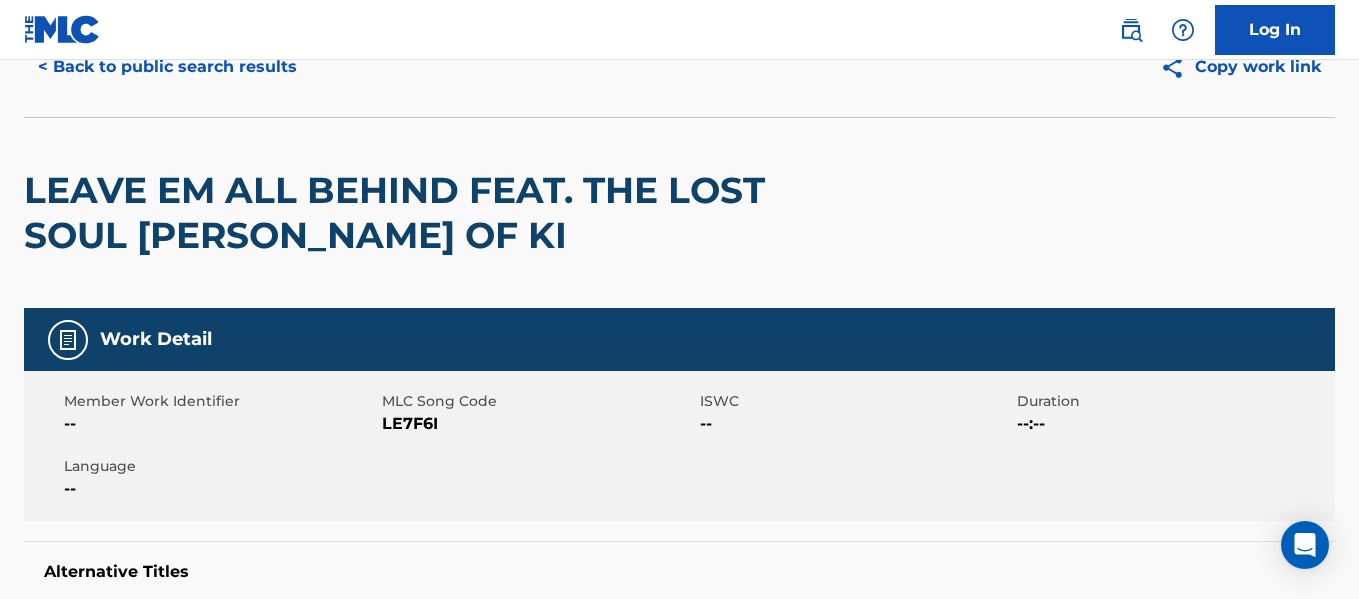 scroll, scrollTop: 88, scrollLeft: 0, axis: vertical 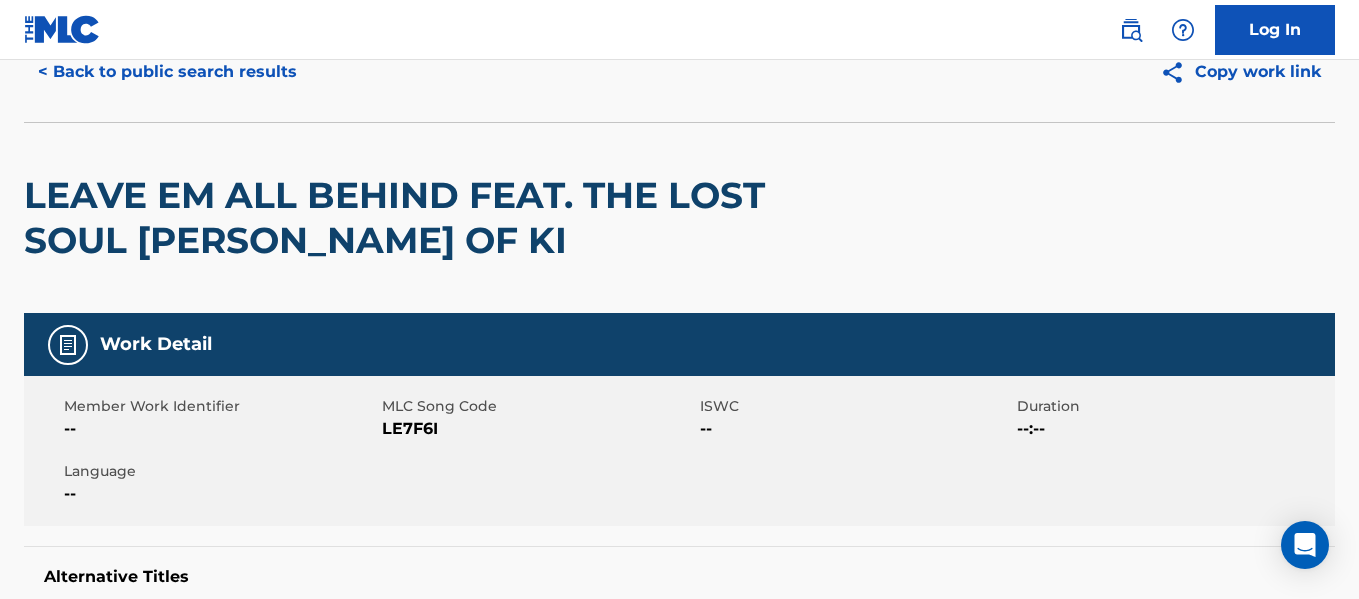 click on "LEAVE EM ALL BEHIND FEAT. THE LOST SOUL [PERSON_NAME] OF KI" at bounding box center (417, 218) 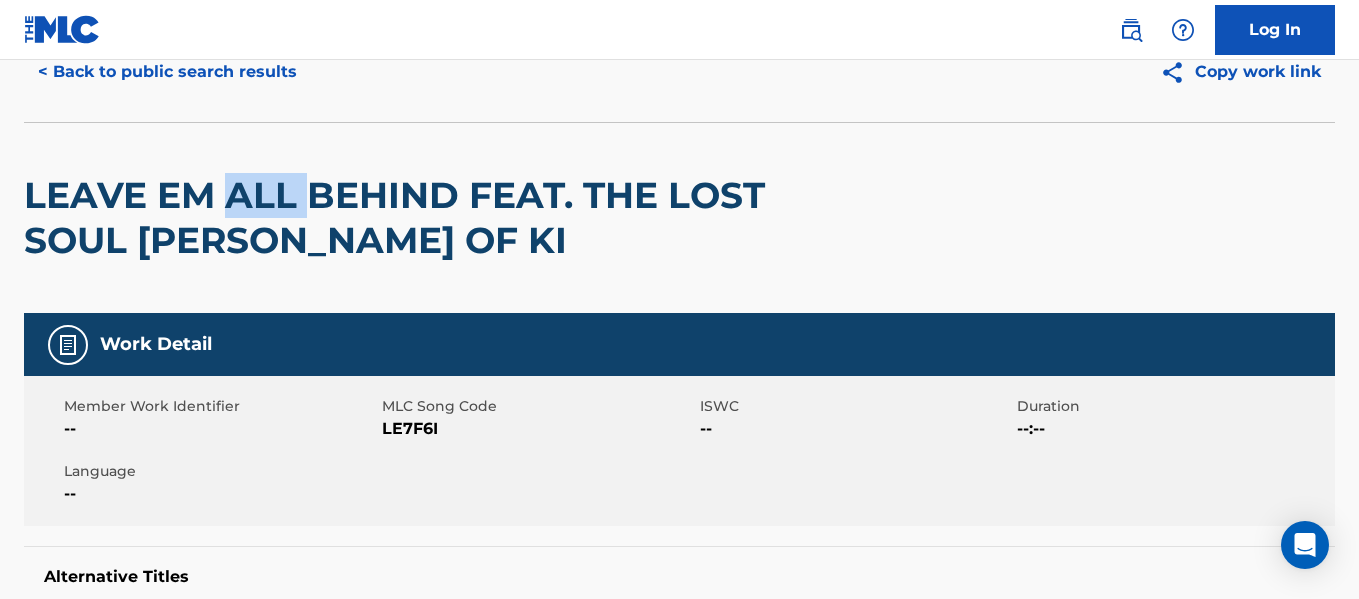 click on "LEAVE EM ALL BEHIND FEAT. THE LOST SOUL [PERSON_NAME] OF KI" at bounding box center [417, 218] 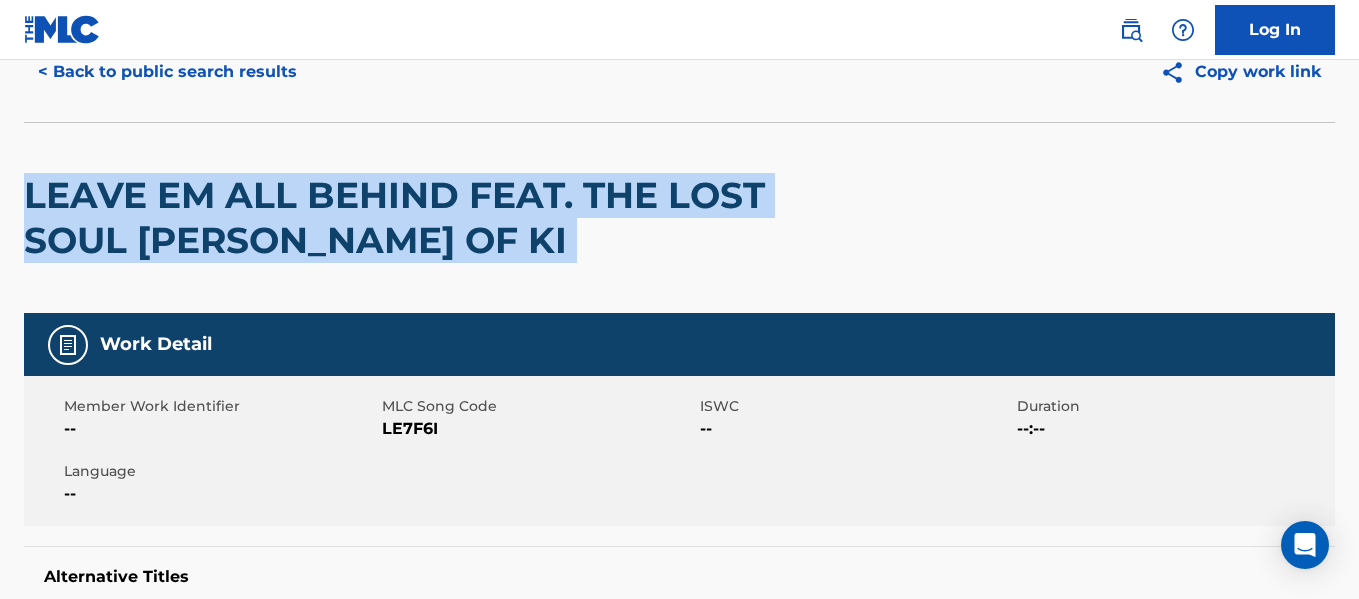 click on "LEAVE EM ALL BEHIND FEAT. THE LOST SOUL [PERSON_NAME] OF KI" at bounding box center (417, 218) 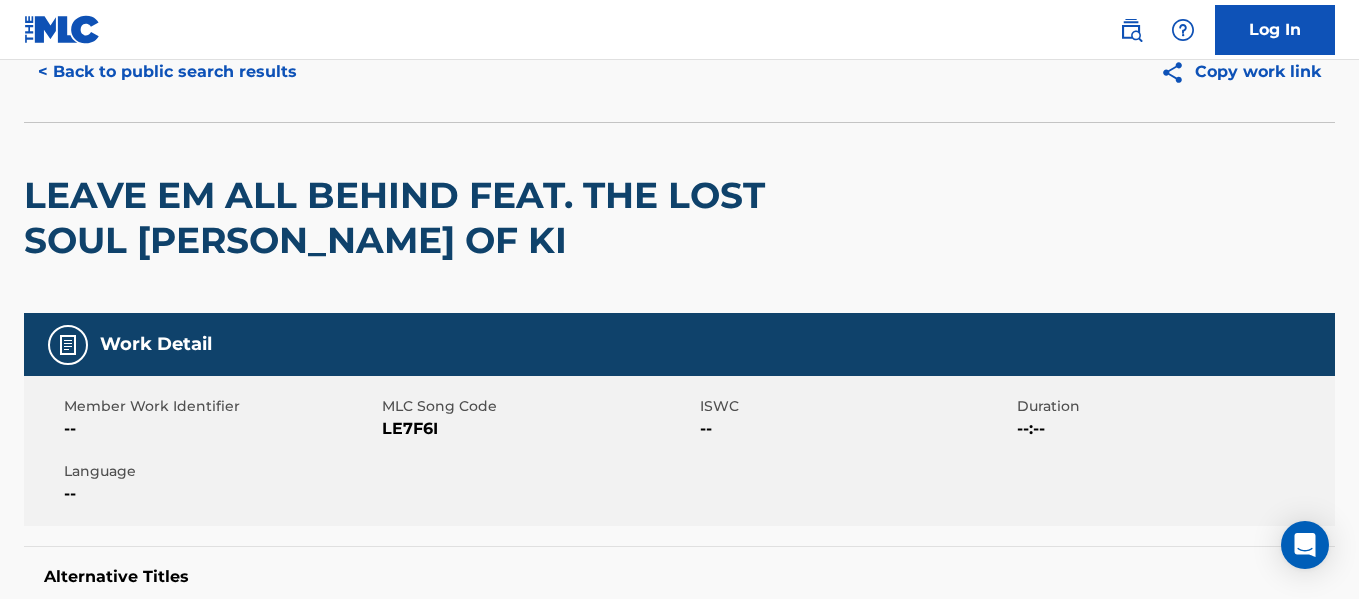 click on "LE7F6I" at bounding box center (538, 429) 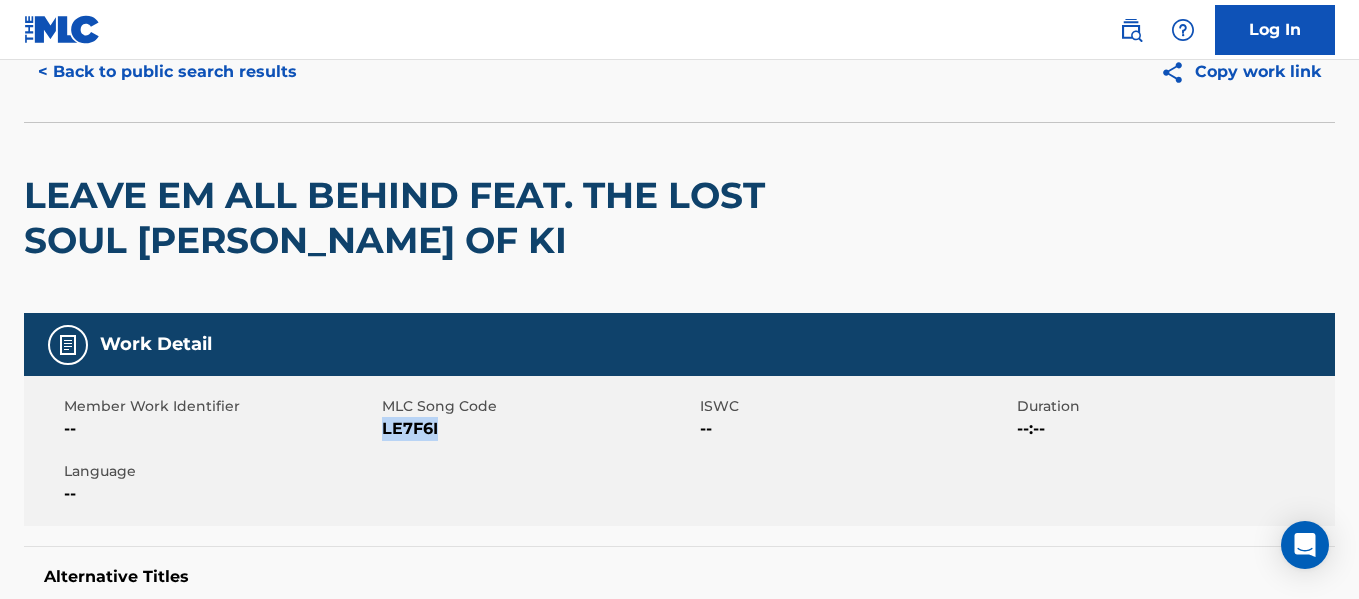 click on "LE7F6I" at bounding box center (538, 429) 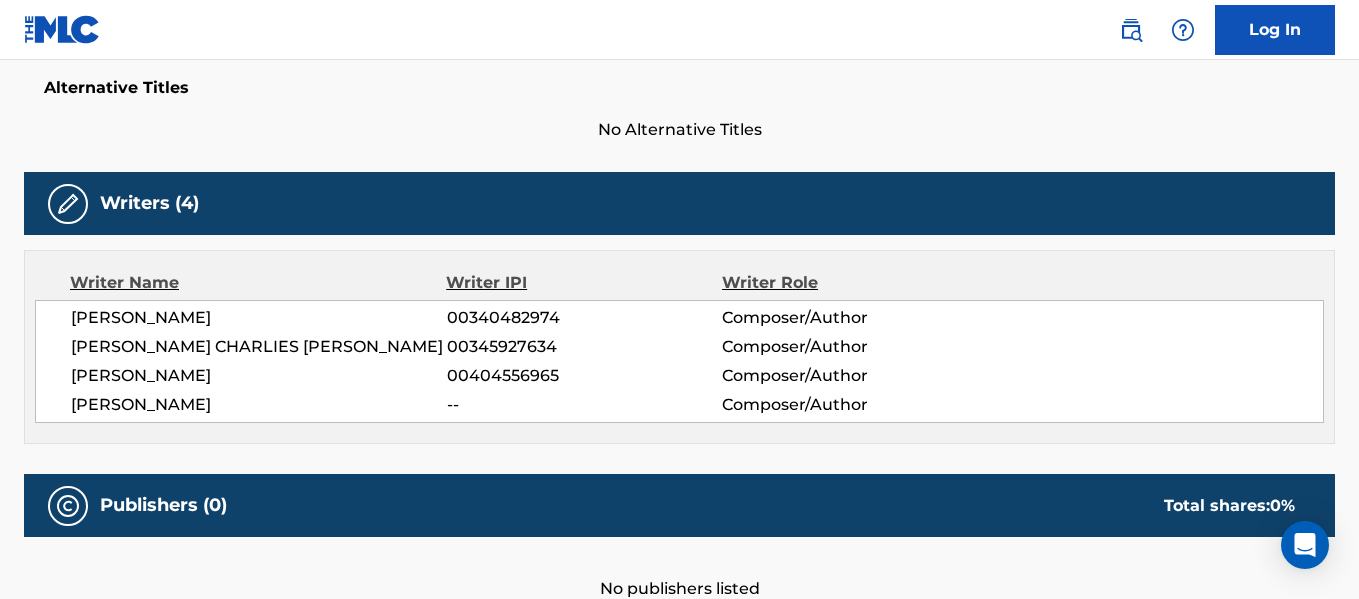 scroll, scrollTop: 588, scrollLeft: 0, axis: vertical 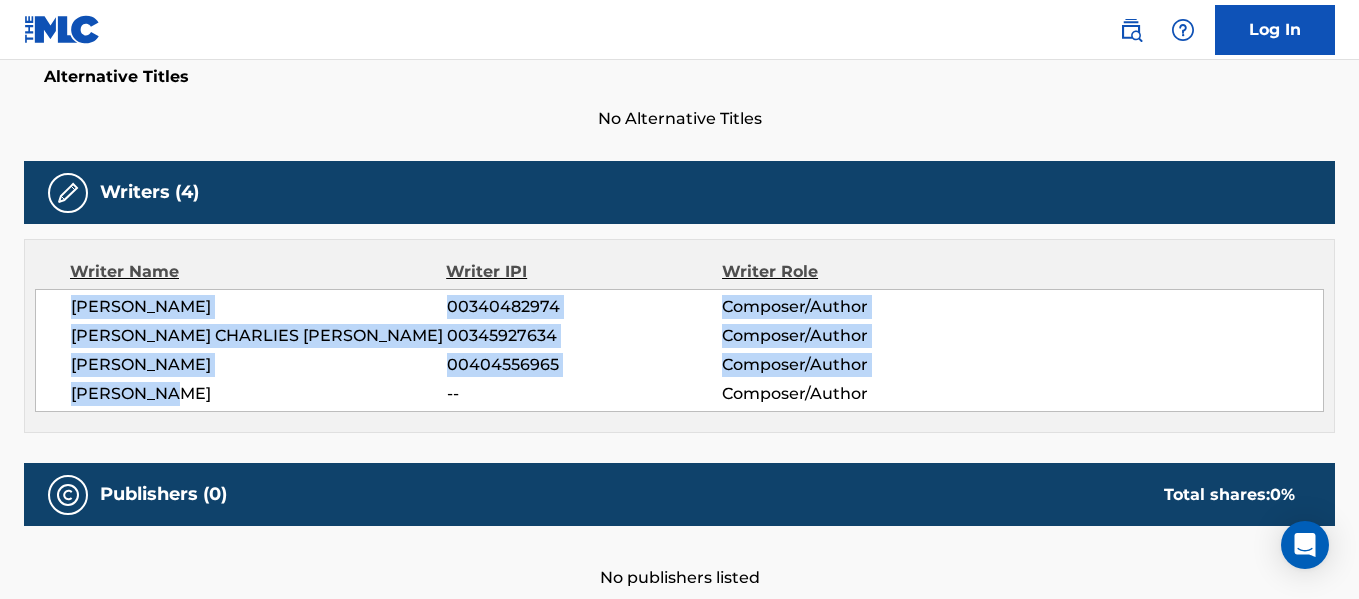 drag, startPoint x: 70, startPoint y: 304, endPoint x: 206, endPoint y: 403, distance: 168.21712 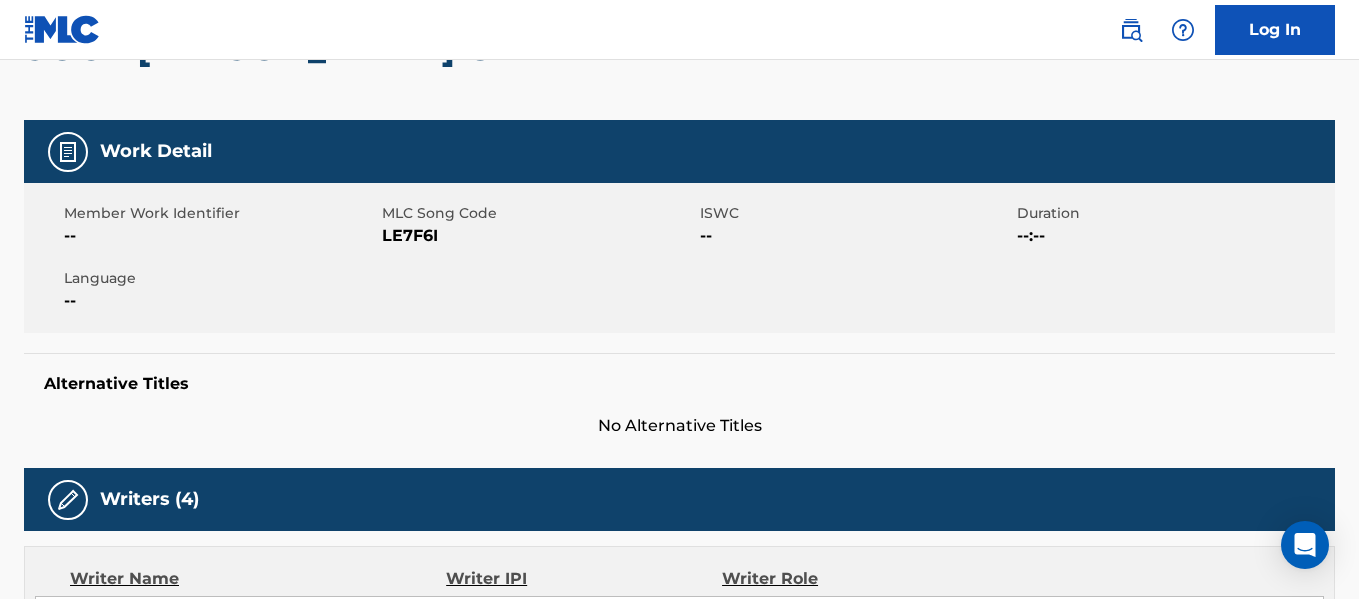scroll, scrollTop: 0, scrollLeft: 0, axis: both 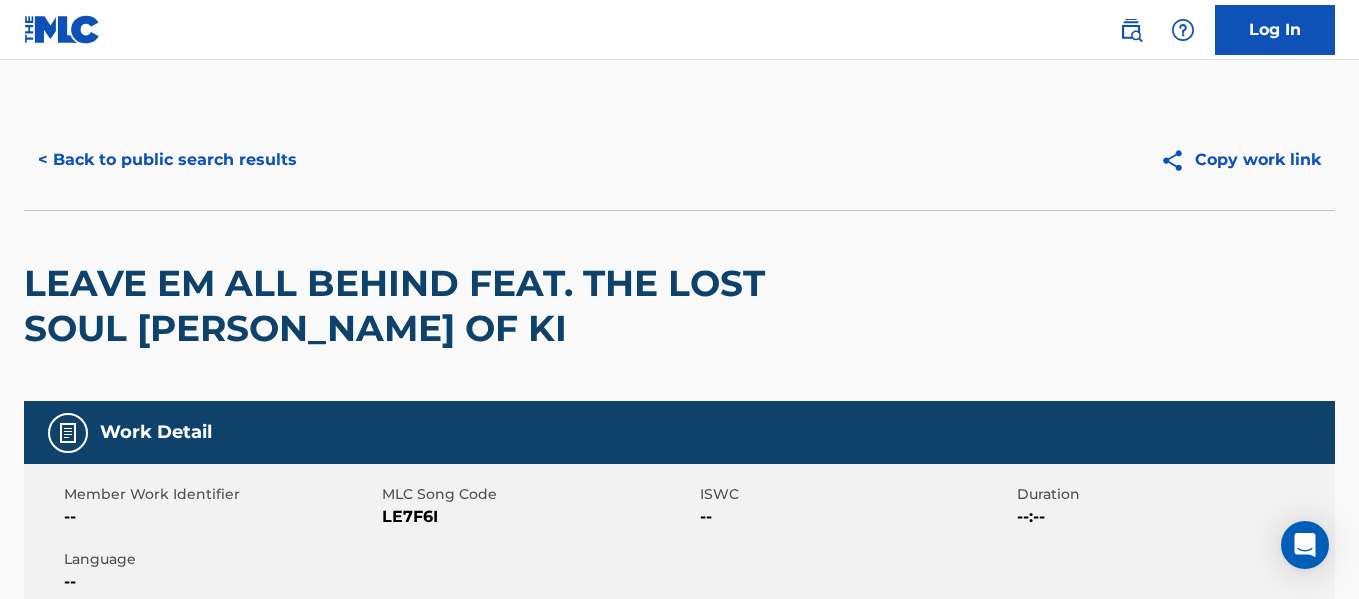 click on "< Back to public search results" at bounding box center [167, 160] 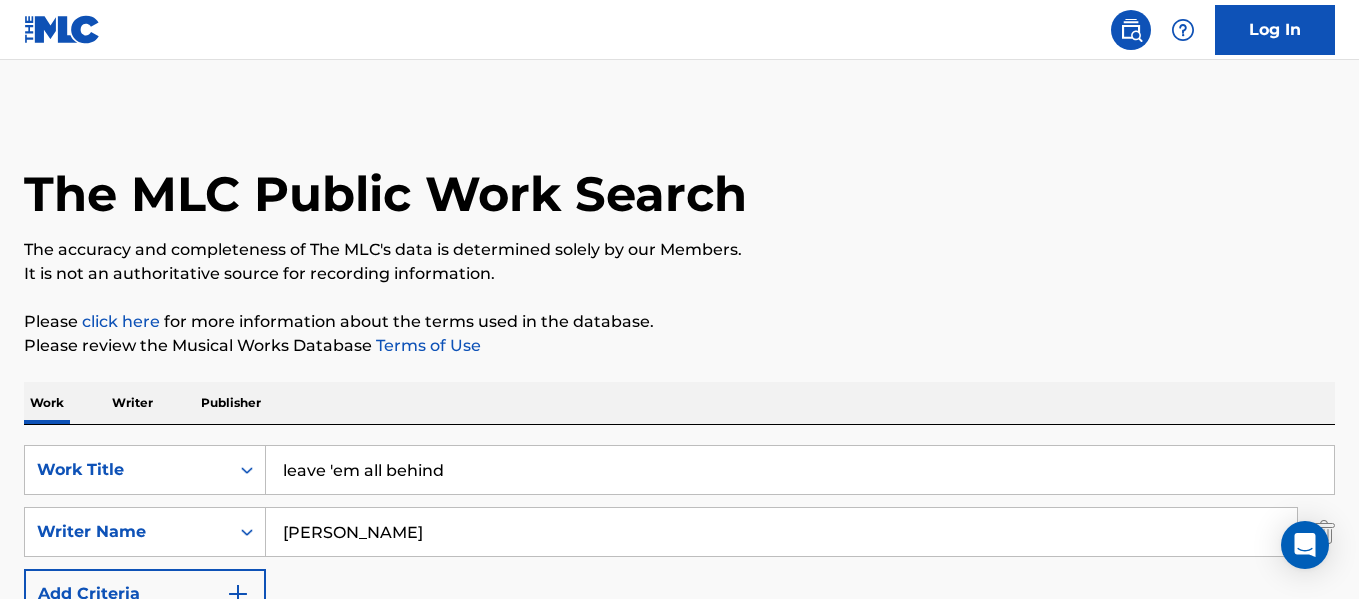 scroll, scrollTop: 399, scrollLeft: 0, axis: vertical 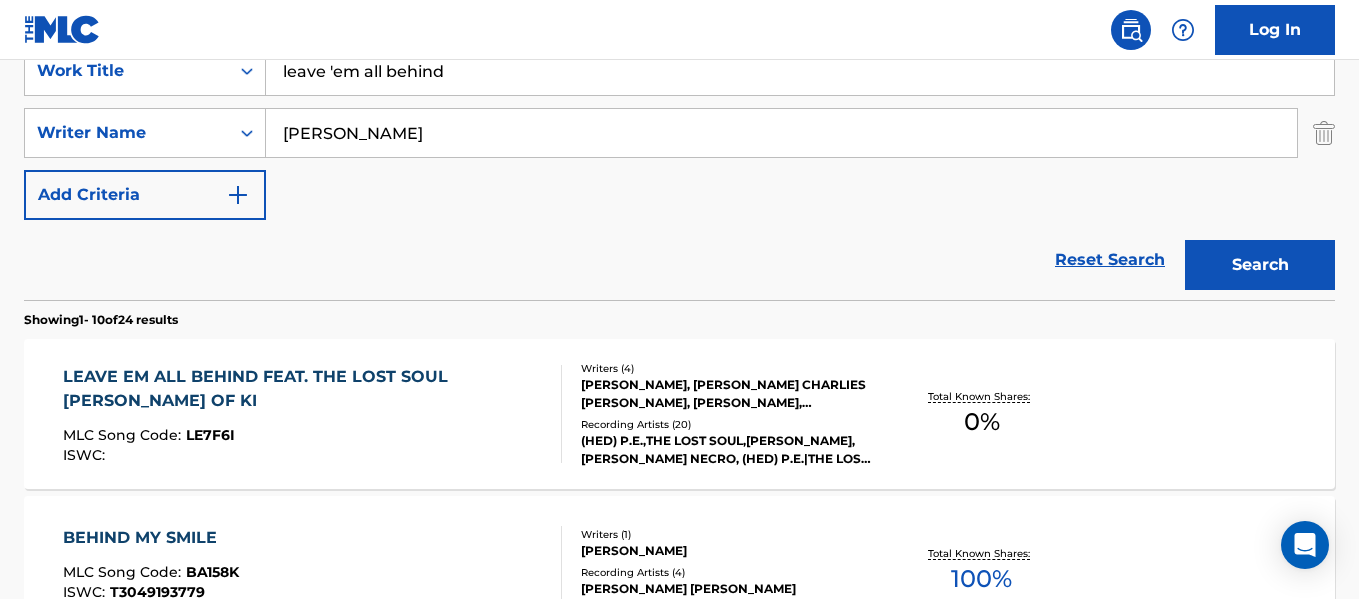click on "leave 'em all behind" at bounding box center [800, 71] 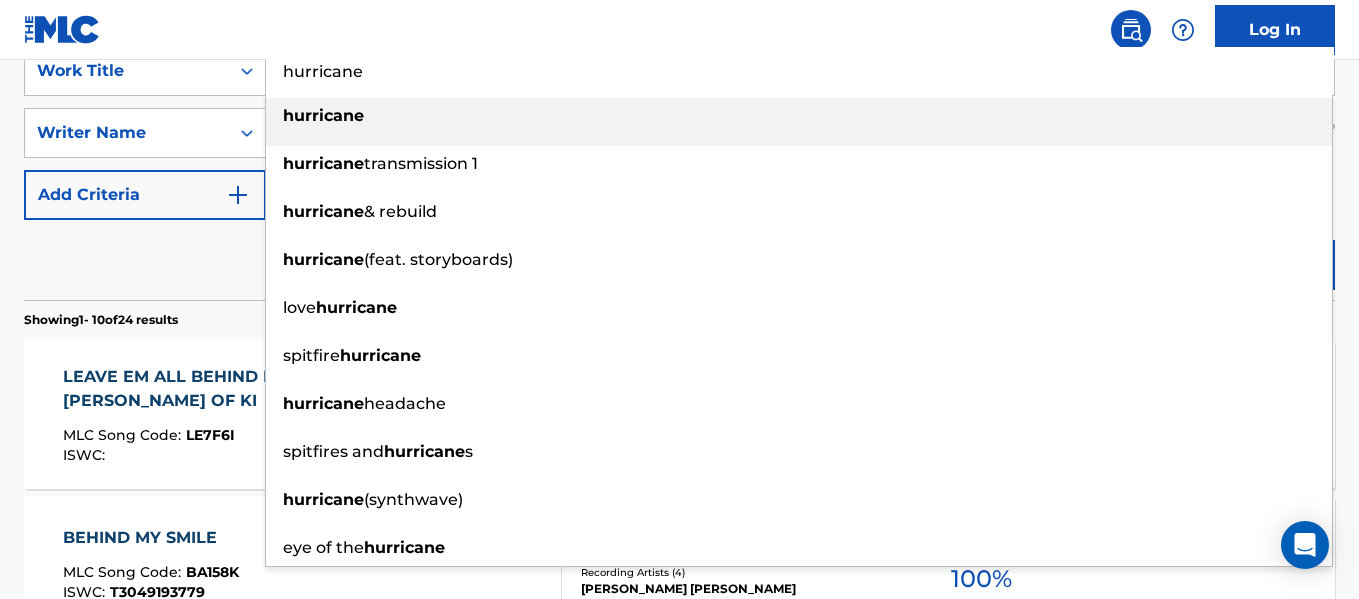 type on "hurricane" 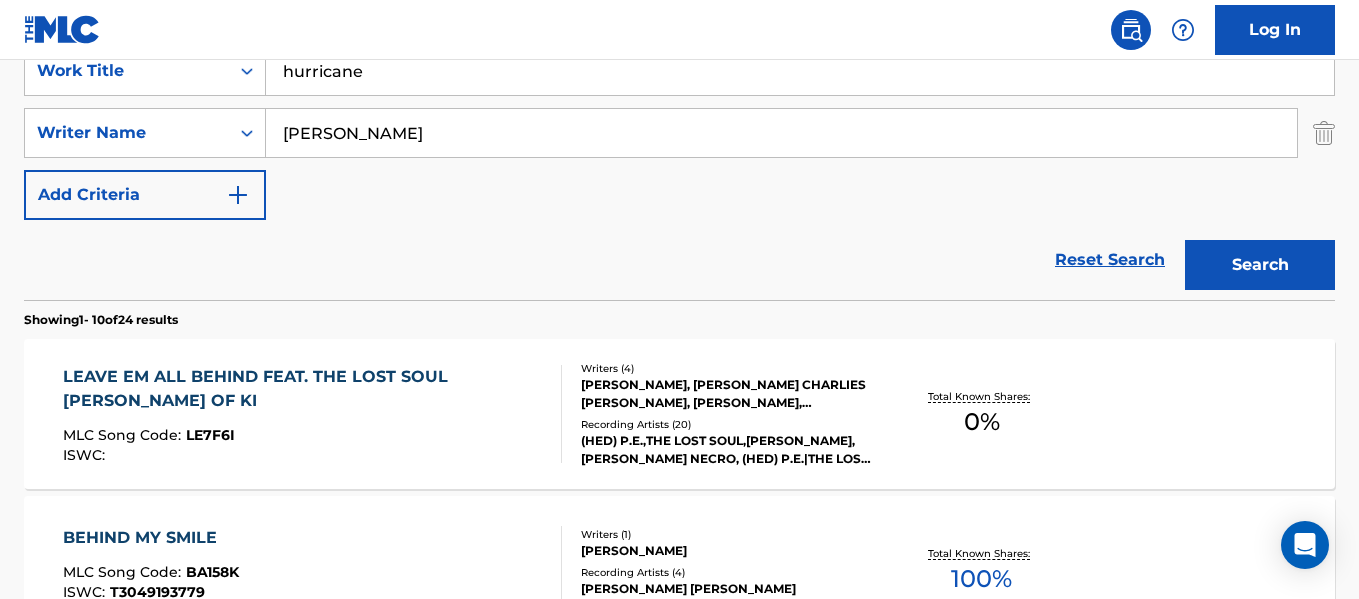 click on "Search" at bounding box center (1260, 265) 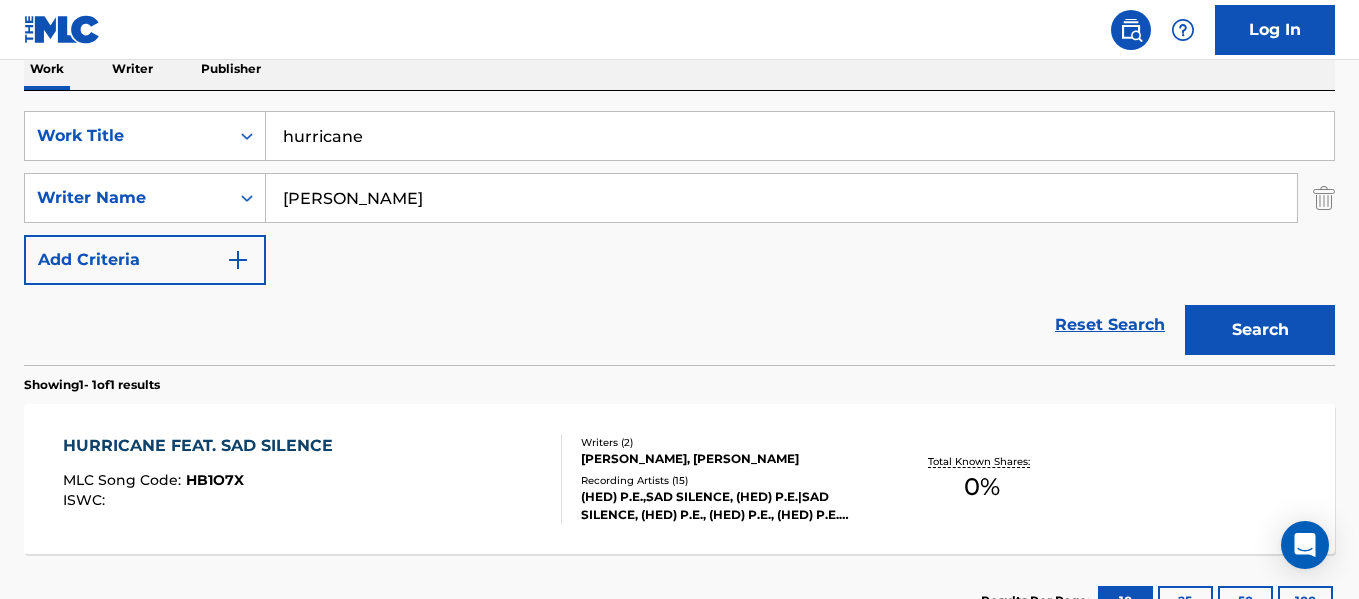 scroll, scrollTop: 399, scrollLeft: 0, axis: vertical 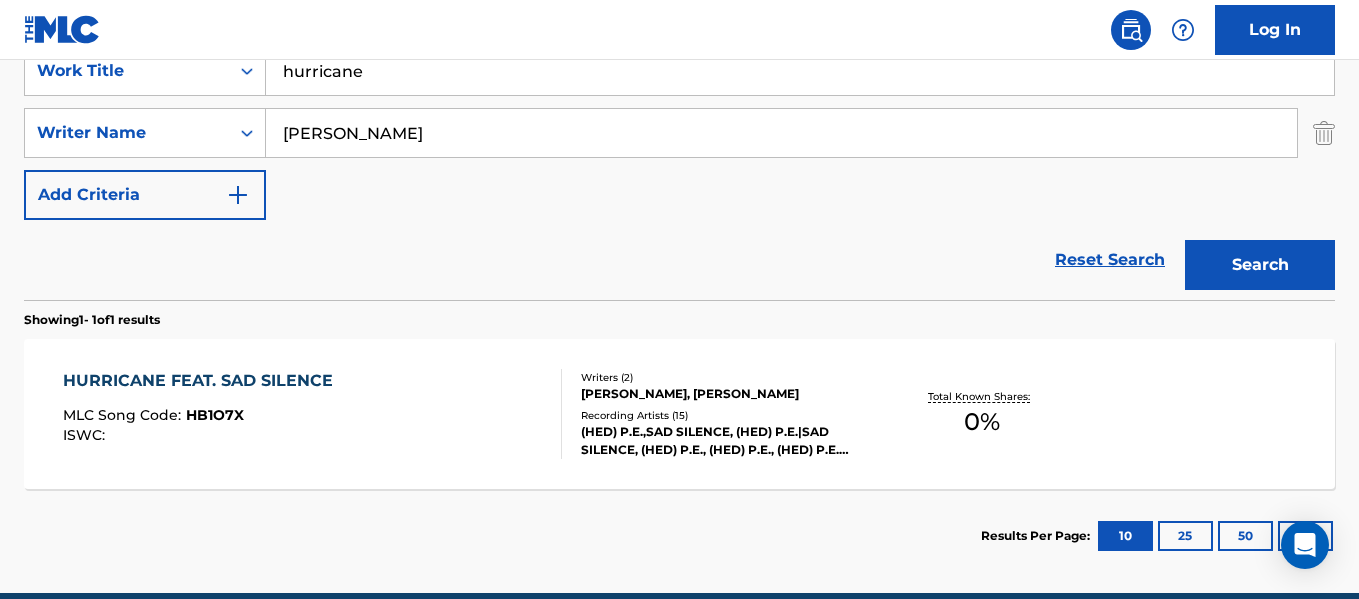click on "HURRICANE FEAT. SAD SILENCE" at bounding box center (203, 381) 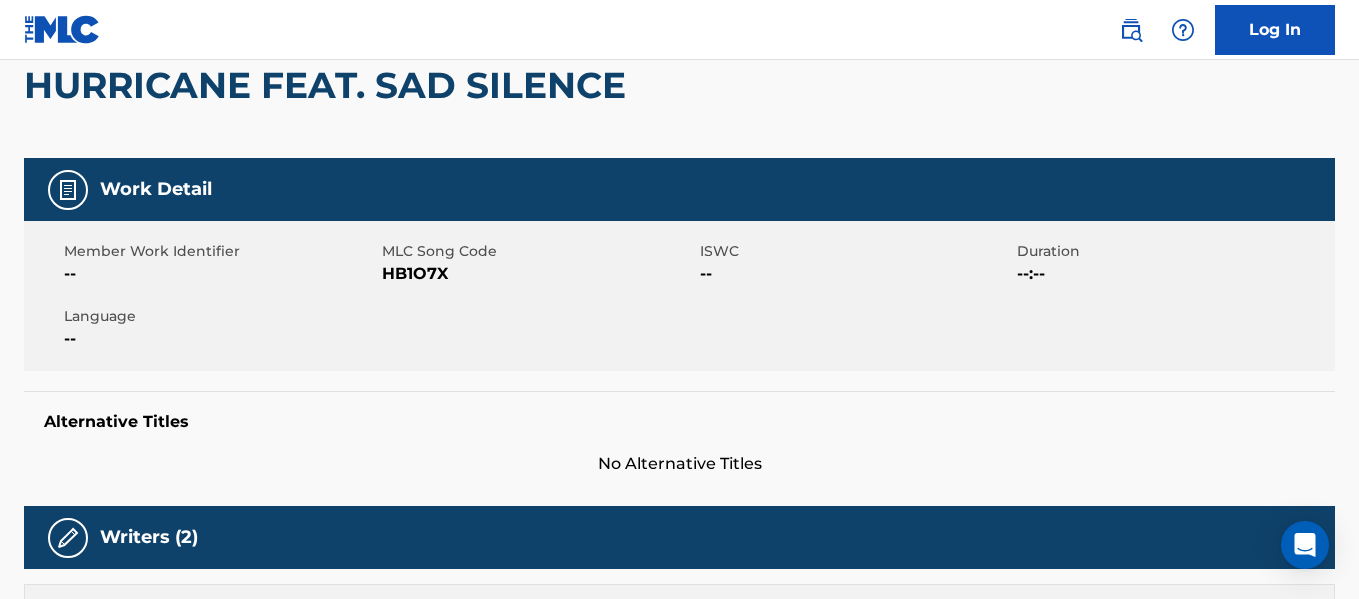 scroll, scrollTop: 199, scrollLeft: 0, axis: vertical 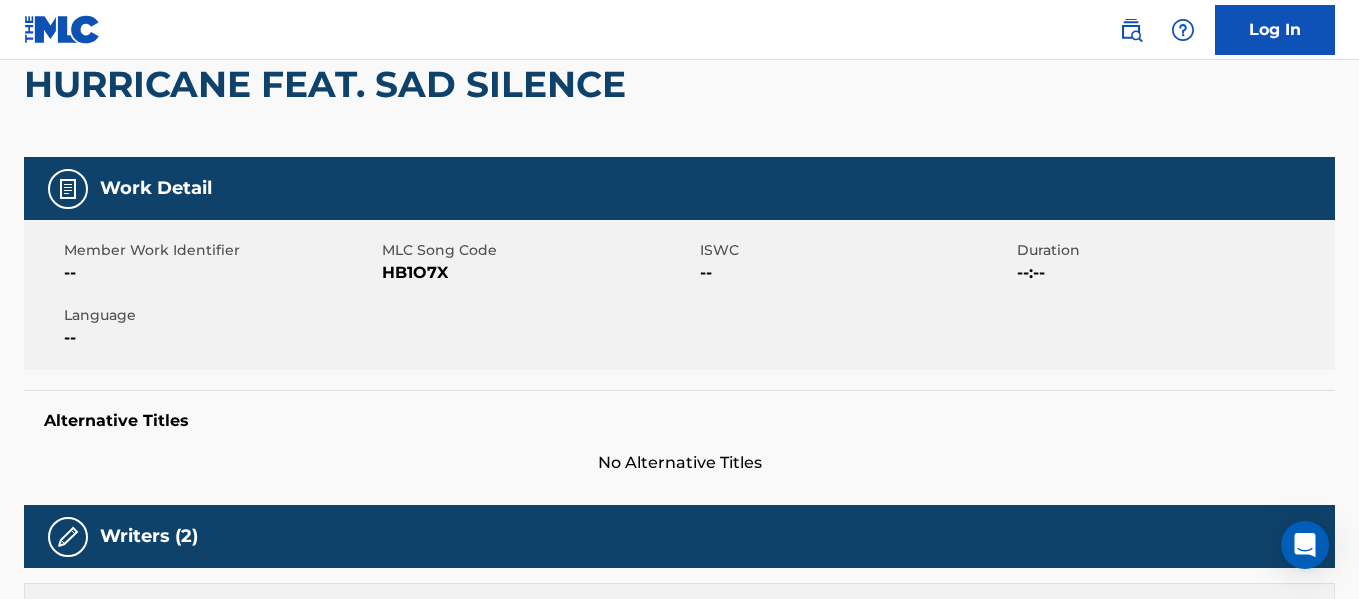 click on "HB1O7X" at bounding box center [538, 273] 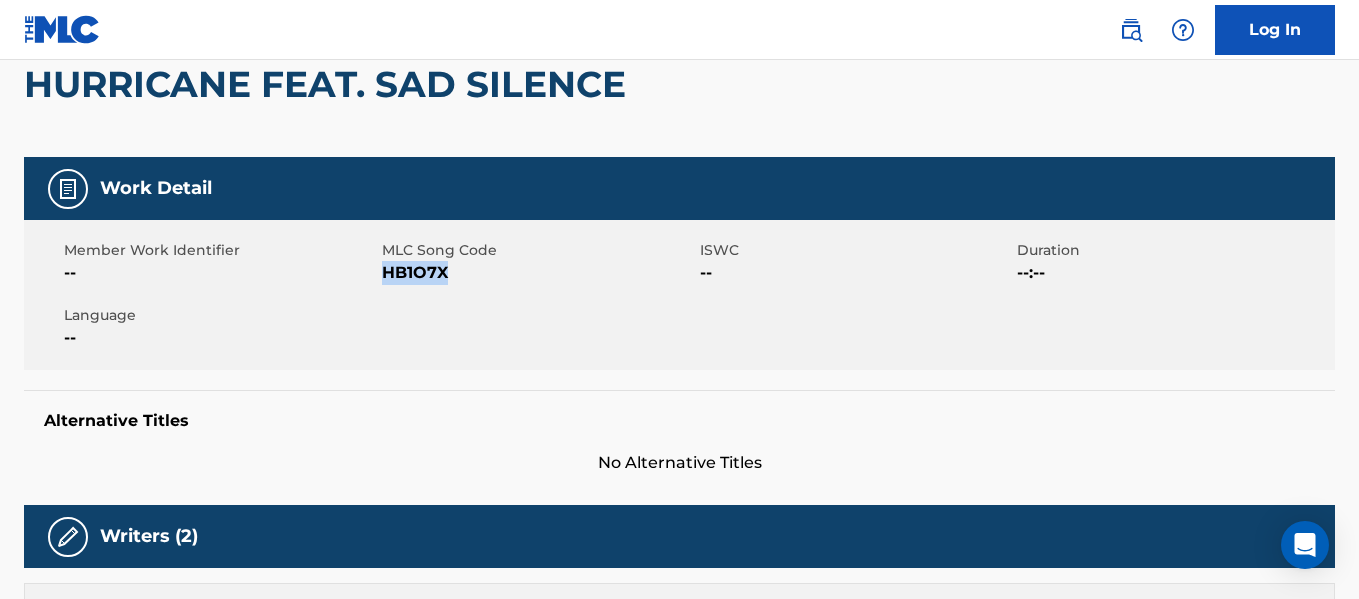 click on "HB1O7X" at bounding box center (538, 273) 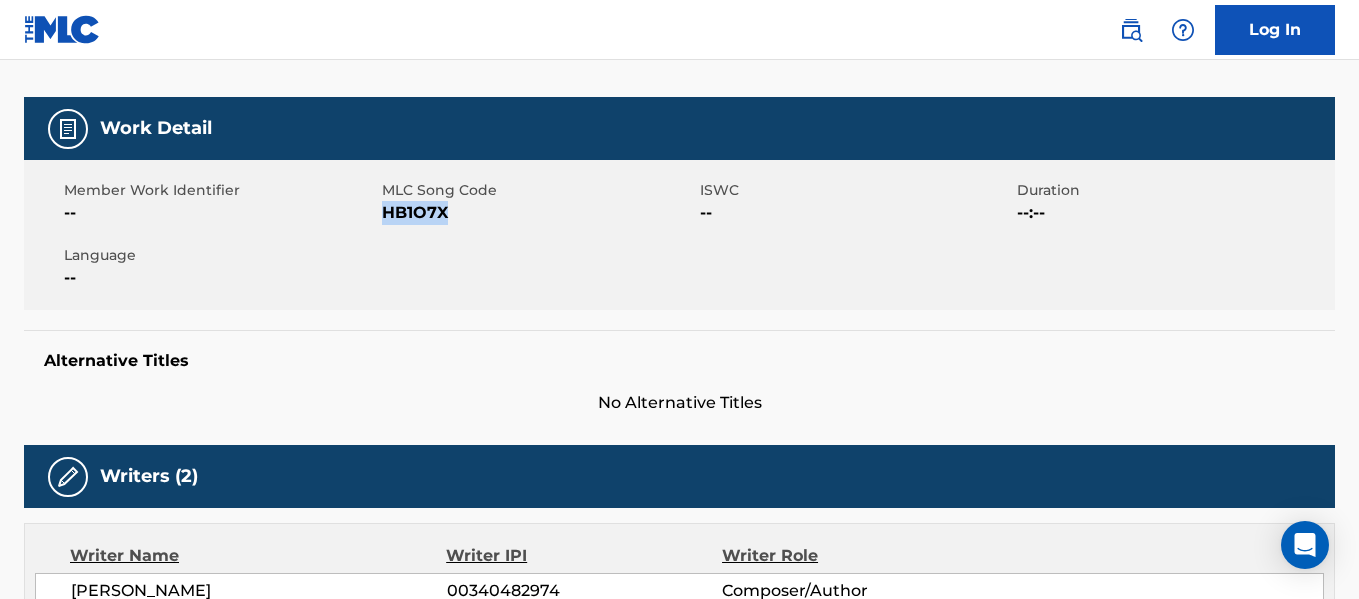 scroll, scrollTop: 0, scrollLeft: 0, axis: both 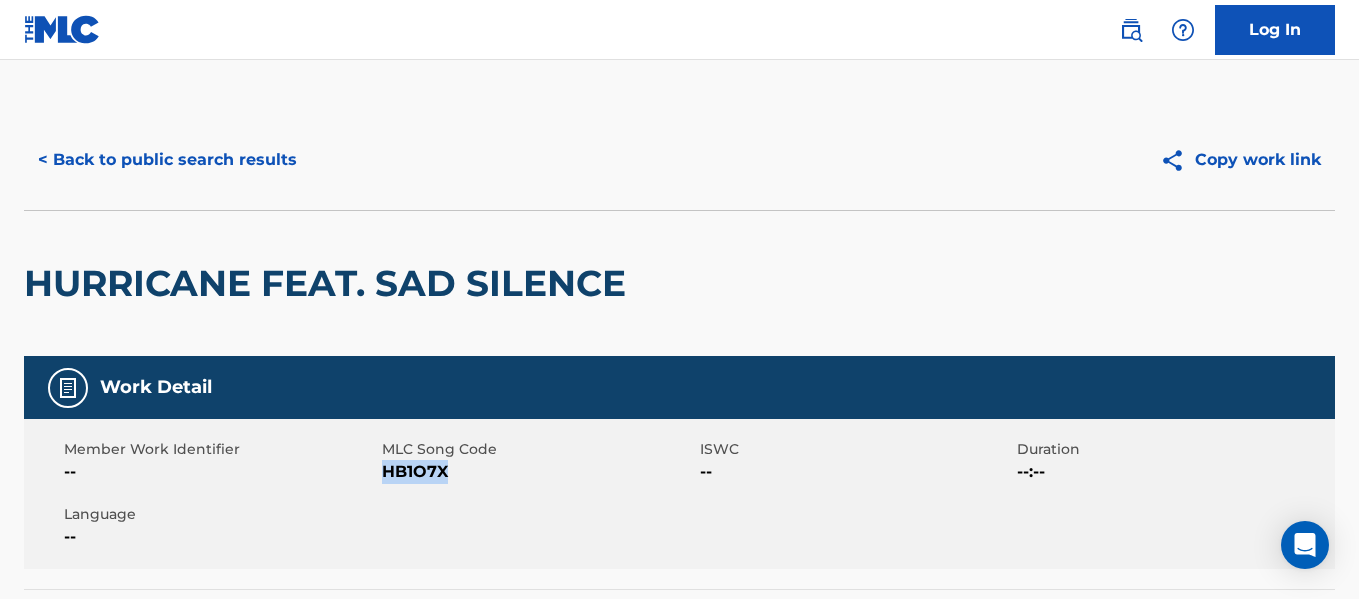 click on "< Back to public search results" at bounding box center (167, 160) 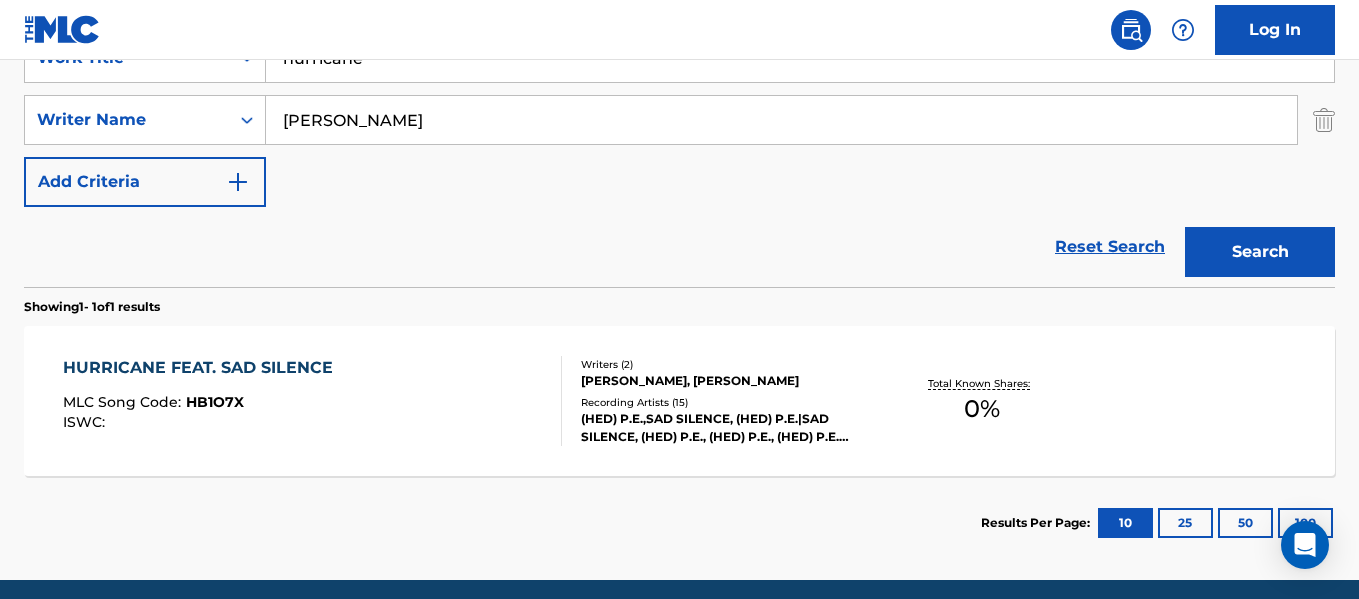 scroll, scrollTop: 256, scrollLeft: 0, axis: vertical 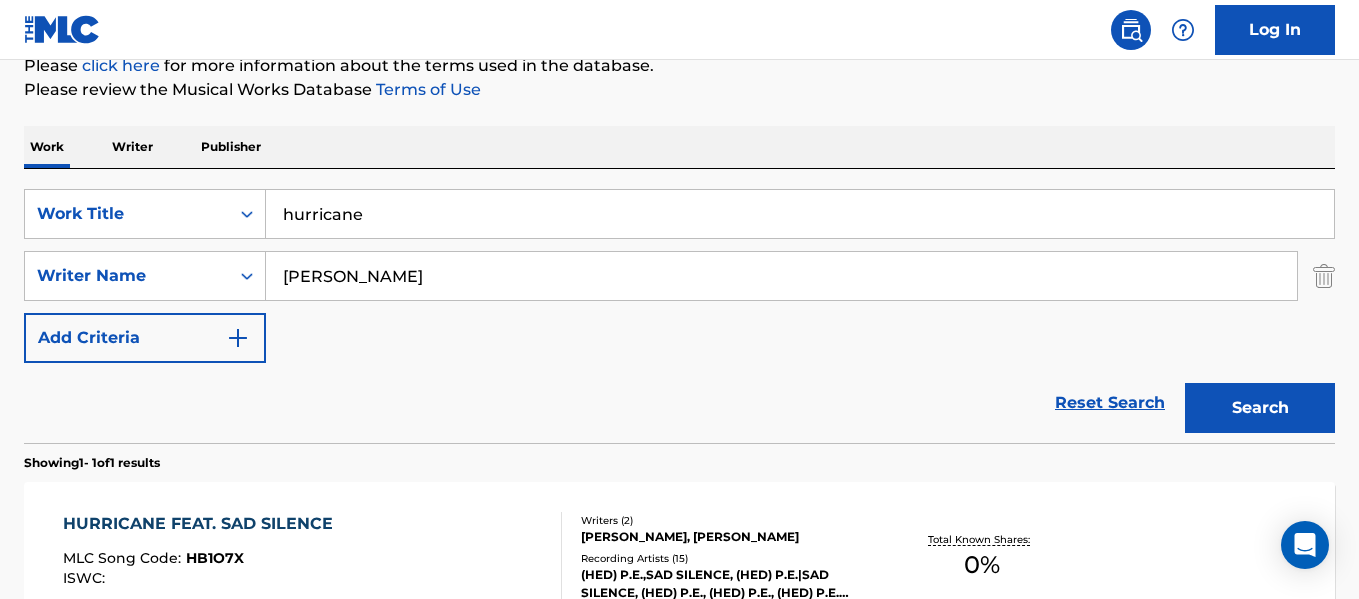 click on "hurricane" at bounding box center (800, 214) 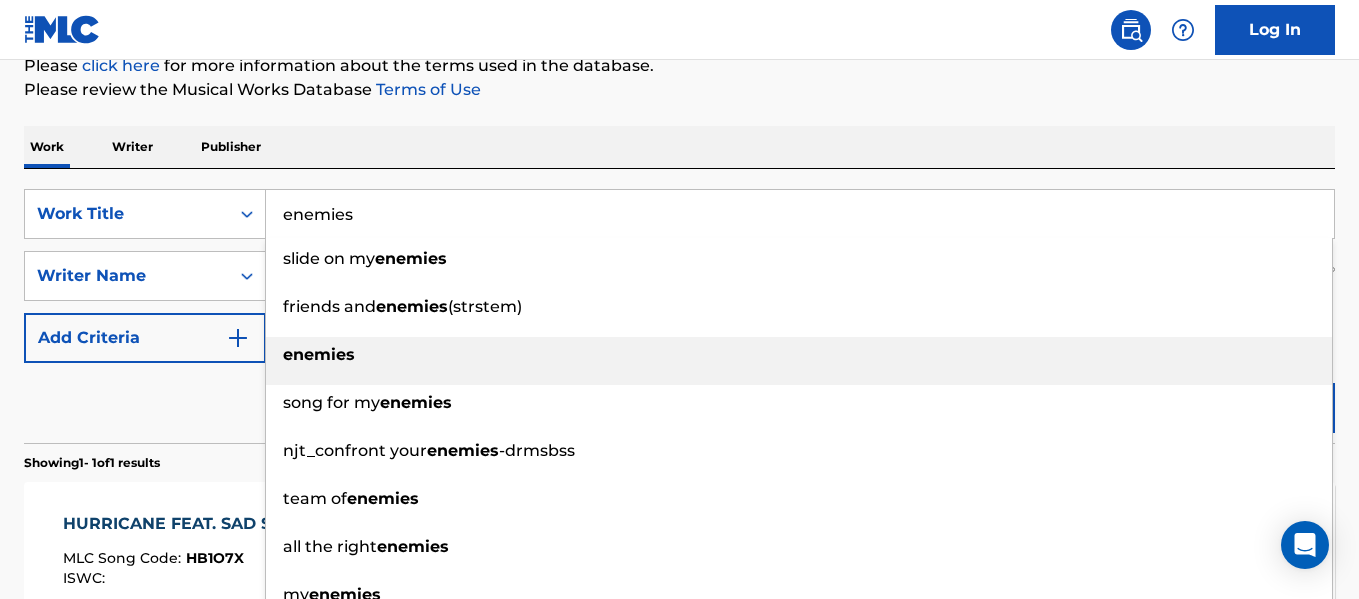 type on "enemies" 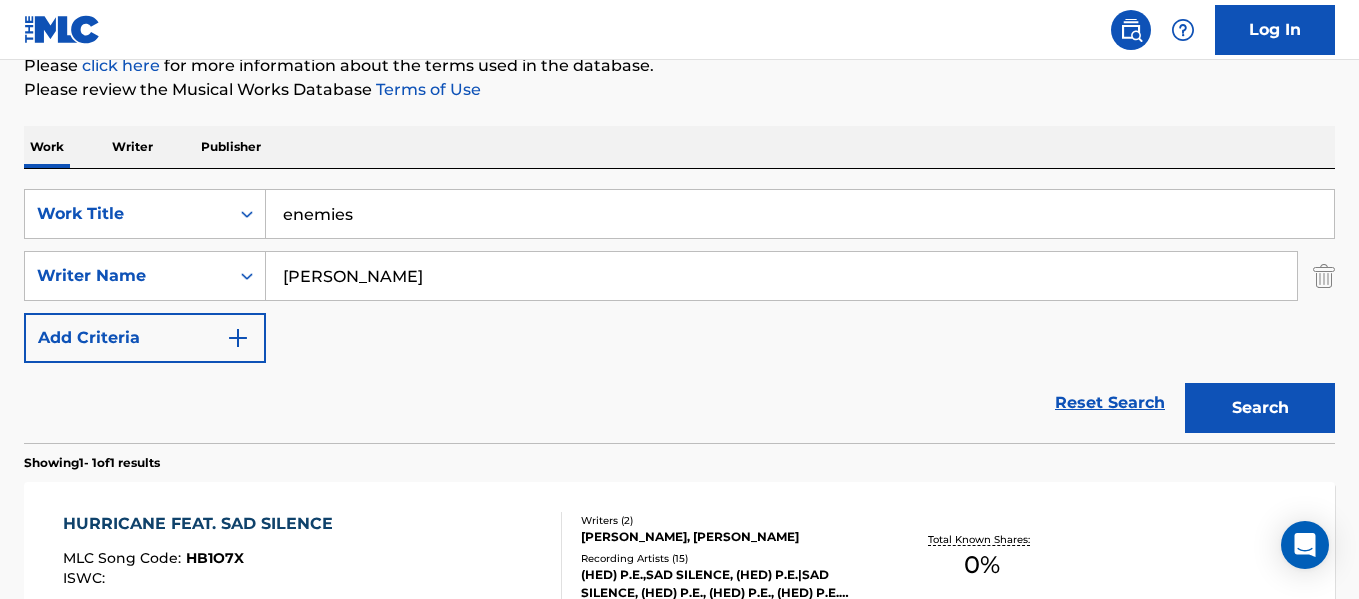 click on "Search" at bounding box center (1255, 403) 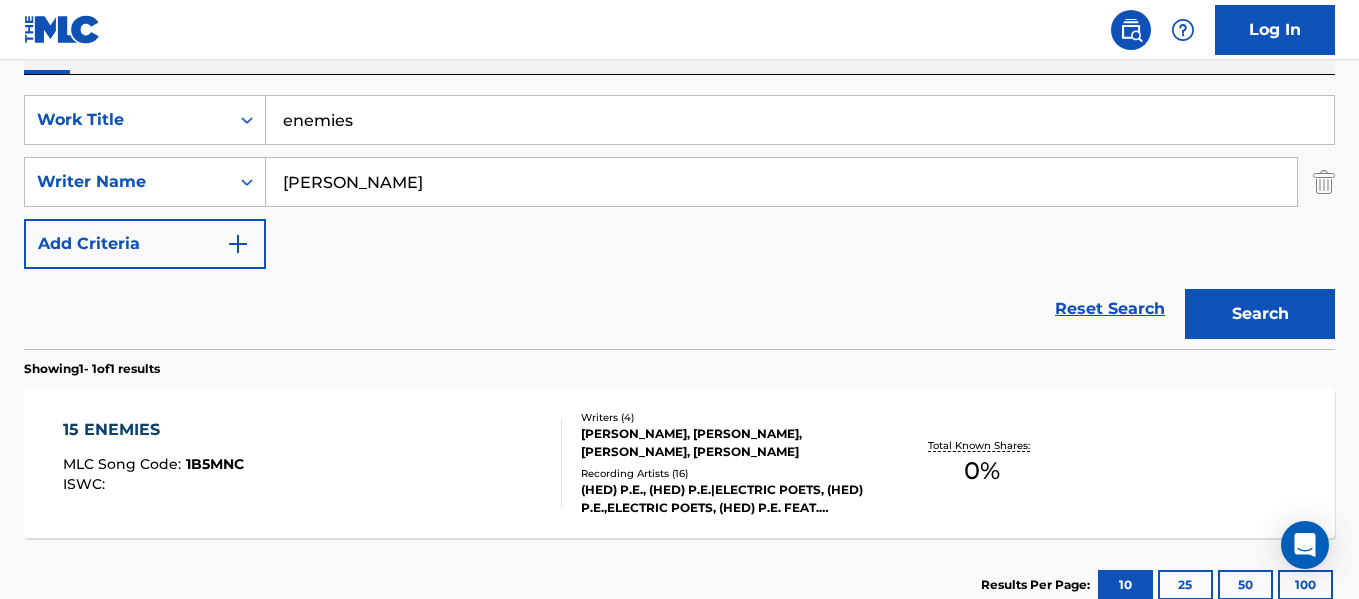 scroll, scrollTop: 489, scrollLeft: 0, axis: vertical 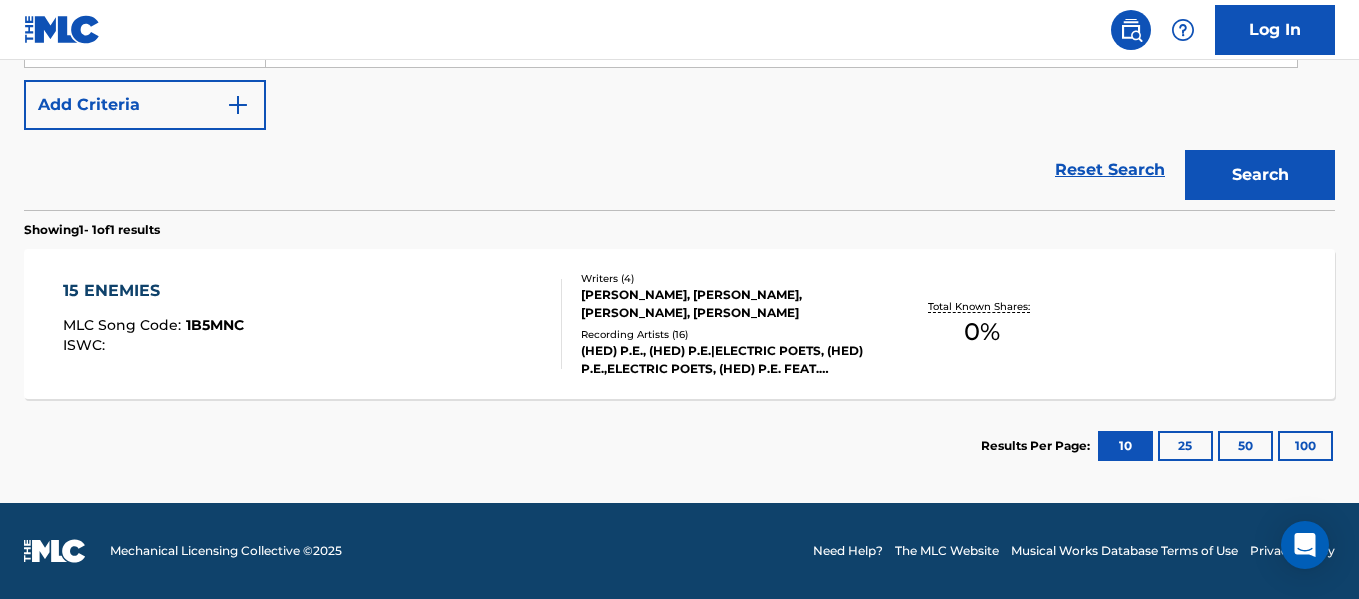 click on "15 ENEMIES" at bounding box center (153, 291) 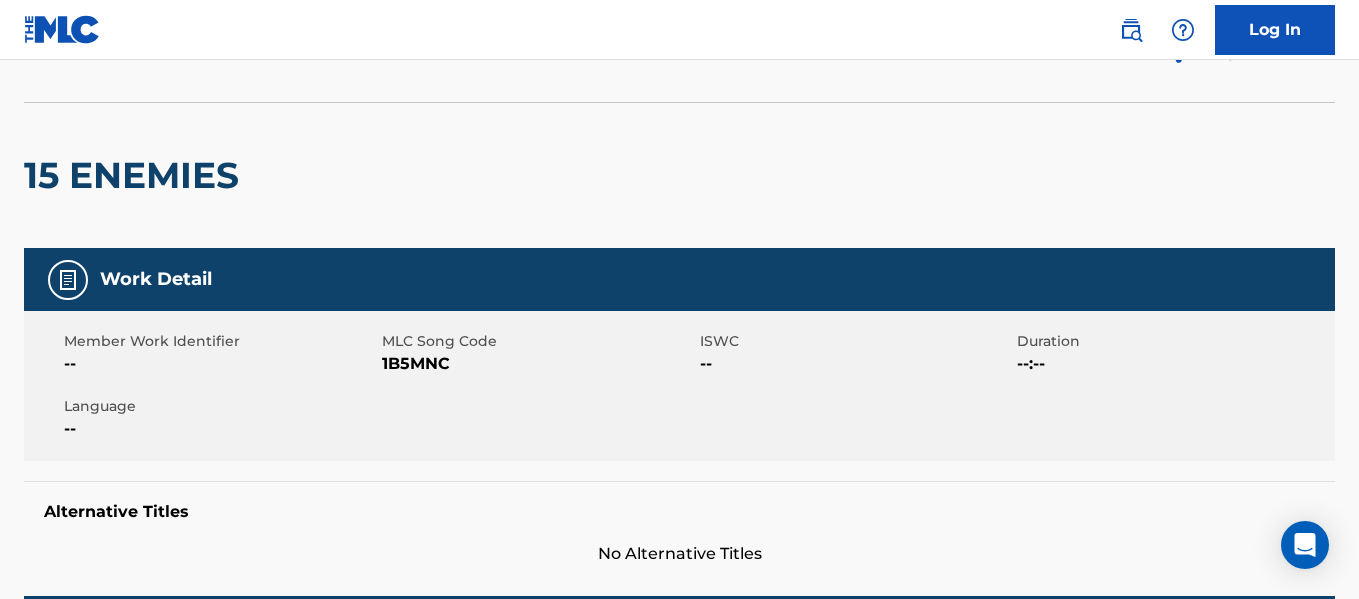 scroll, scrollTop: 0, scrollLeft: 0, axis: both 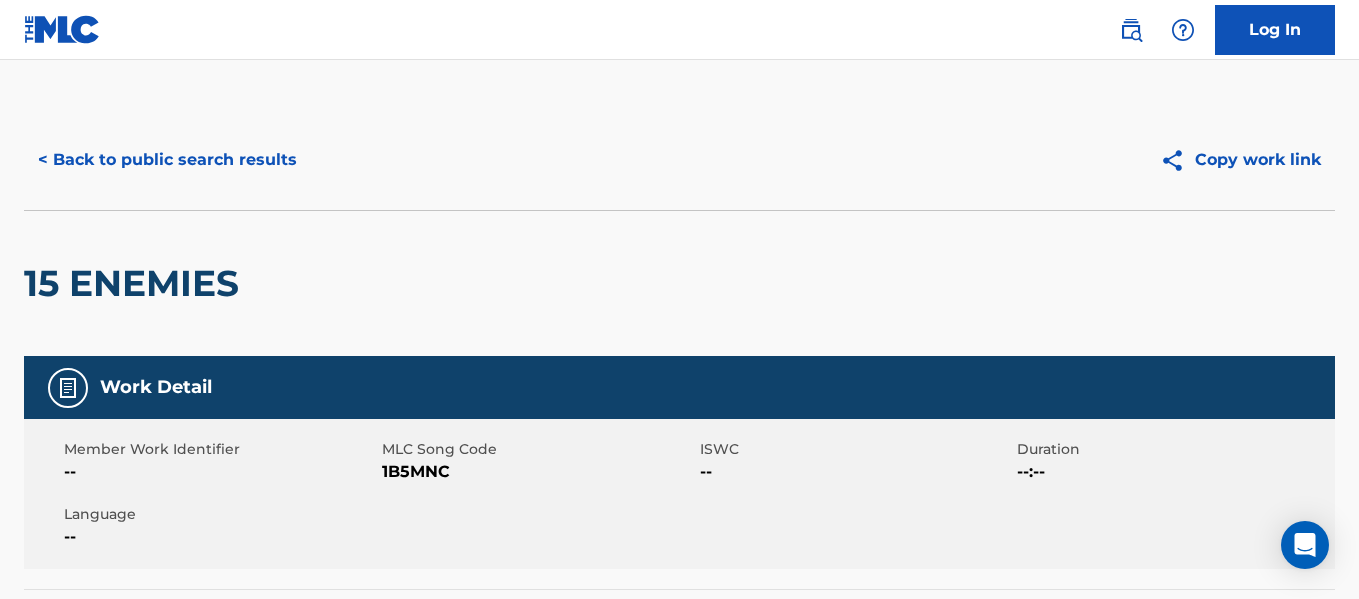 click on "1B5MNC" at bounding box center [538, 472] 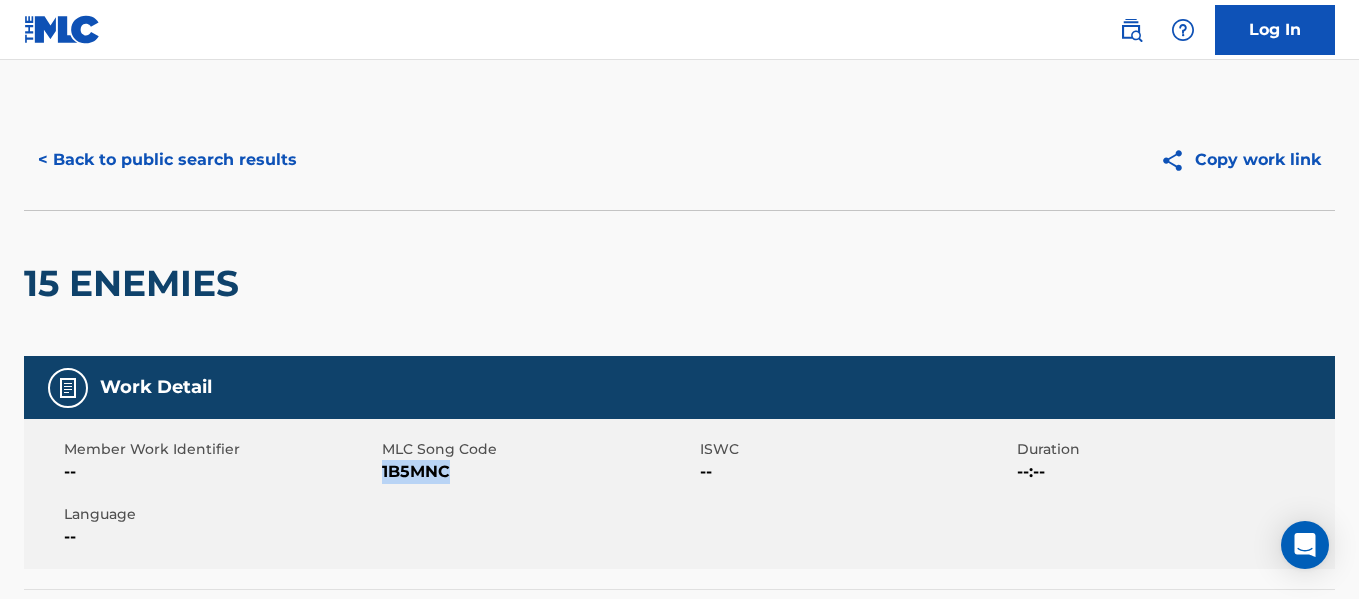 click on "1B5MNC" at bounding box center [538, 472] 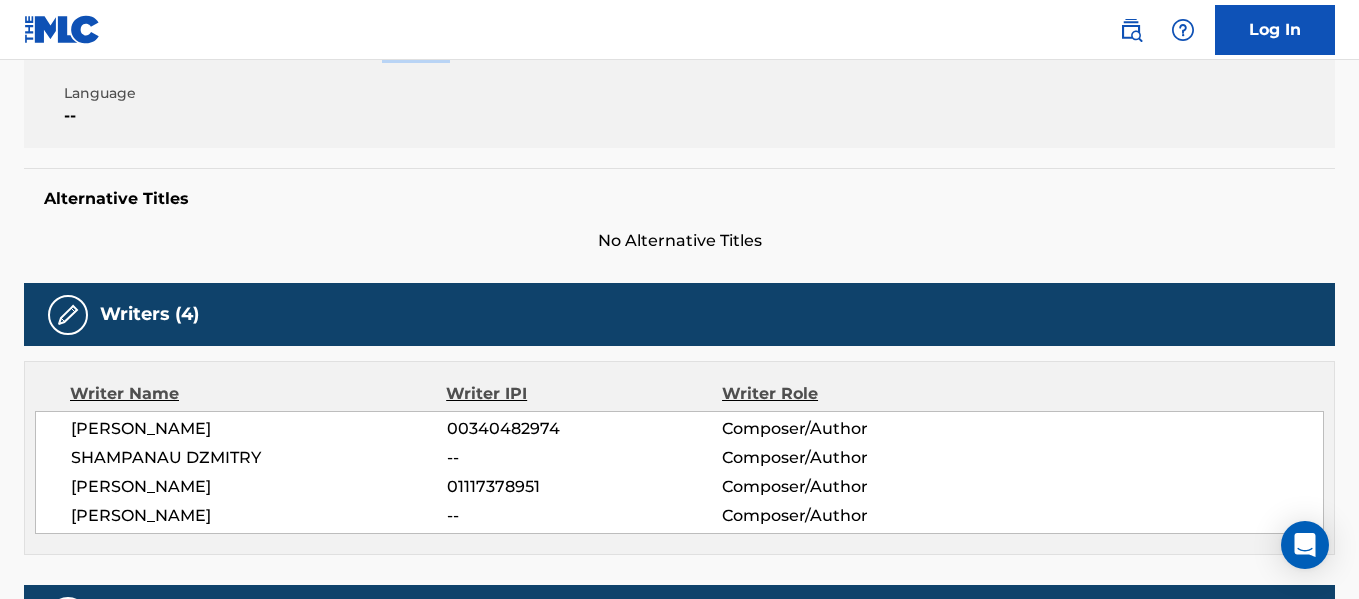 scroll, scrollTop: 320, scrollLeft: 0, axis: vertical 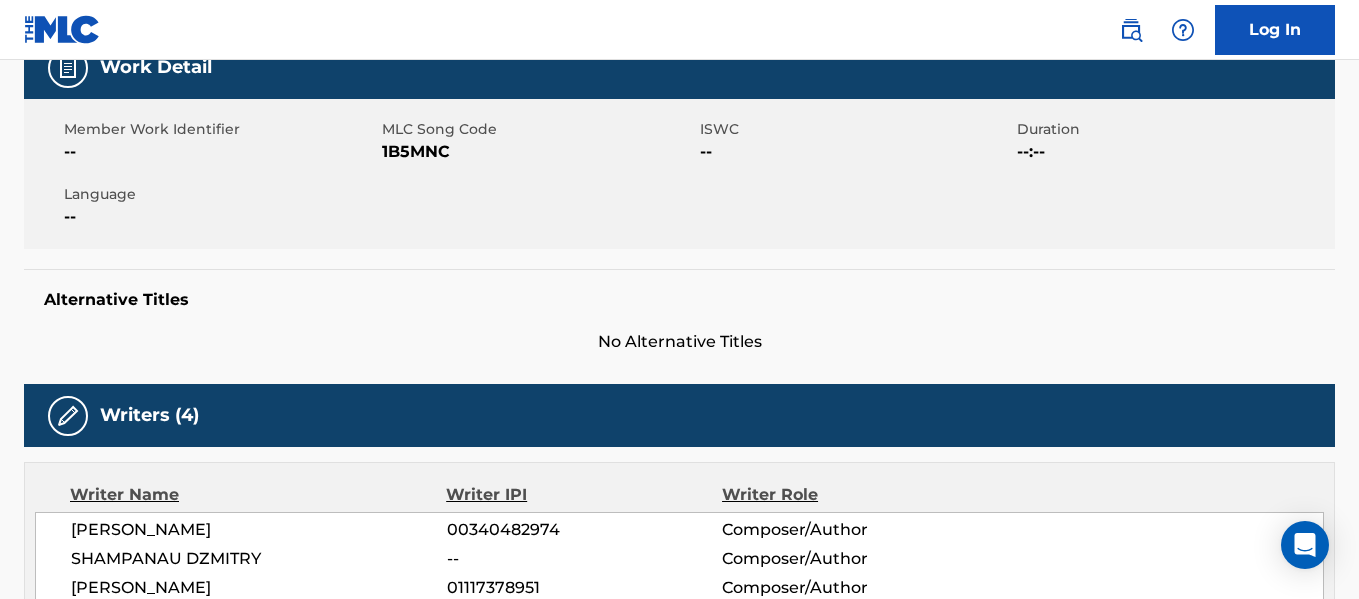 click on "Alternative Titles" at bounding box center (679, 300) 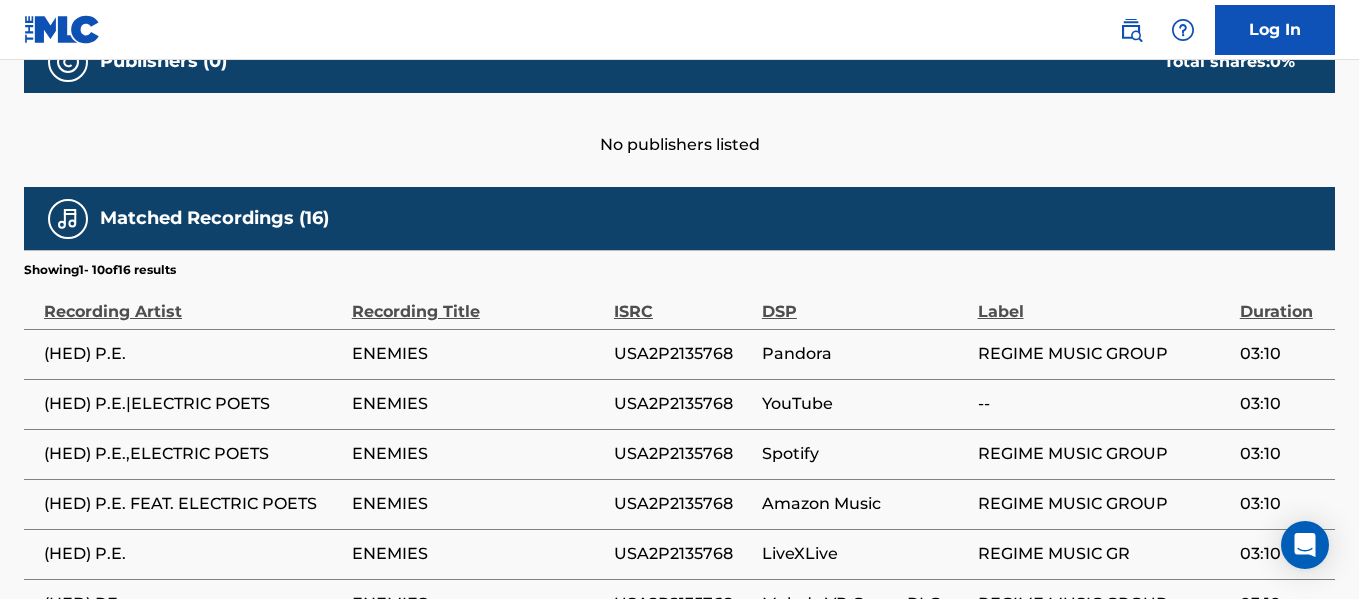 scroll, scrollTop: 977, scrollLeft: 0, axis: vertical 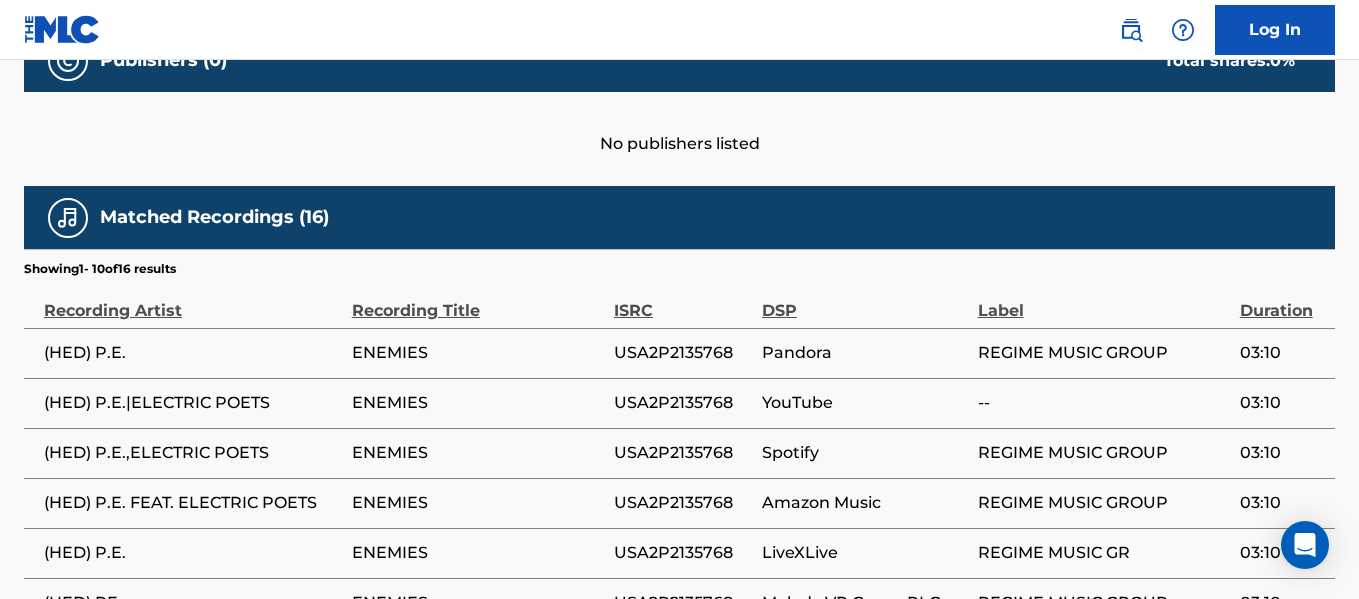 click on "USA2P2135768" at bounding box center [683, 353] 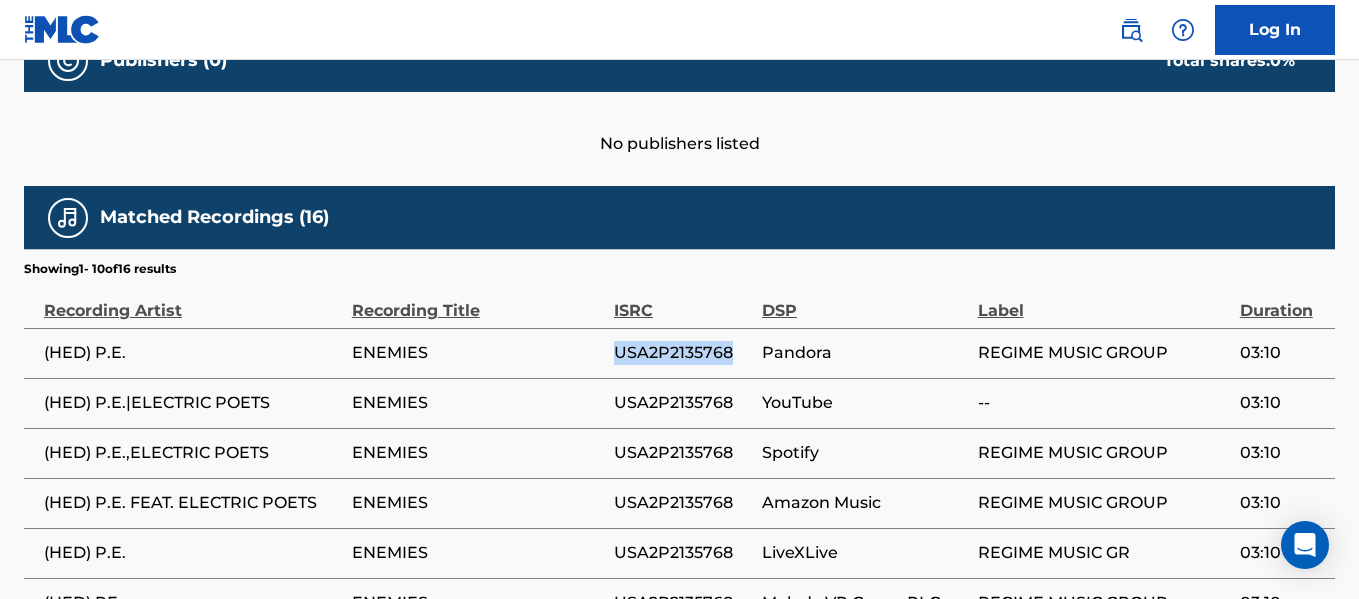 click on "USA2P2135768" at bounding box center [683, 353] 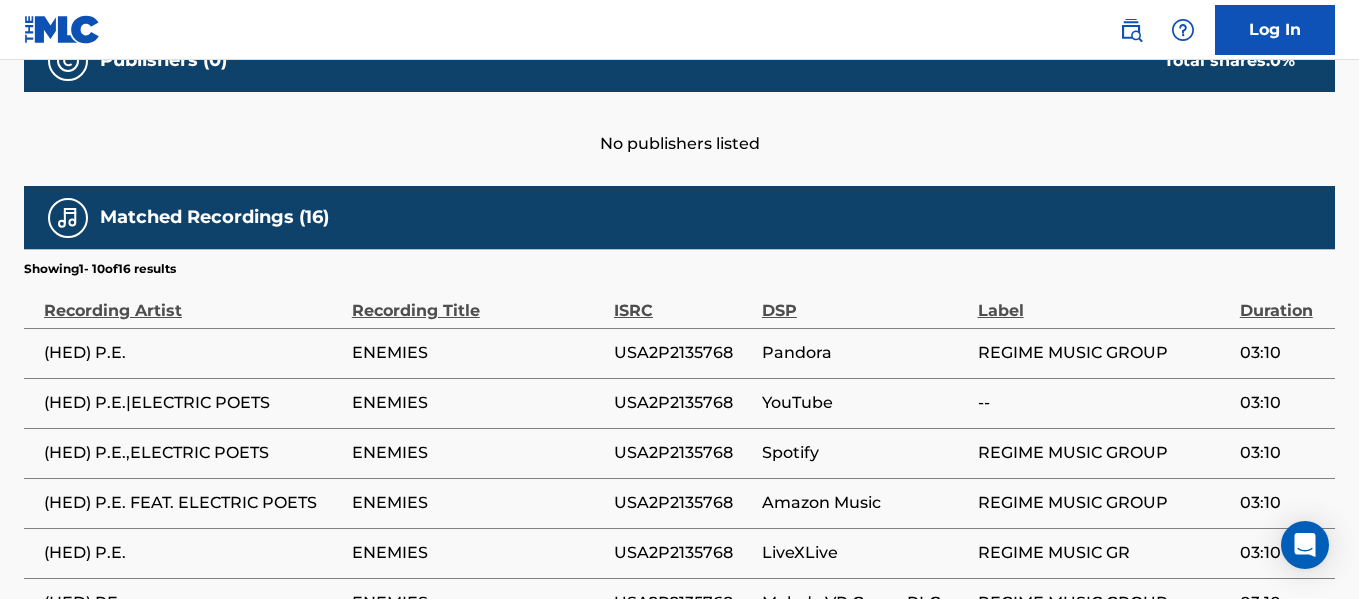 click on "Matched Recordings   (16)" at bounding box center [679, 217] 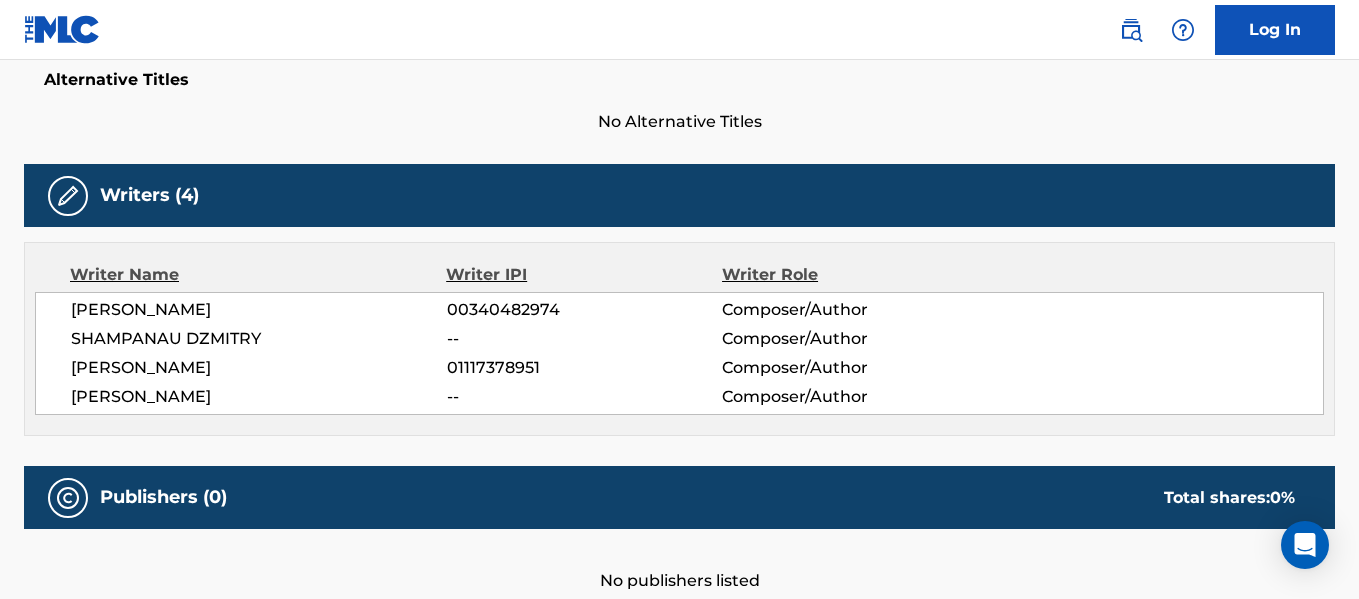 scroll, scrollTop: 0, scrollLeft: 0, axis: both 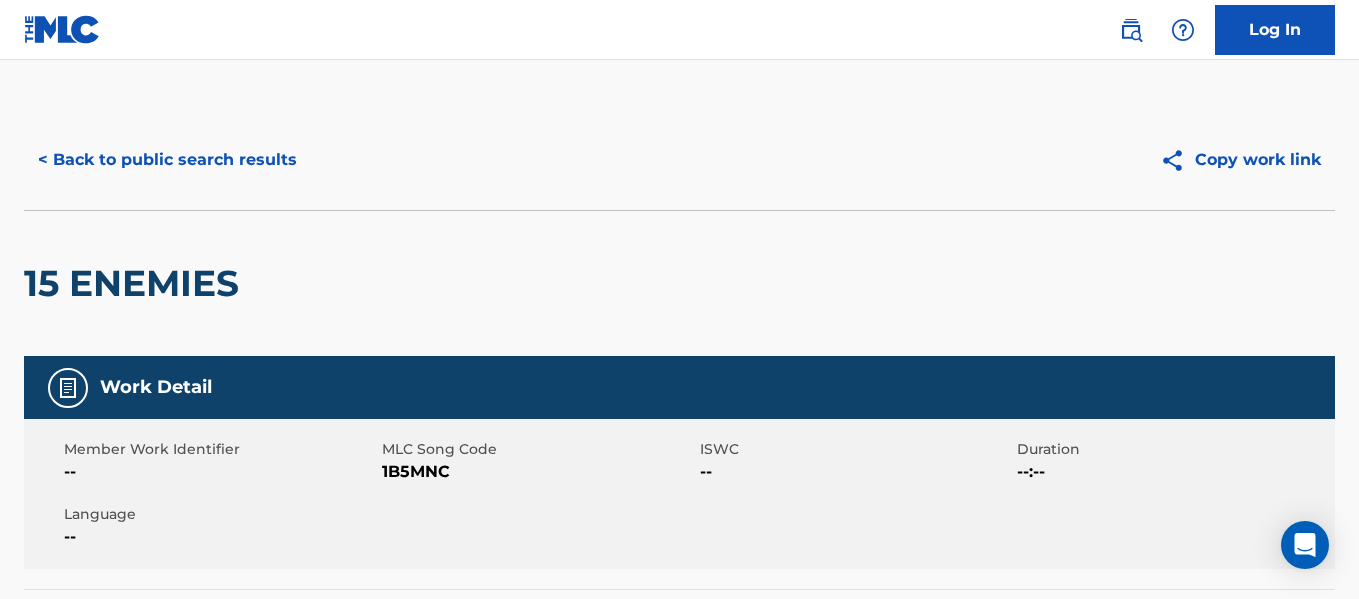 click on "< Back to public search results" at bounding box center (167, 160) 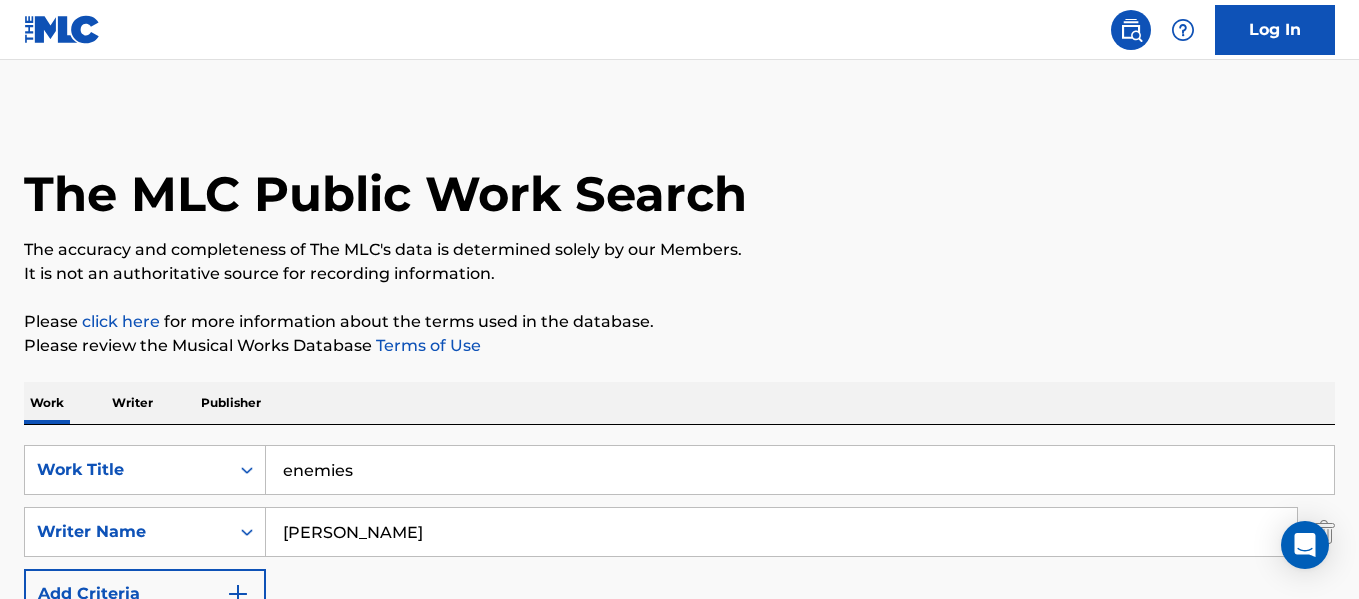 scroll, scrollTop: 375, scrollLeft: 0, axis: vertical 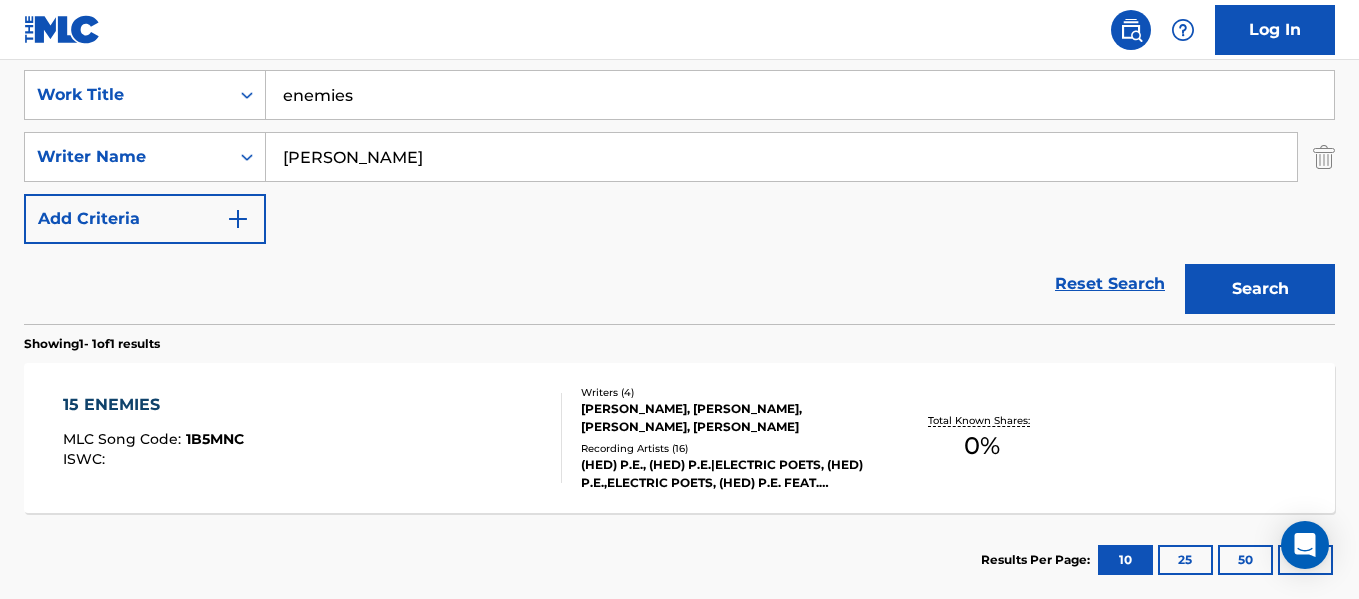 click on "enemies" at bounding box center [800, 95] 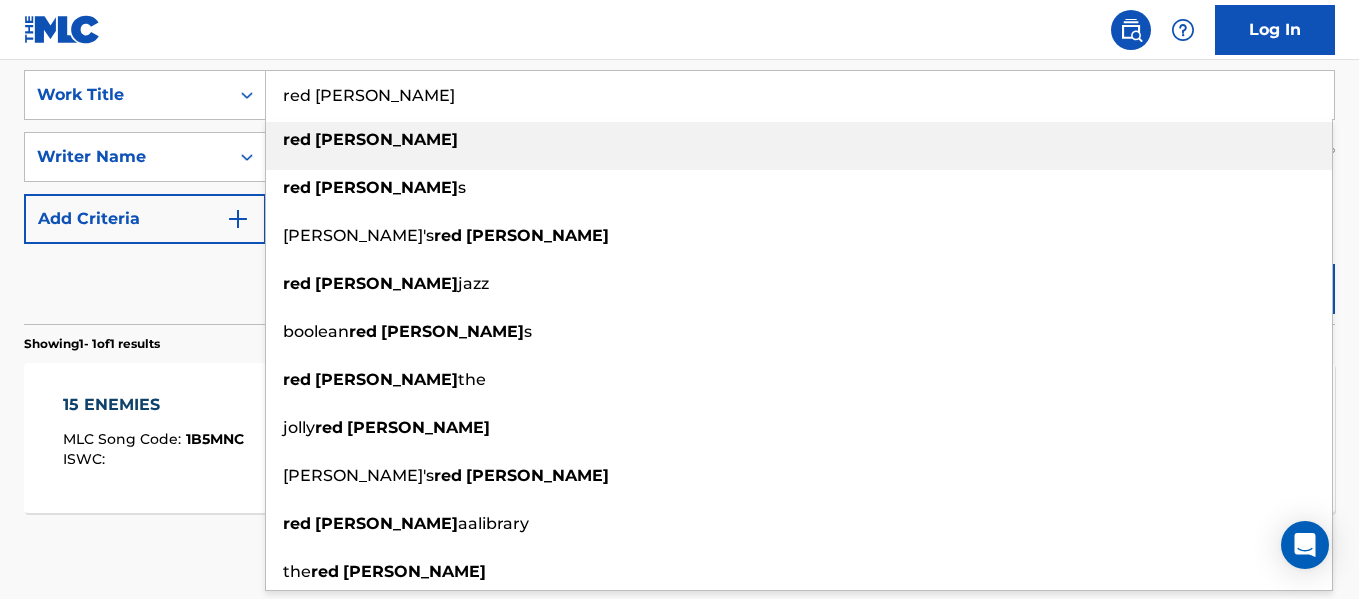 type on "red [PERSON_NAME]" 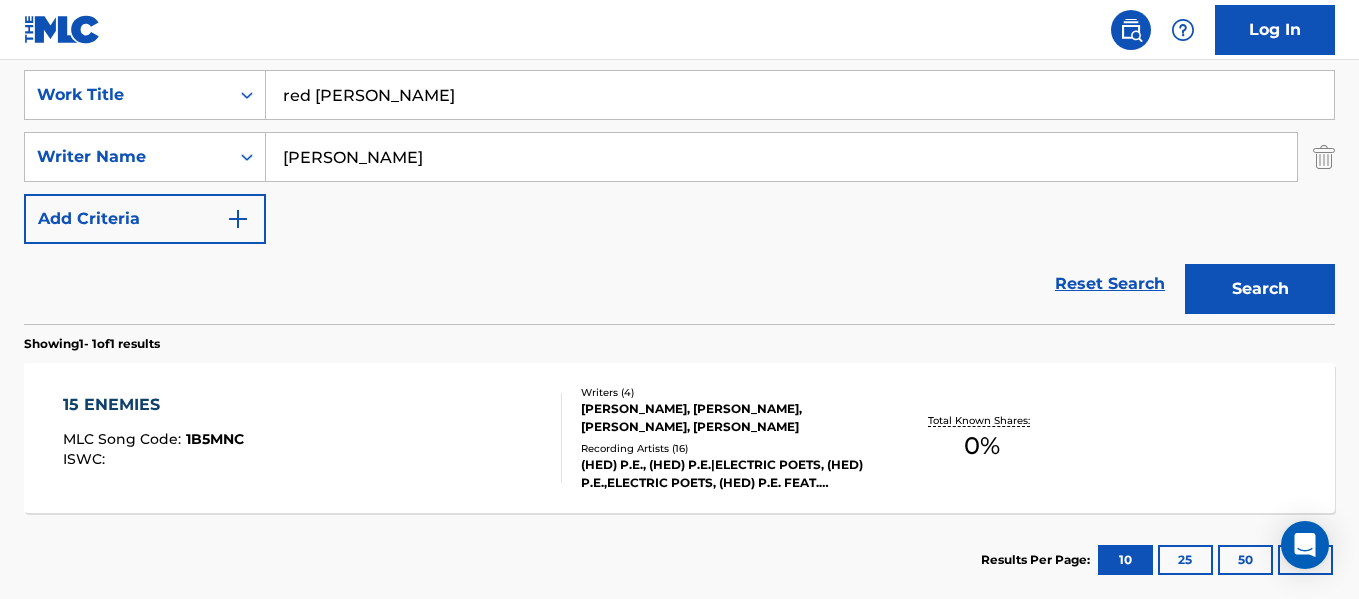 click on "Search" at bounding box center (1260, 289) 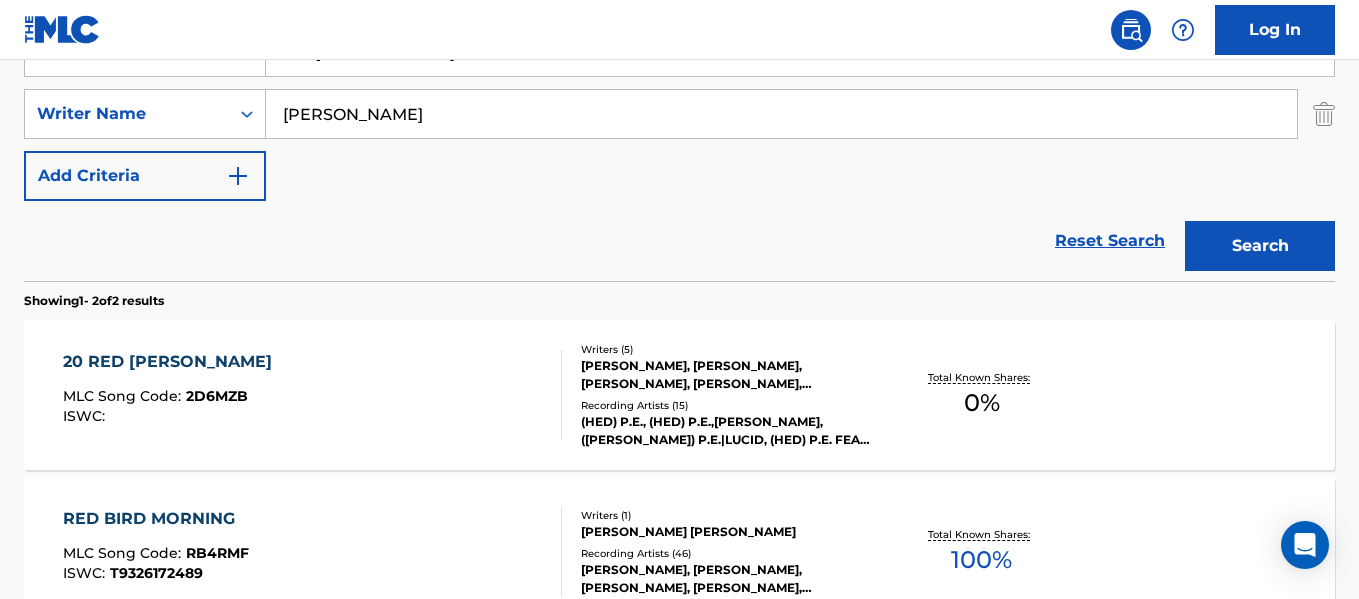 scroll, scrollTop: 419, scrollLeft: 0, axis: vertical 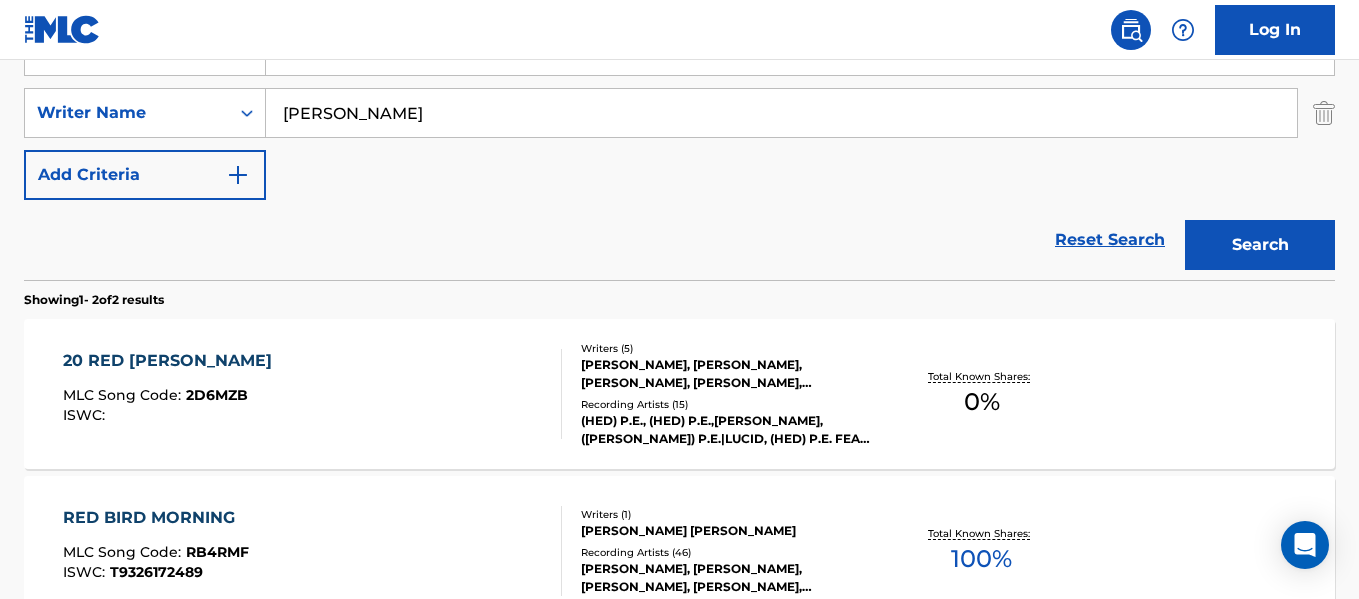 click on "20 RED [PERSON_NAME]" at bounding box center (172, 361) 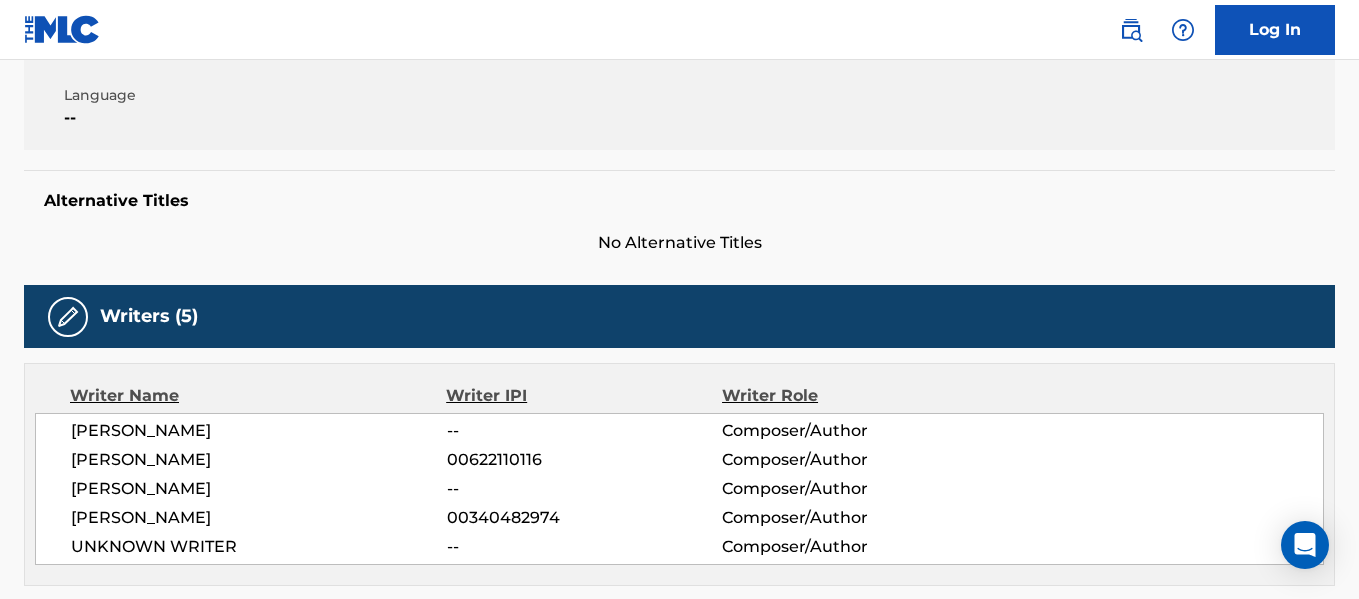 scroll, scrollTop: 0, scrollLeft: 0, axis: both 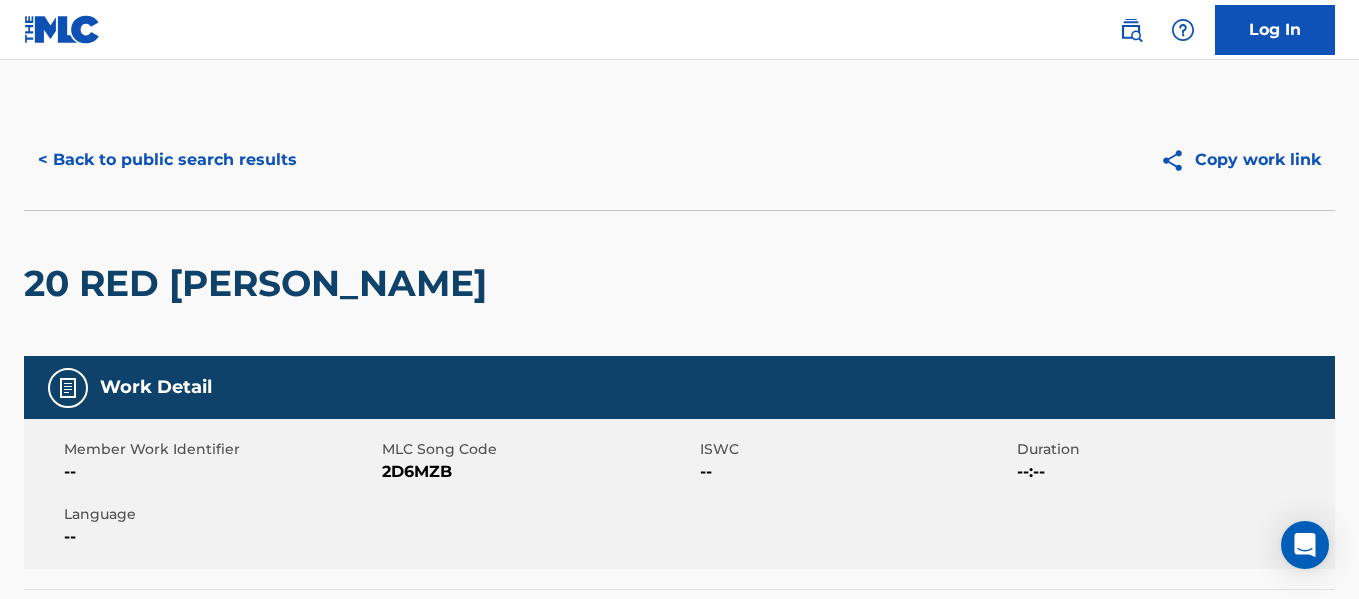 click on "2D6MZB" at bounding box center (538, 472) 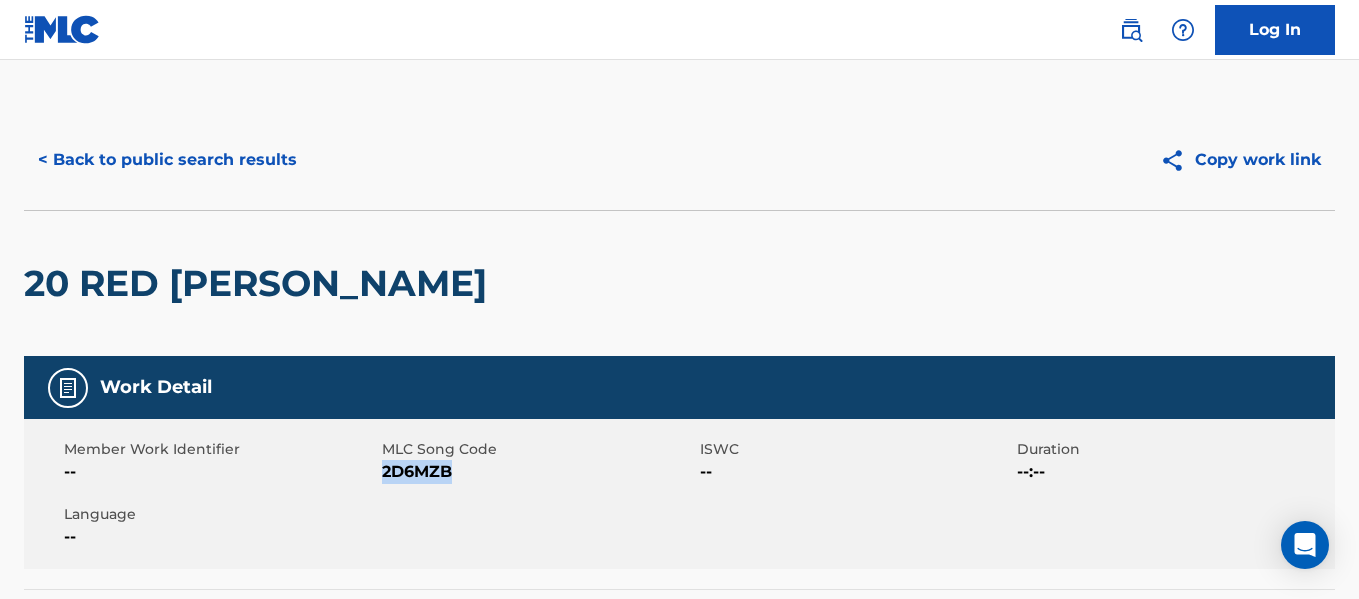 click on "2D6MZB" at bounding box center [538, 472] 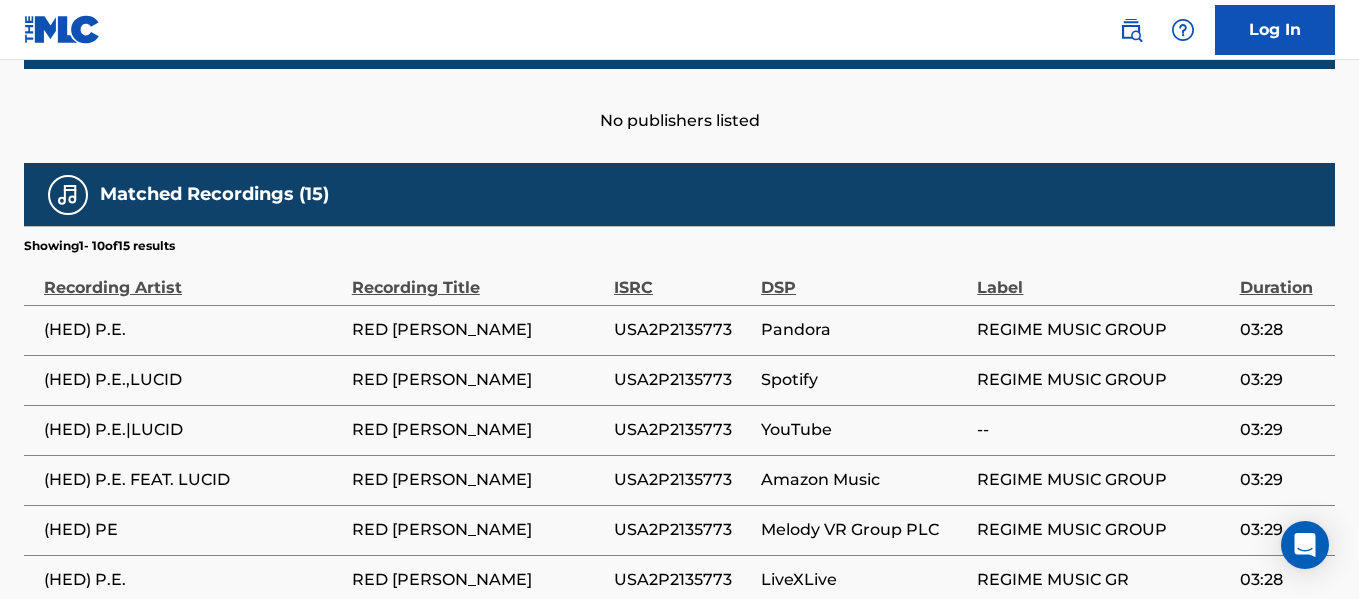 scroll, scrollTop: 1030, scrollLeft: 0, axis: vertical 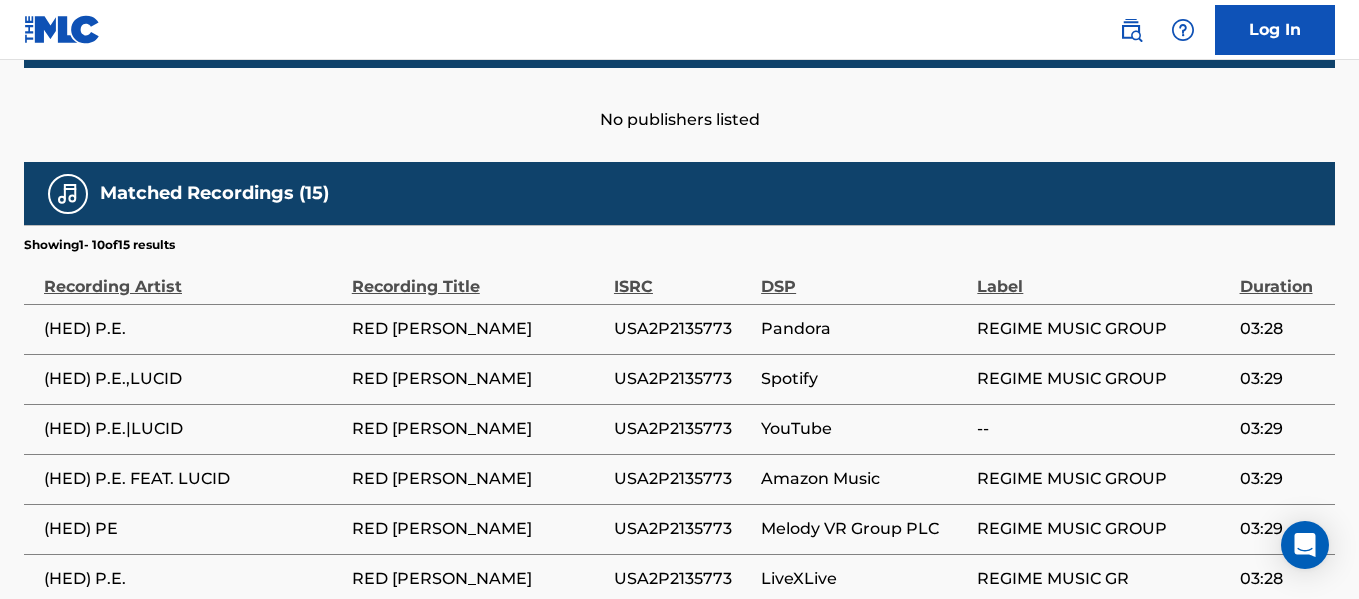 click on "USA2P2135773" at bounding box center [682, 329] 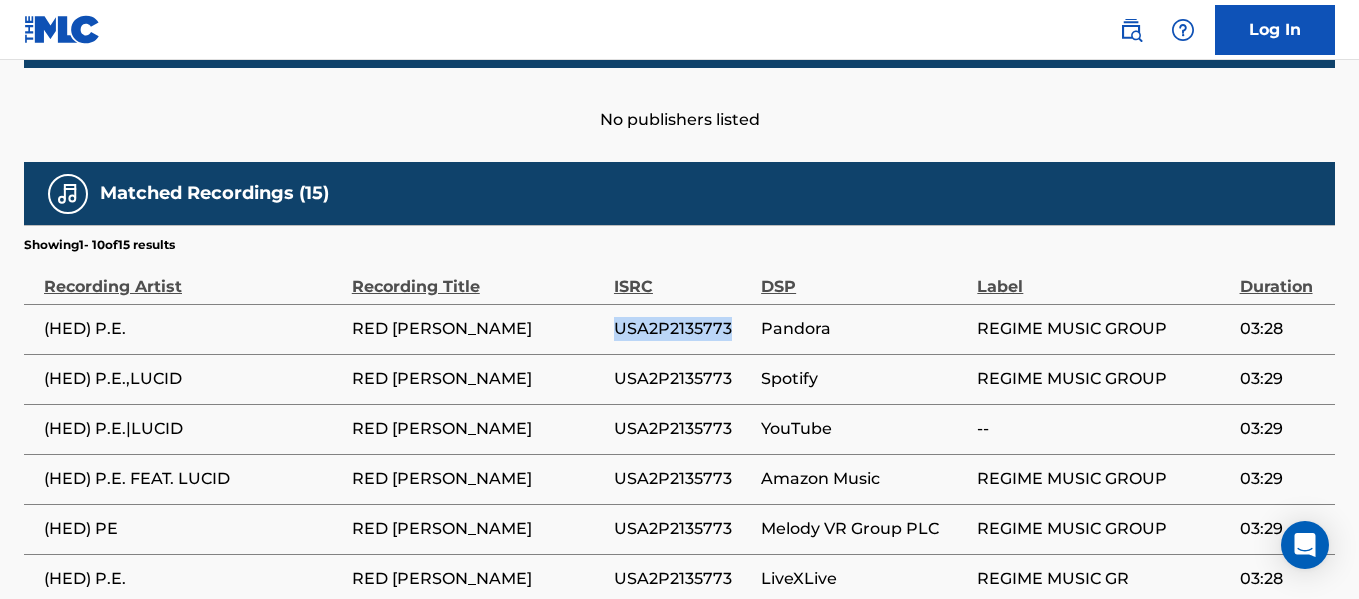 click on "USA2P2135773" at bounding box center (682, 329) 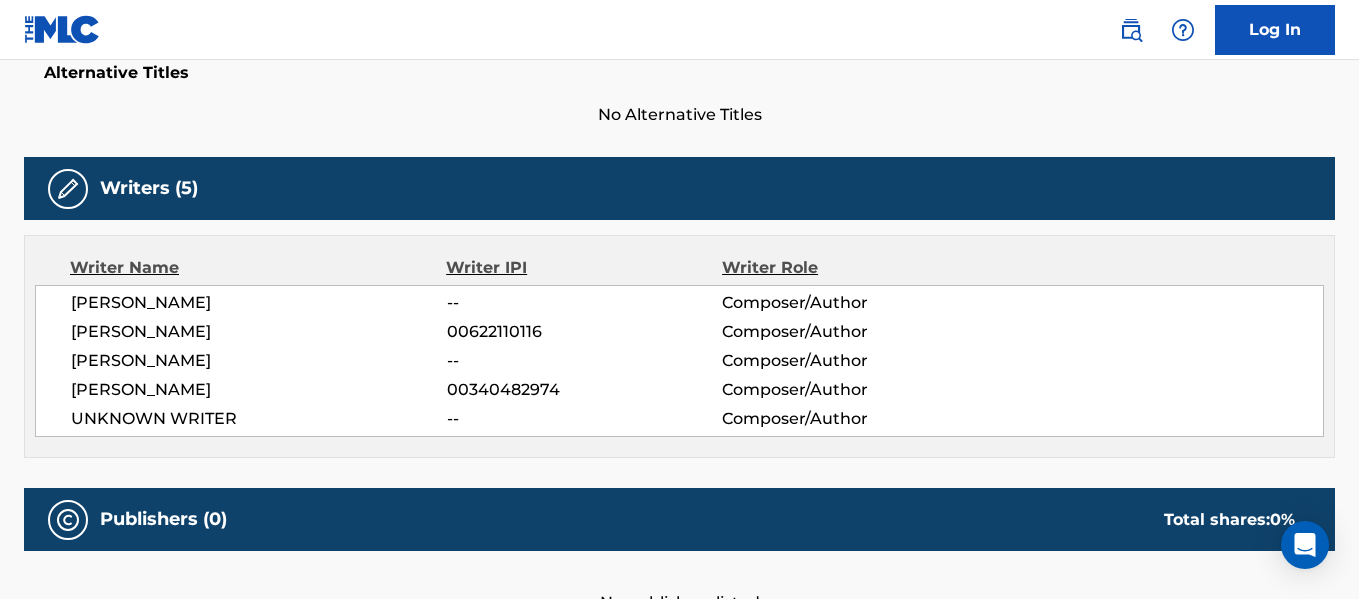 scroll, scrollTop: 546, scrollLeft: 0, axis: vertical 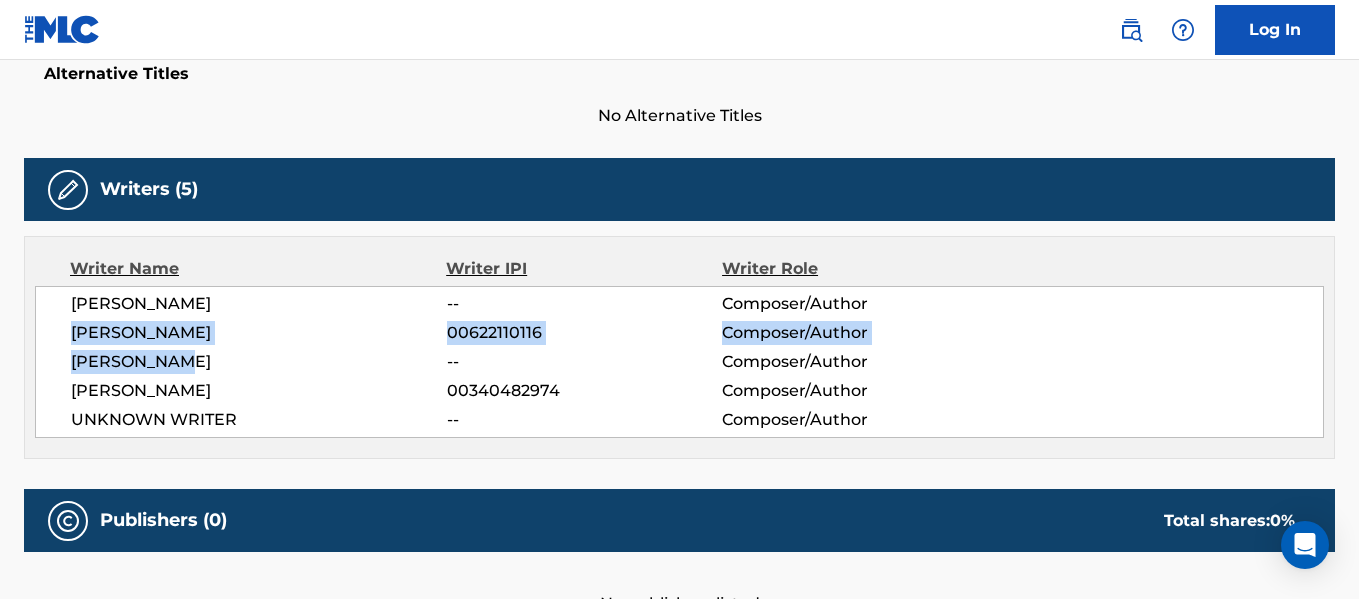drag, startPoint x: 65, startPoint y: 331, endPoint x: 207, endPoint y: 360, distance: 144.93102 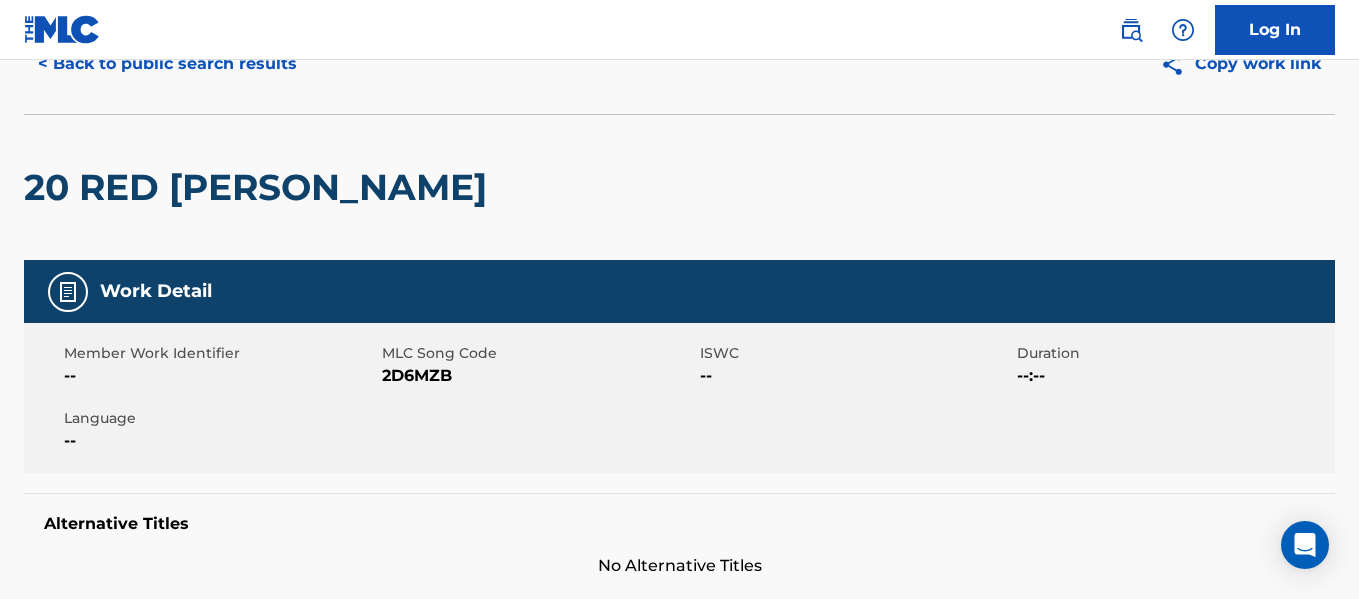 scroll, scrollTop: 85, scrollLeft: 0, axis: vertical 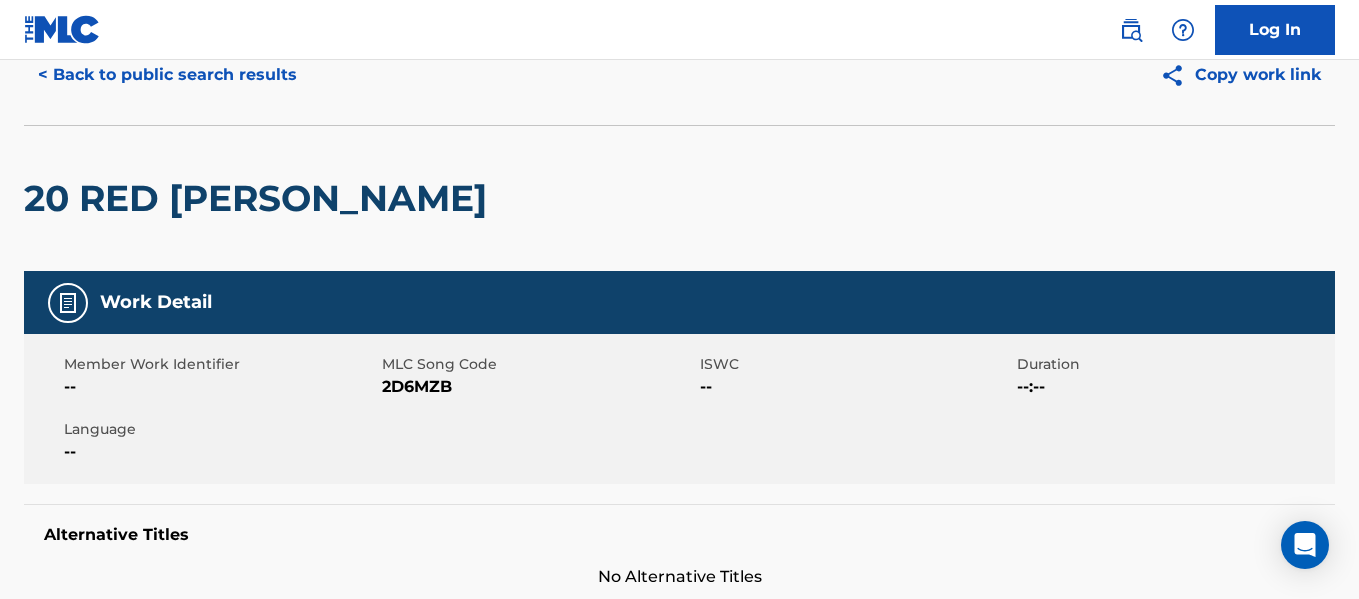click on "< Back to public search results" at bounding box center (167, 75) 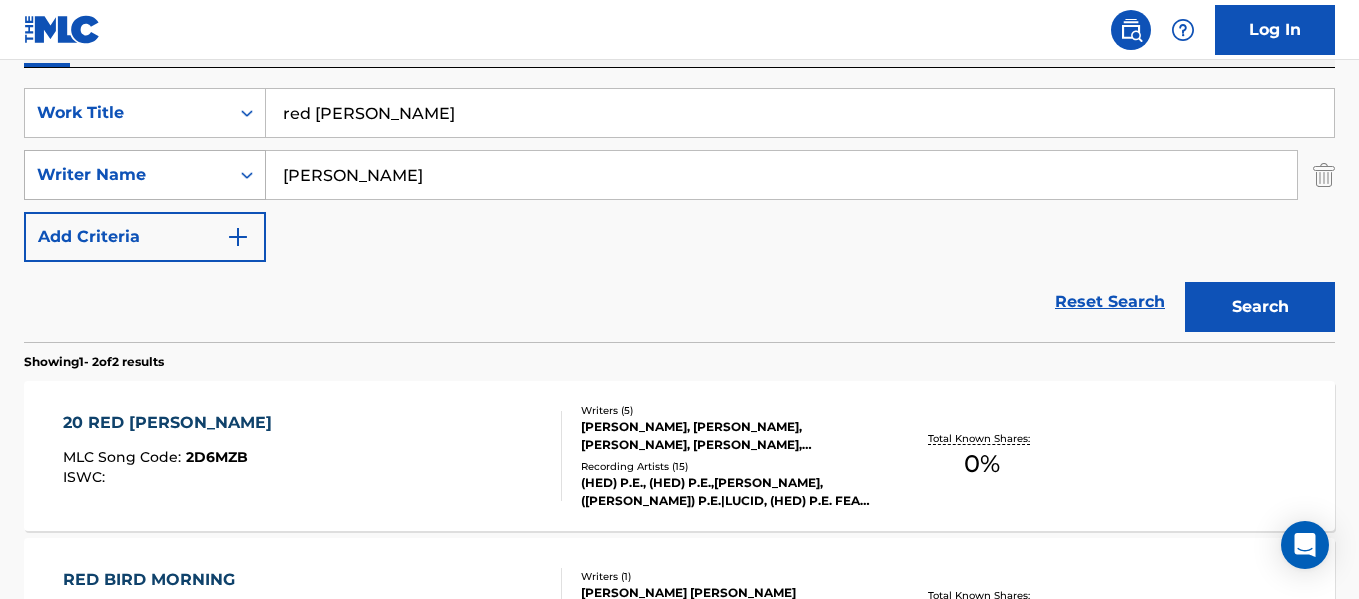 scroll, scrollTop: 348, scrollLeft: 0, axis: vertical 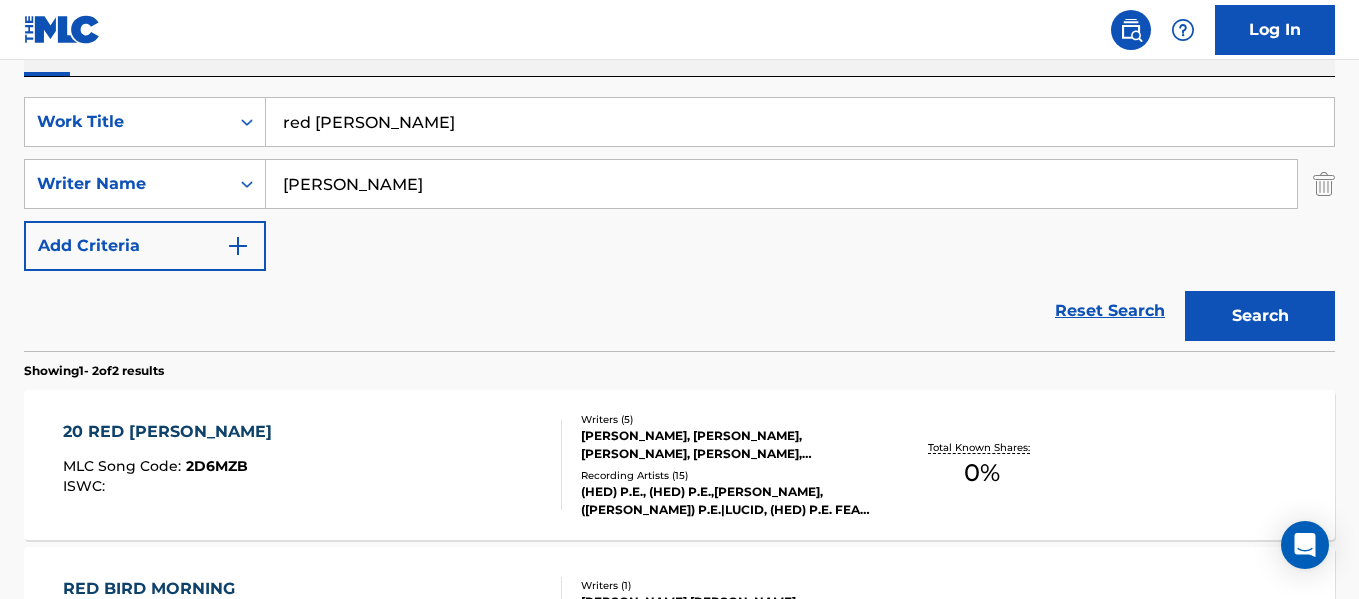 click on "red [PERSON_NAME]" at bounding box center [800, 122] 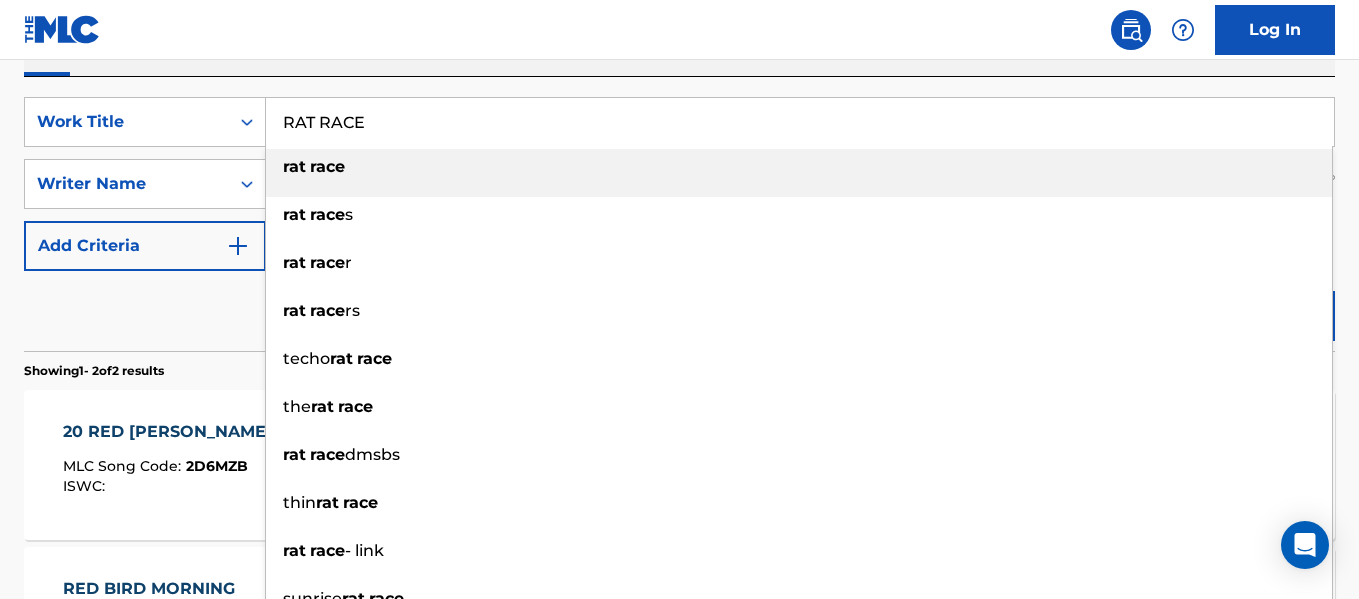 drag, startPoint x: 370, startPoint y: 174, endPoint x: 538, endPoint y: 168, distance: 168.1071 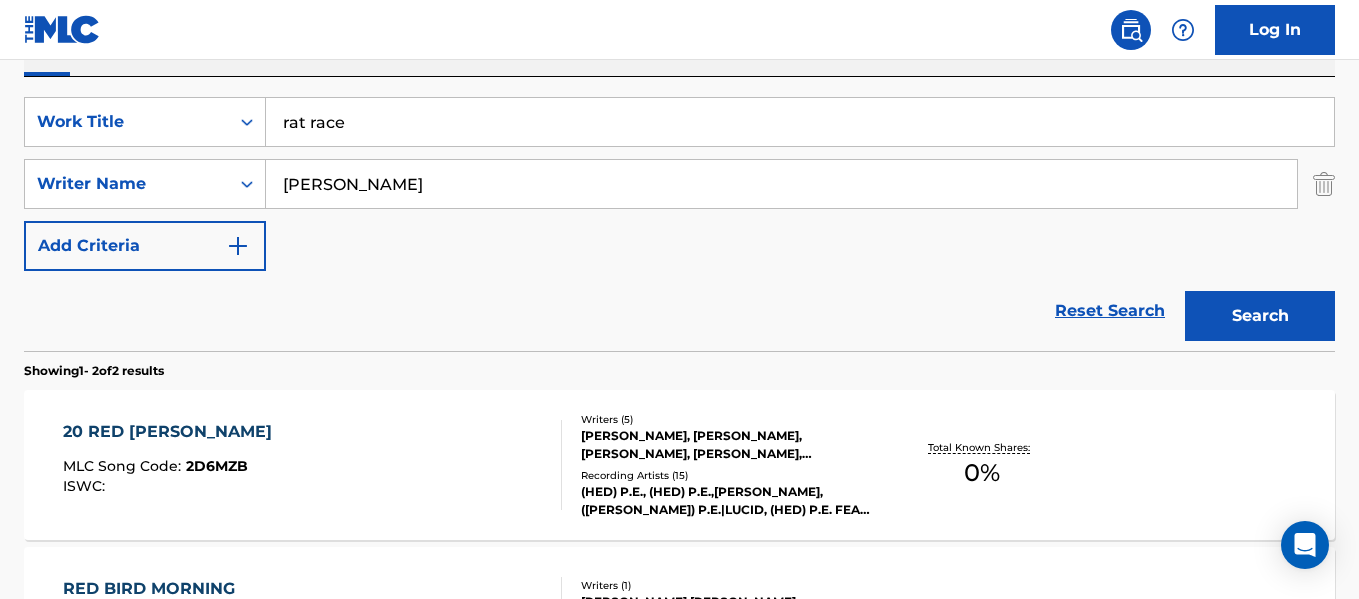 click on "[PERSON_NAME]" at bounding box center [781, 184] 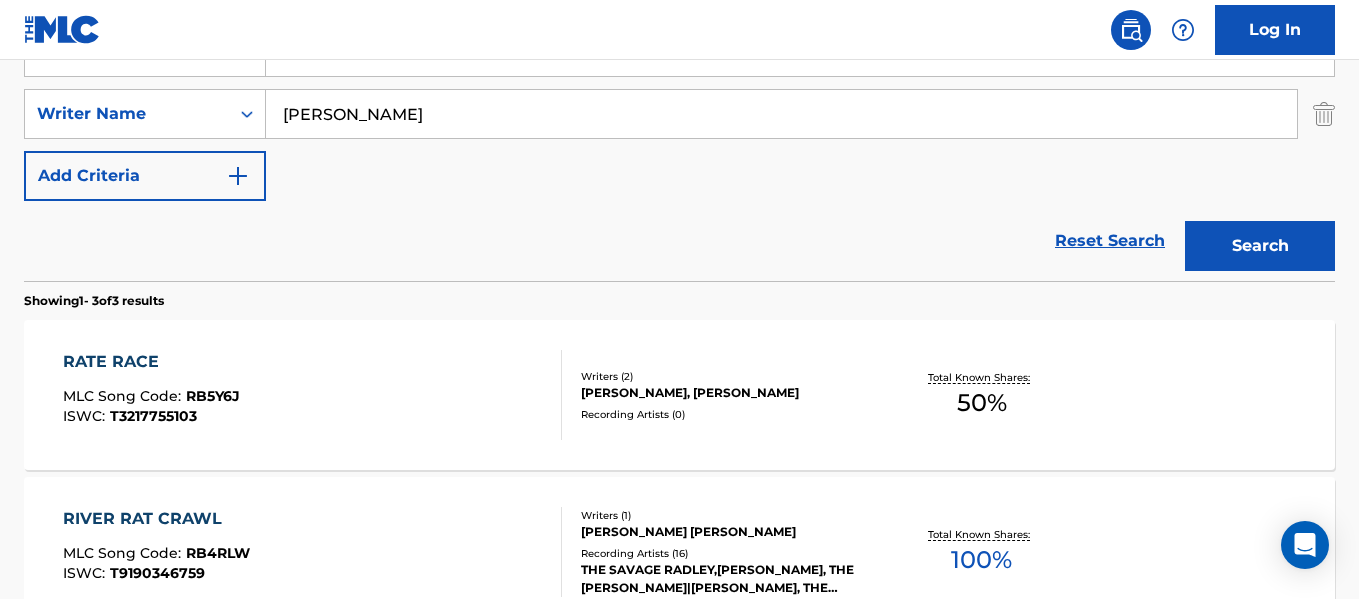 scroll, scrollTop: 419, scrollLeft: 0, axis: vertical 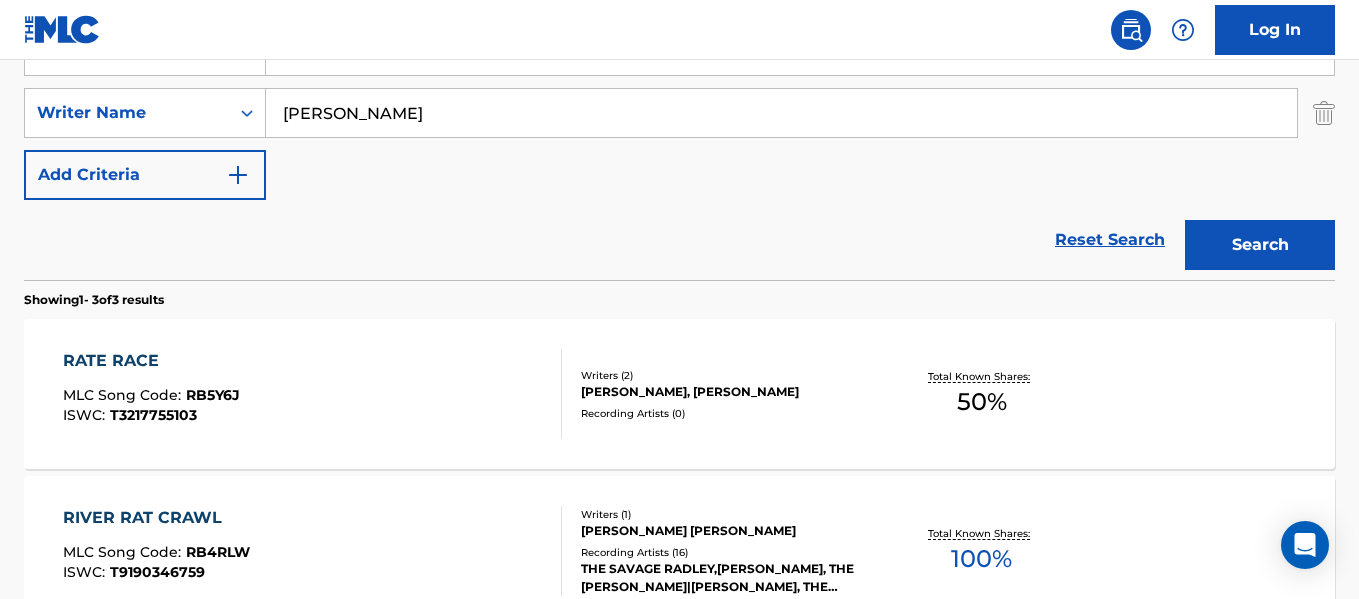 click on "RATE RACE" at bounding box center [151, 361] 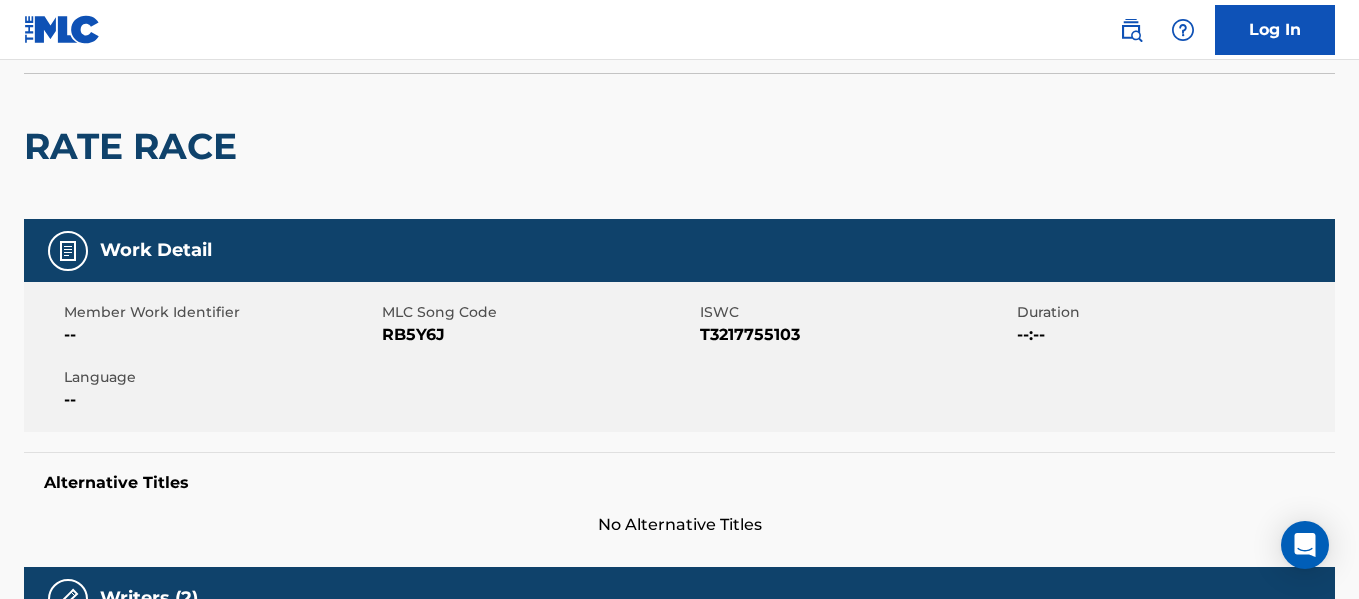 scroll, scrollTop: 0, scrollLeft: 0, axis: both 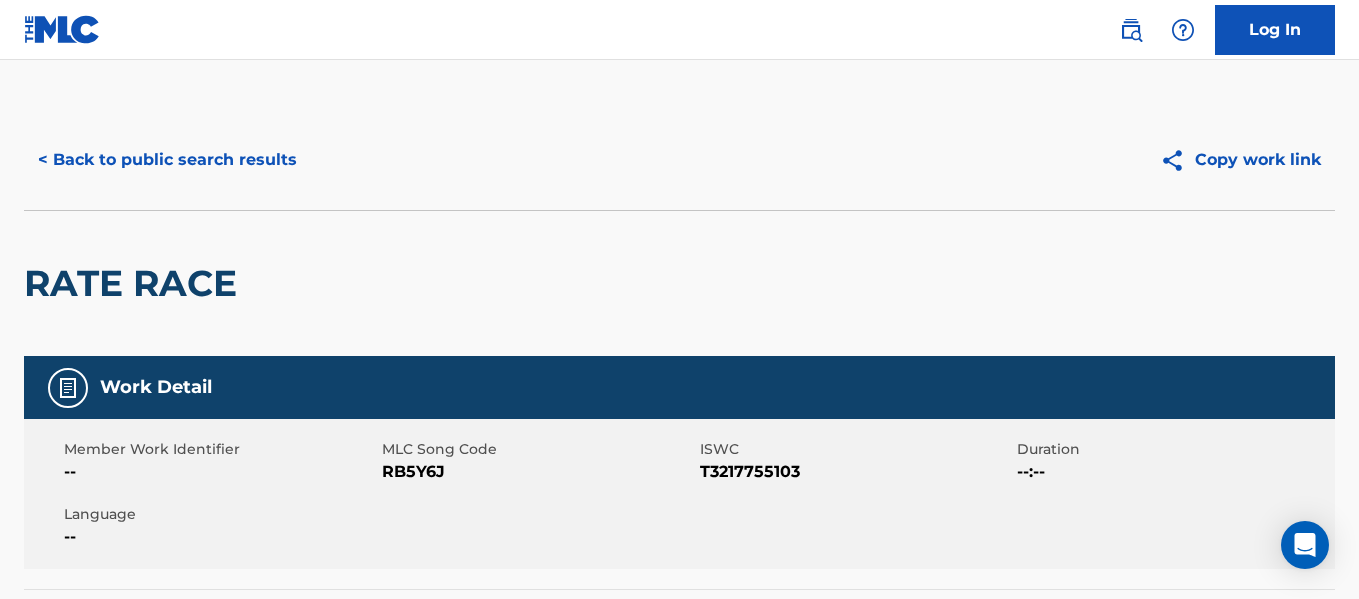 click on "< Back to public search results" at bounding box center (167, 160) 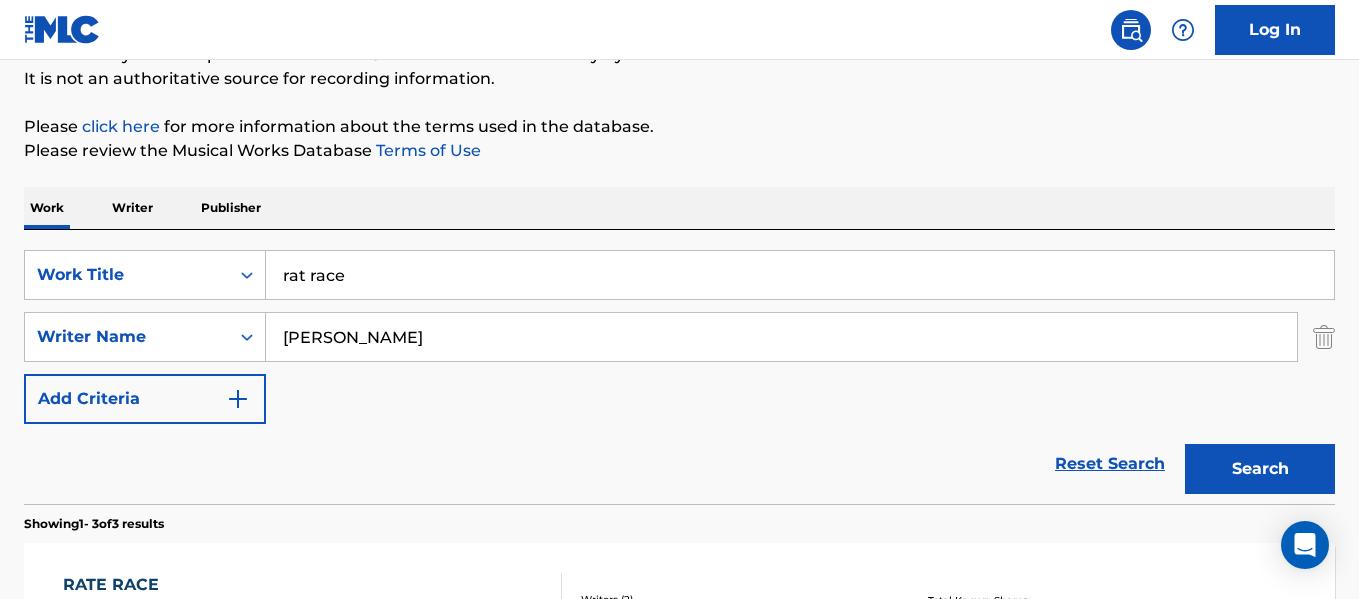 scroll, scrollTop: 191, scrollLeft: 0, axis: vertical 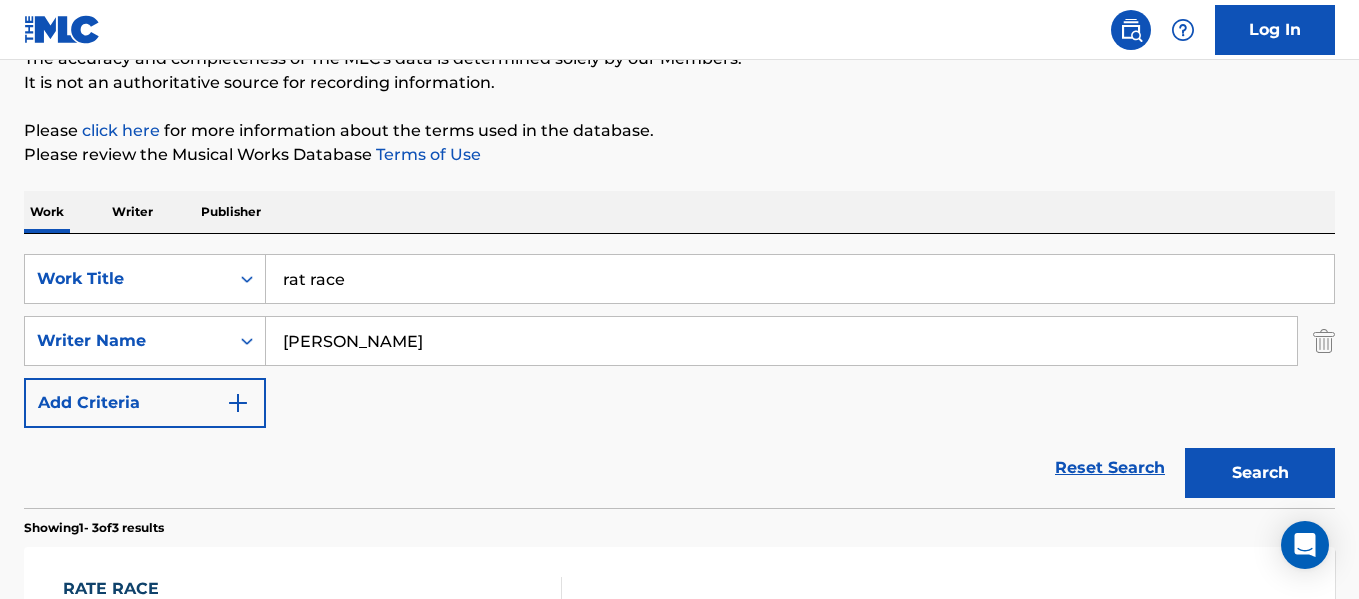 click on "rat race" at bounding box center [800, 279] 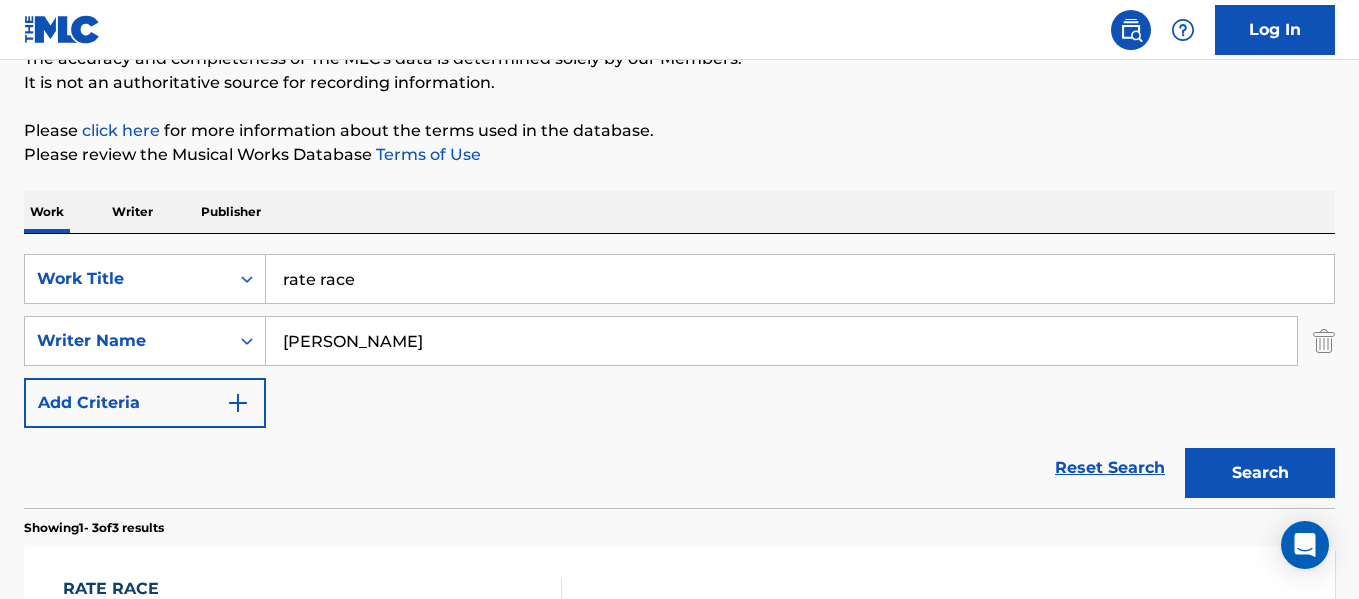click on "Search" at bounding box center [1260, 473] 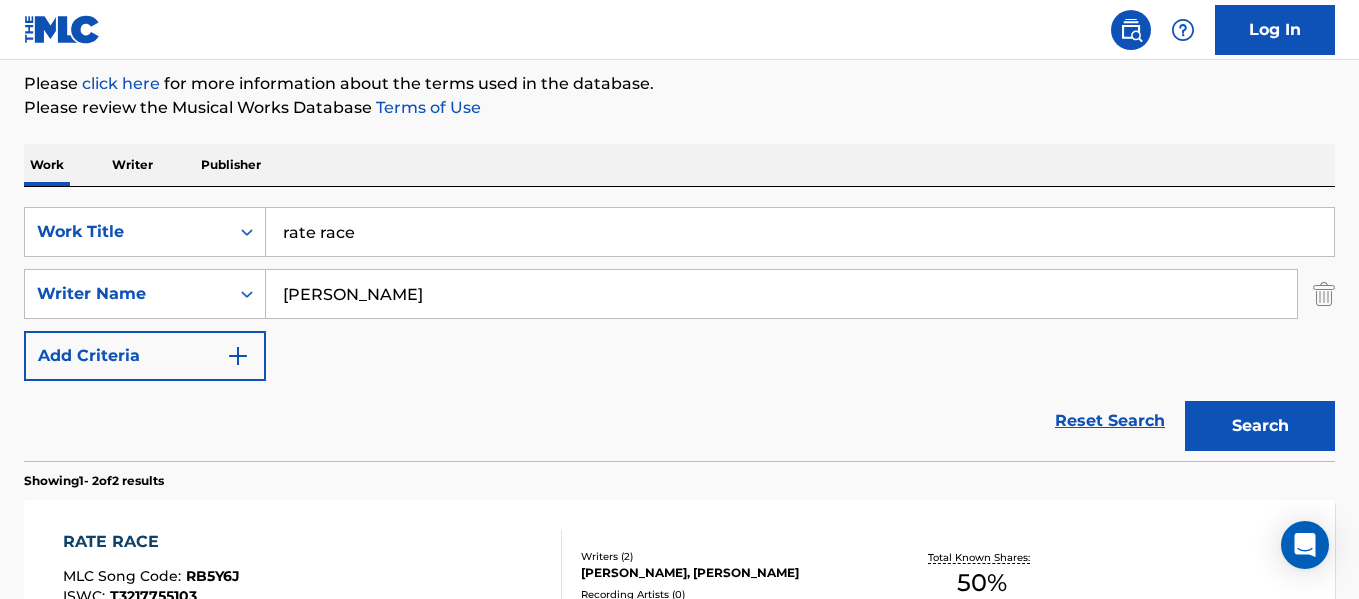 scroll, scrollTop: 233, scrollLeft: 0, axis: vertical 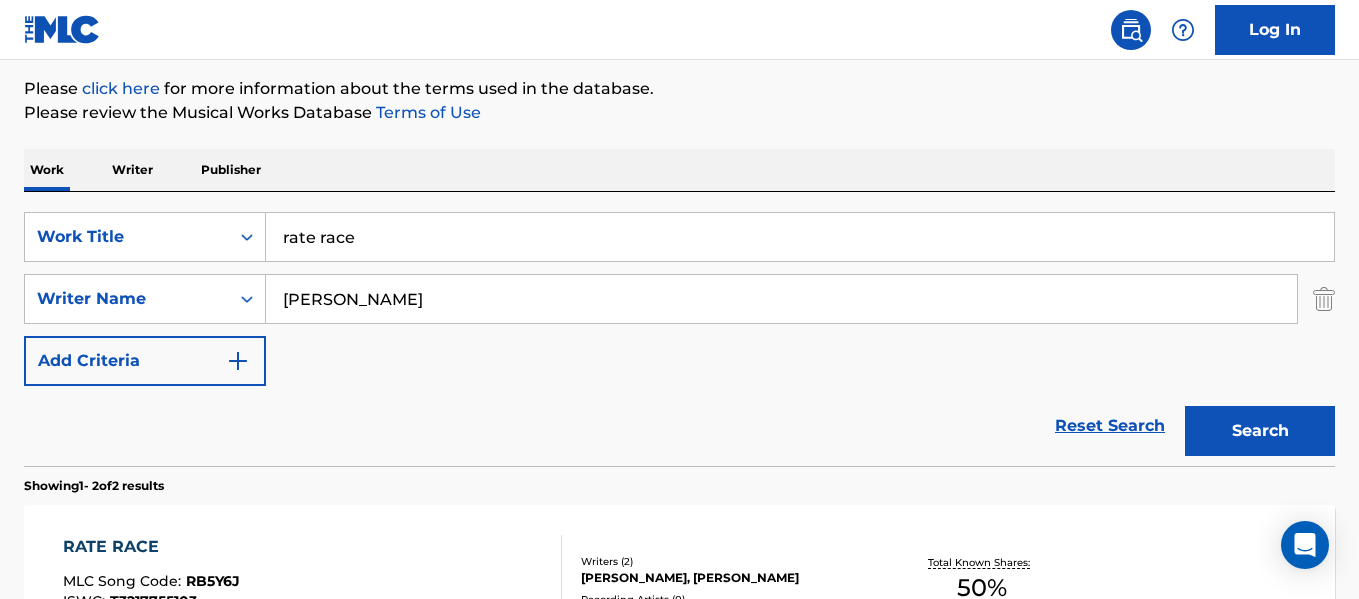 click on "rate race" at bounding box center [800, 237] 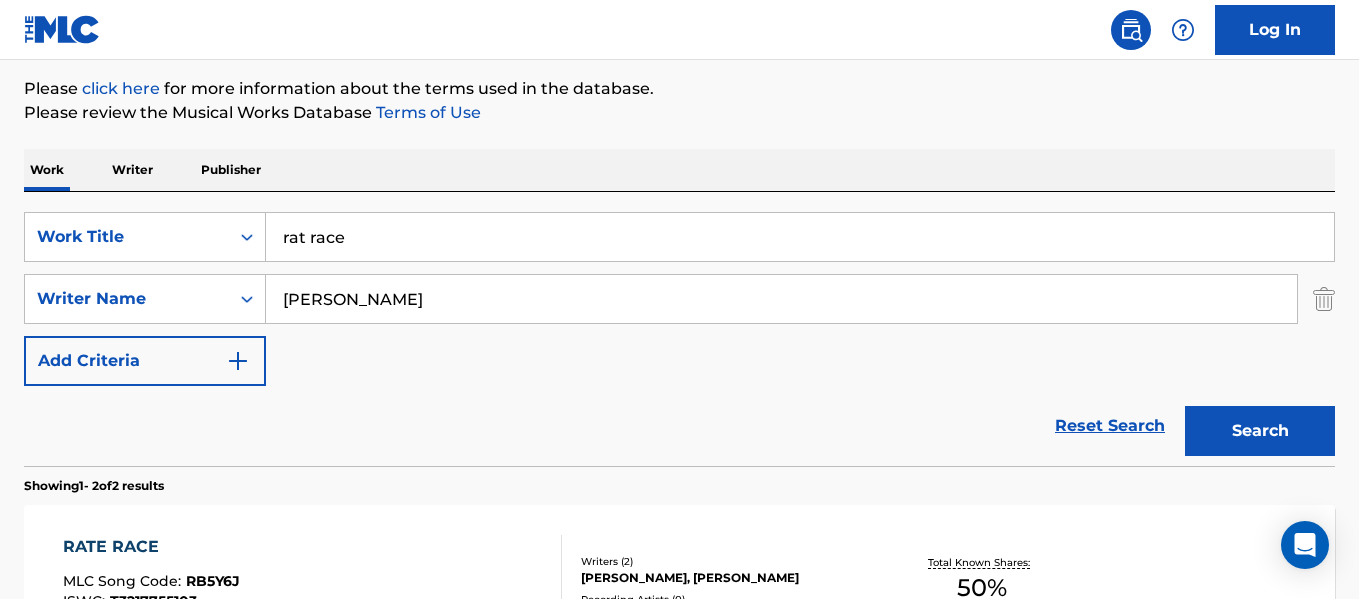 type on "rat race" 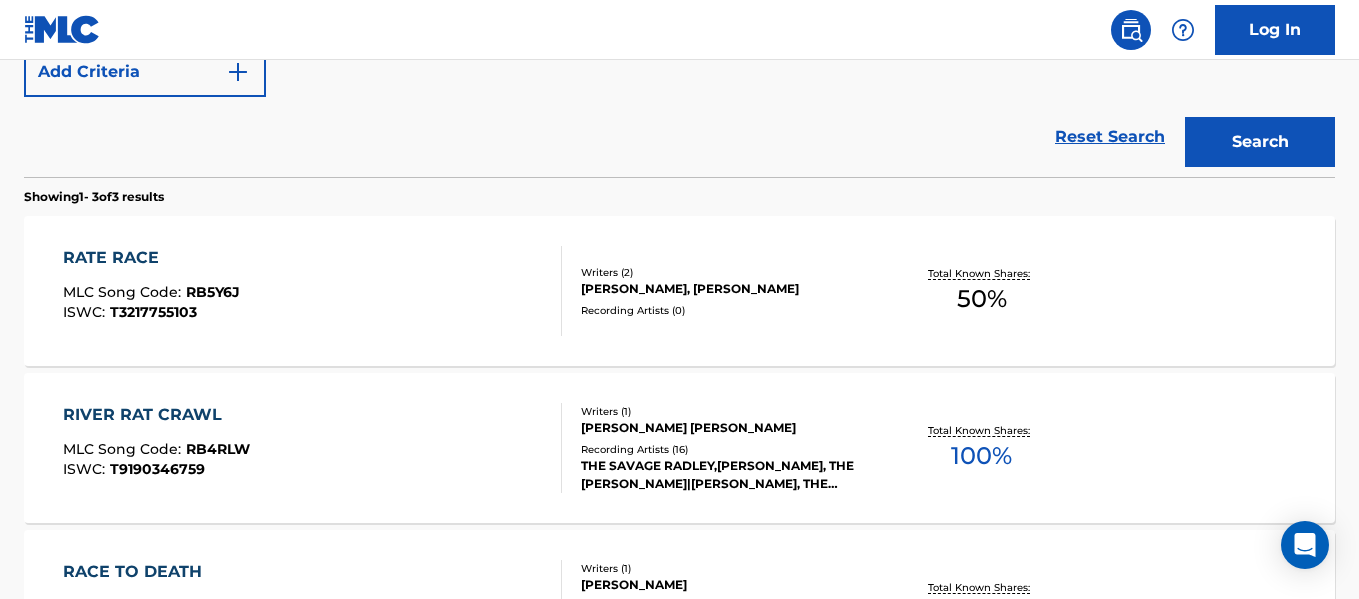 scroll, scrollTop: 526, scrollLeft: 0, axis: vertical 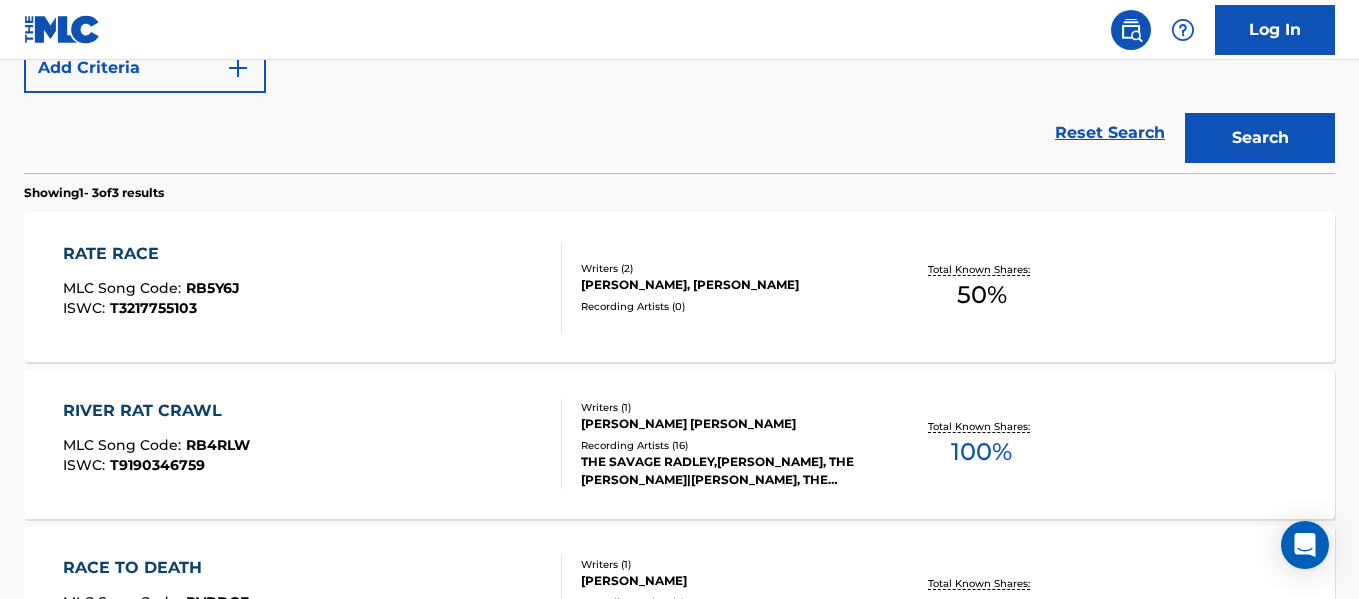 click on "RATE RACE" at bounding box center (151, 254) 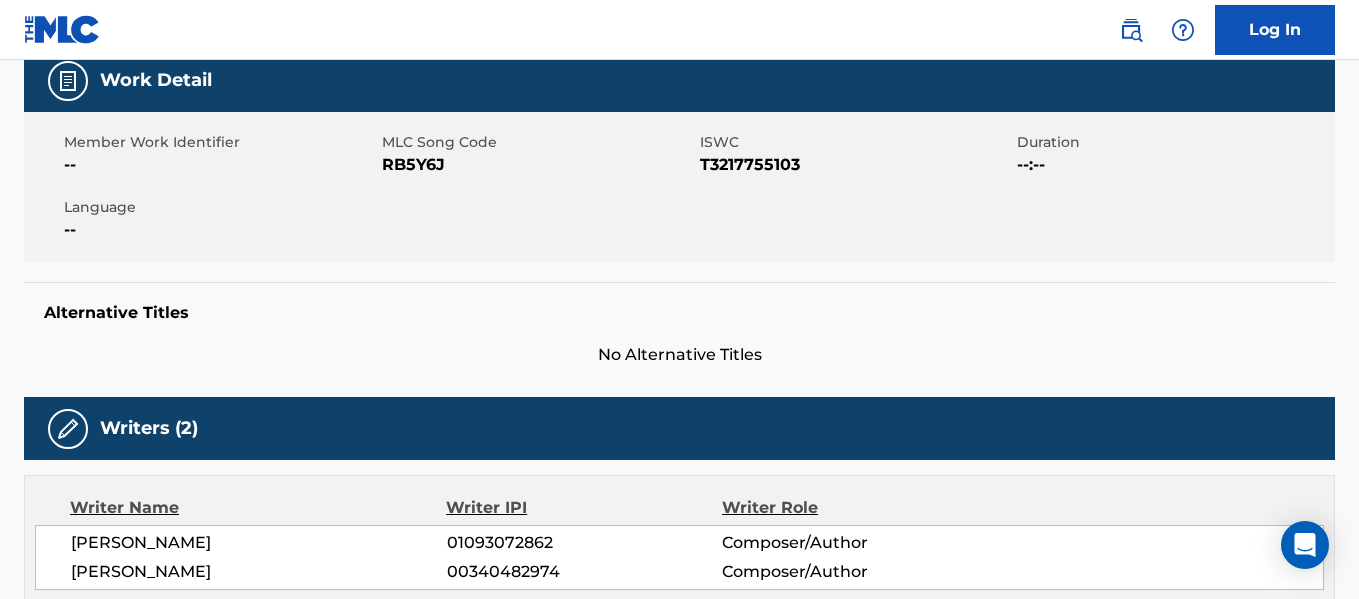 scroll, scrollTop: 0, scrollLeft: 0, axis: both 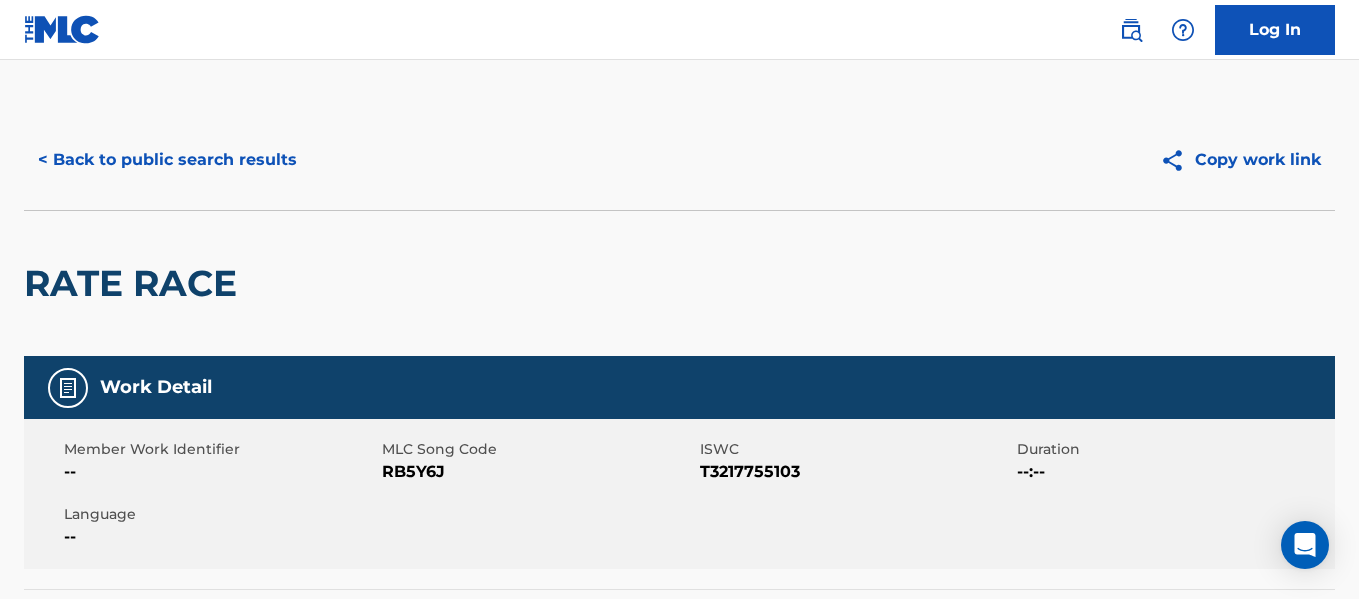 click on "< Back to public search results" at bounding box center [167, 160] 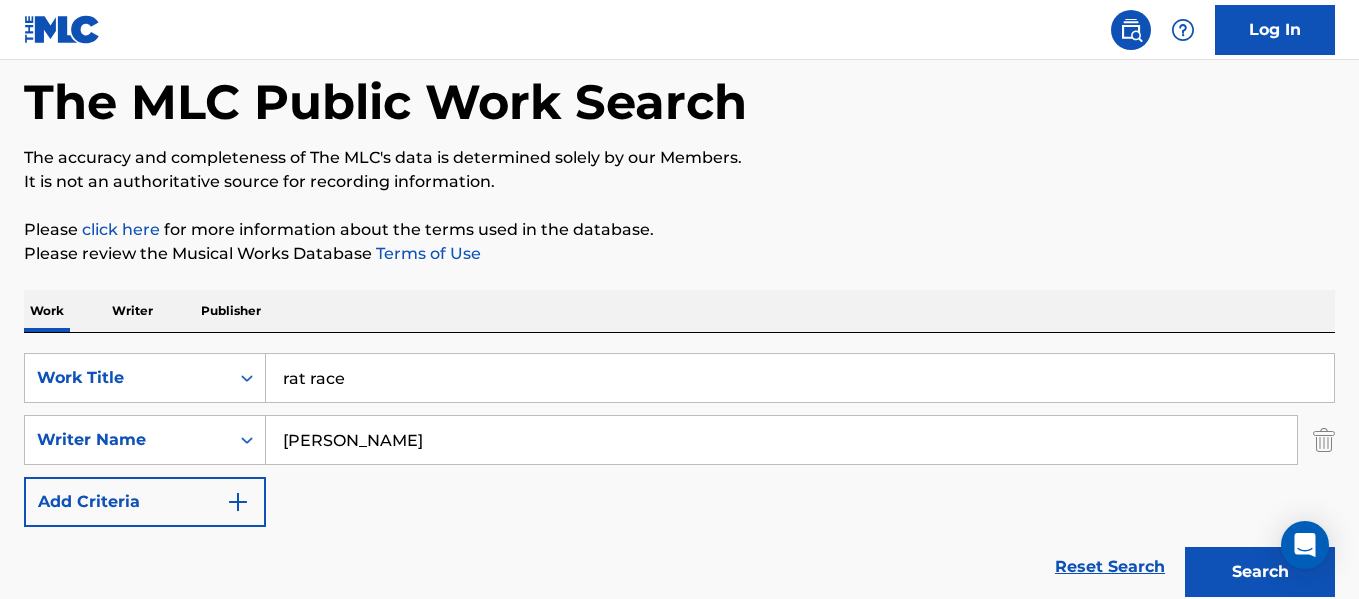 scroll, scrollTop: 84, scrollLeft: 0, axis: vertical 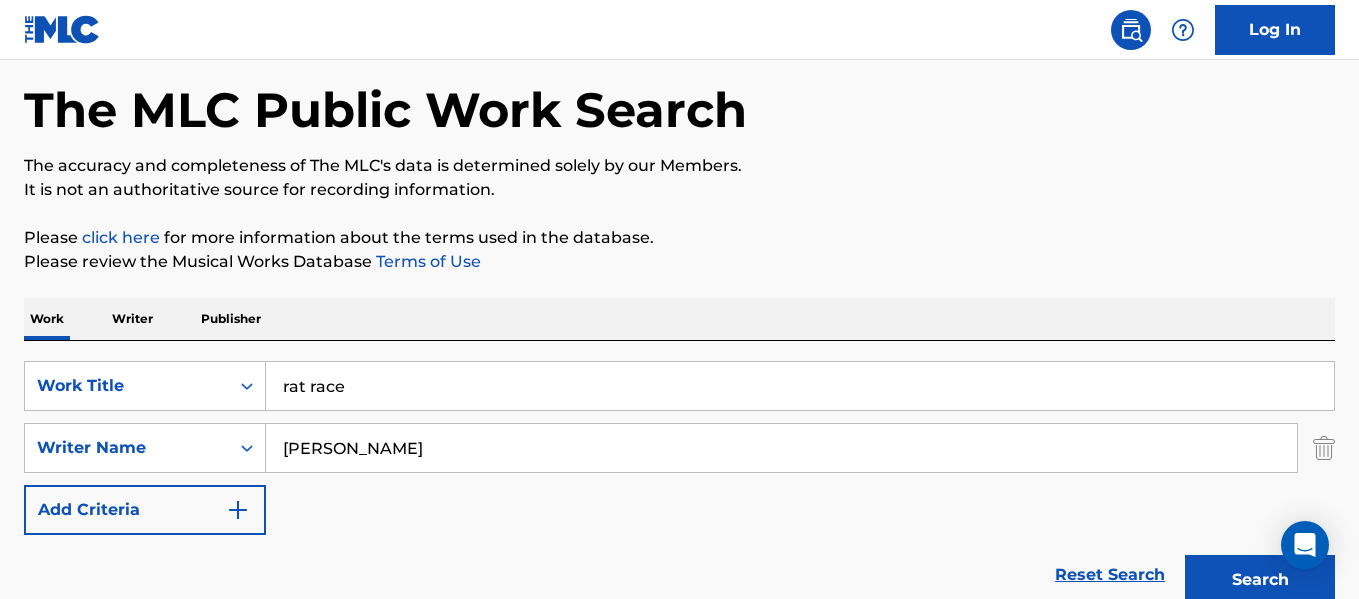 click on "rat race" at bounding box center (800, 386) 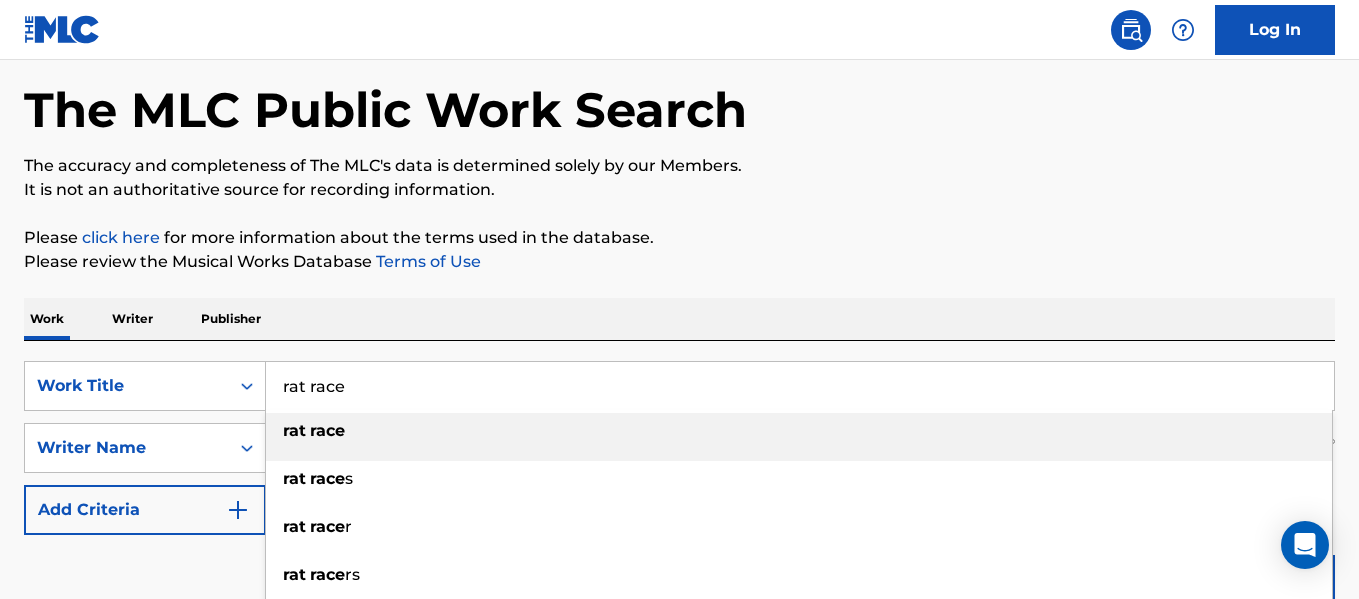 click on "rat race" at bounding box center [800, 386] 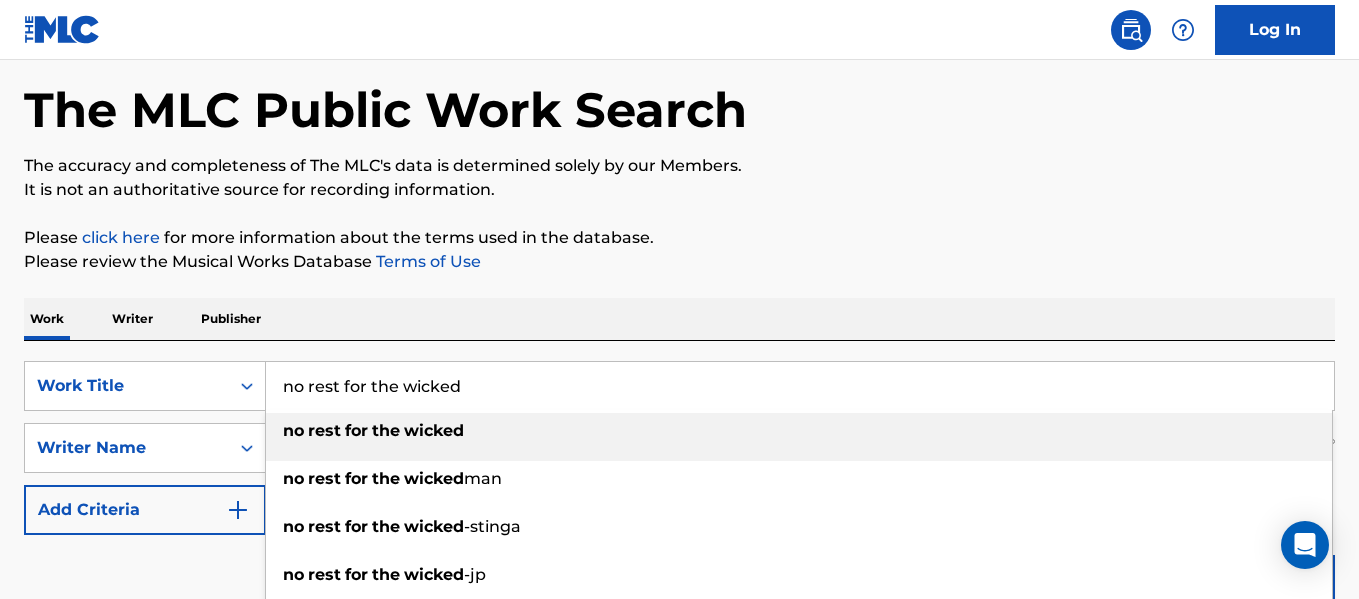 type on "no rest for the wicked" 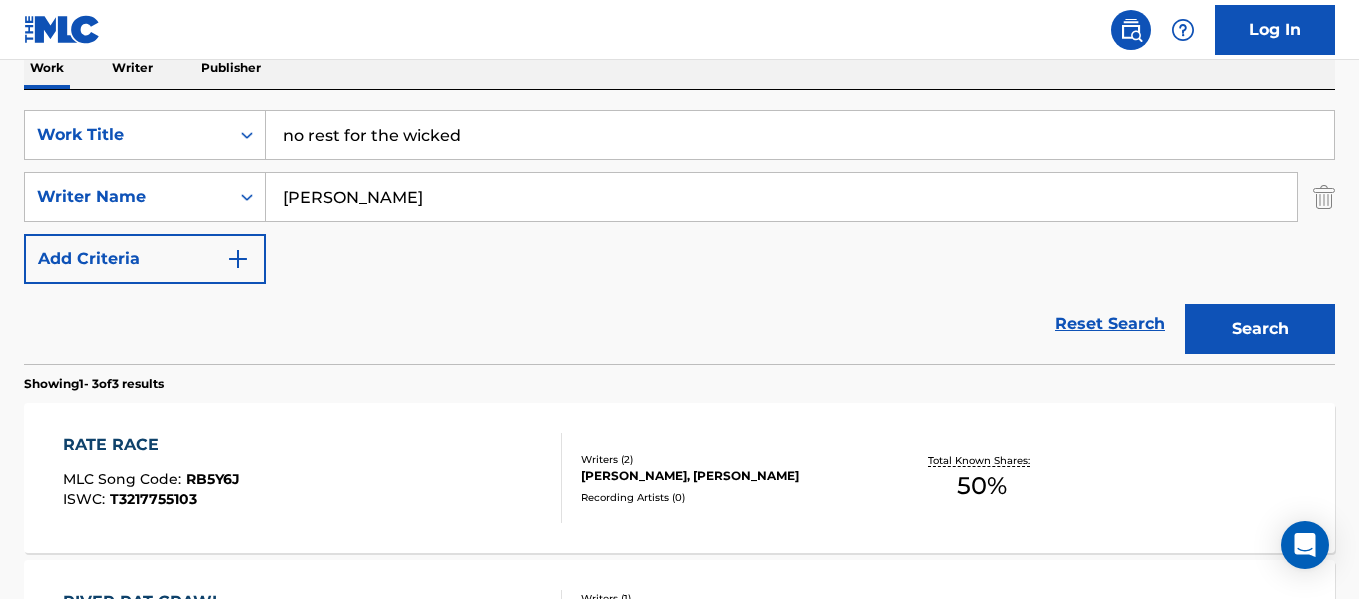 scroll, scrollTop: 363, scrollLeft: 0, axis: vertical 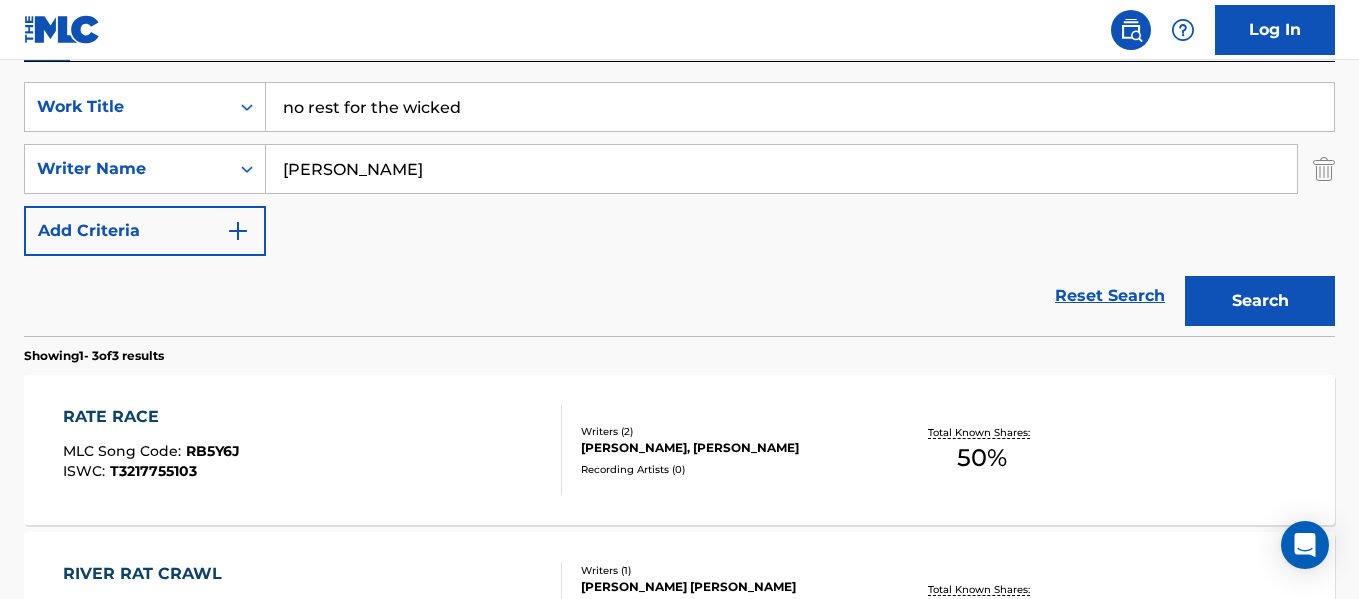 click on "Search" at bounding box center [1260, 301] 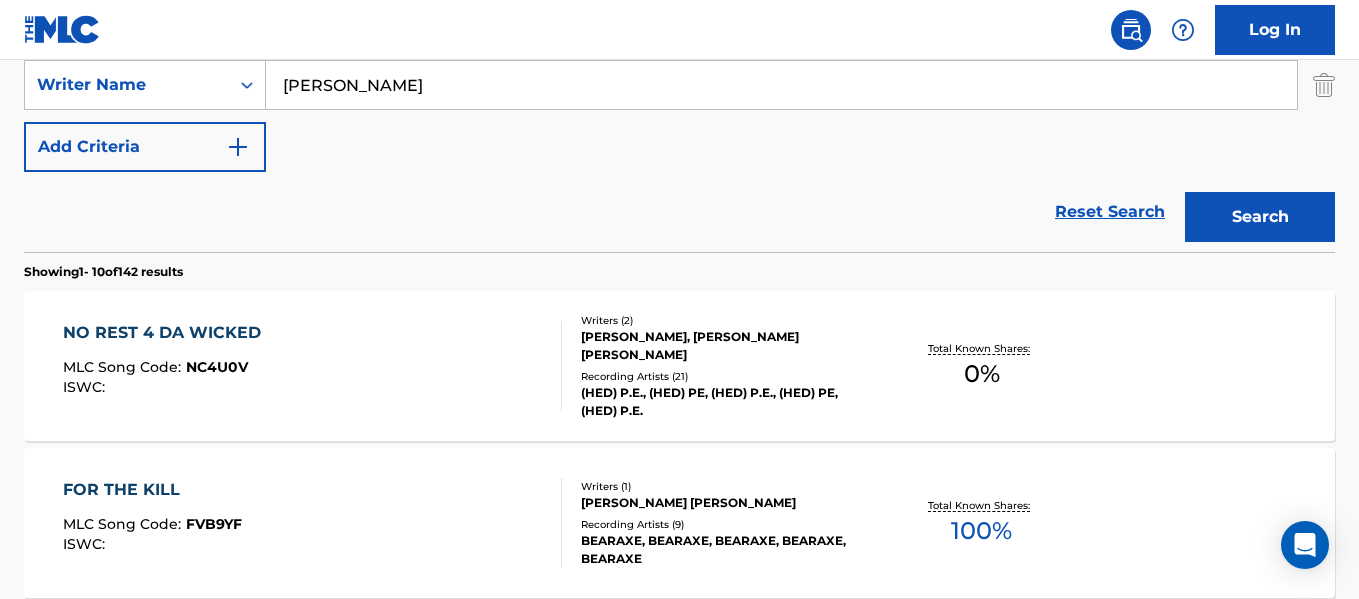 scroll, scrollTop: 448, scrollLeft: 0, axis: vertical 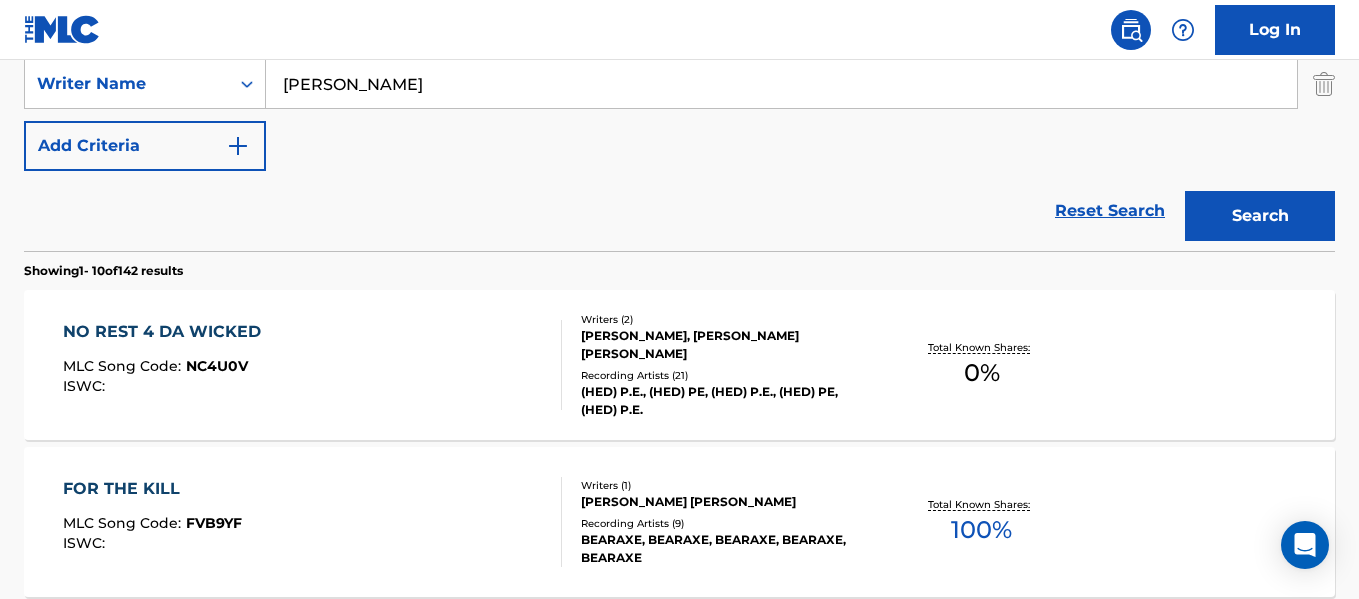 click on "NO REST 4 DA WICKED" at bounding box center (167, 332) 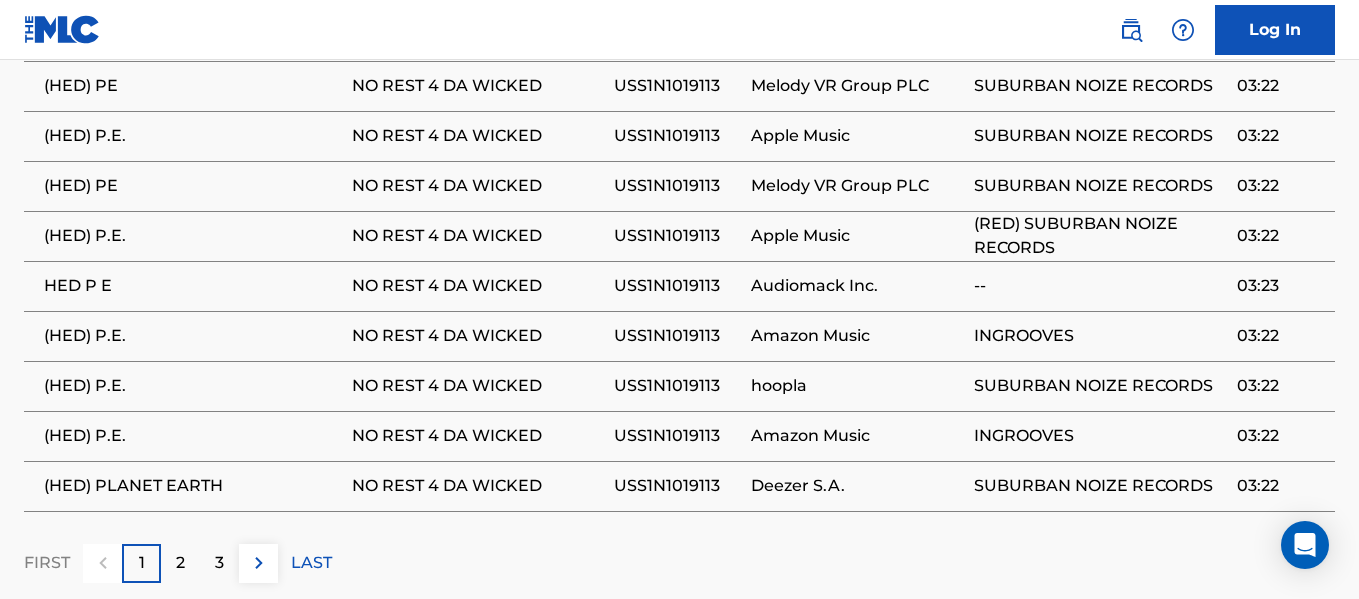 scroll, scrollTop: 1348, scrollLeft: 0, axis: vertical 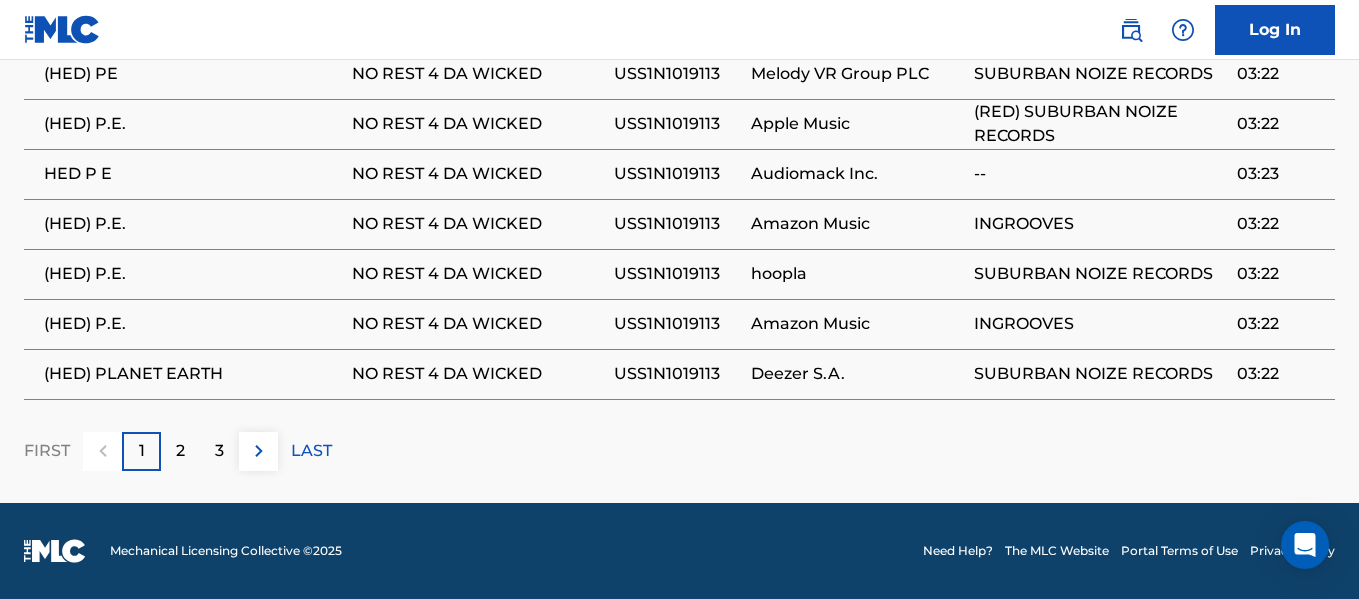 click on "2" at bounding box center [180, 451] 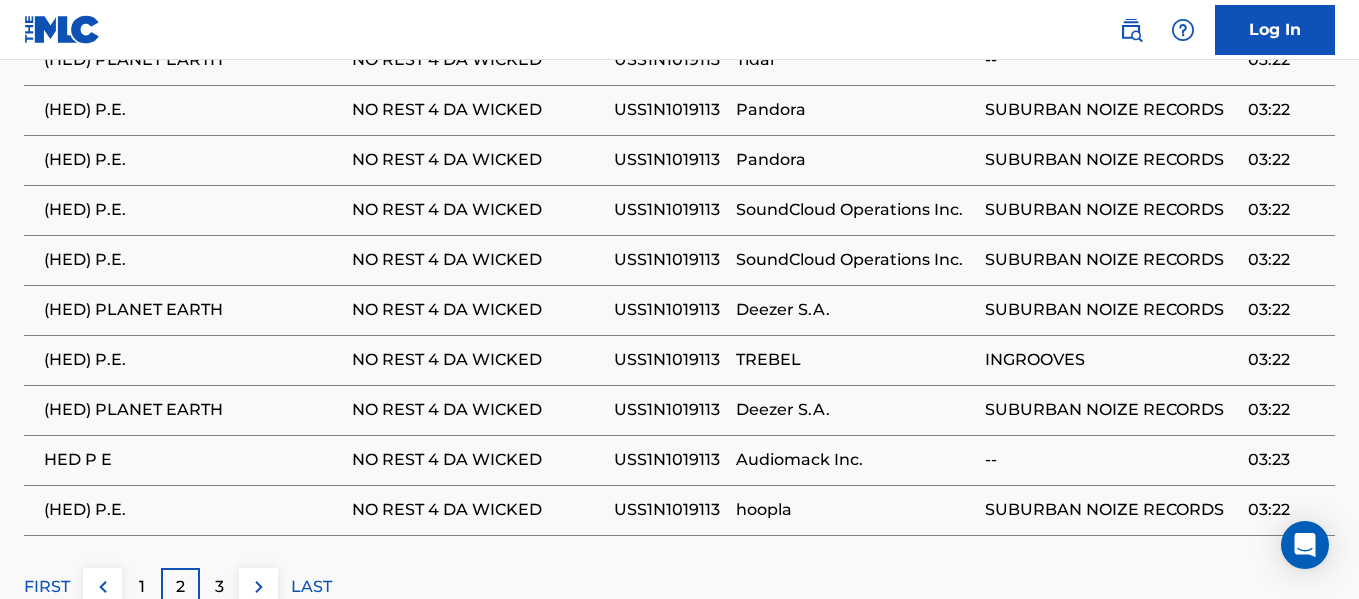scroll, scrollTop: 1348, scrollLeft: 0, axis: vertical 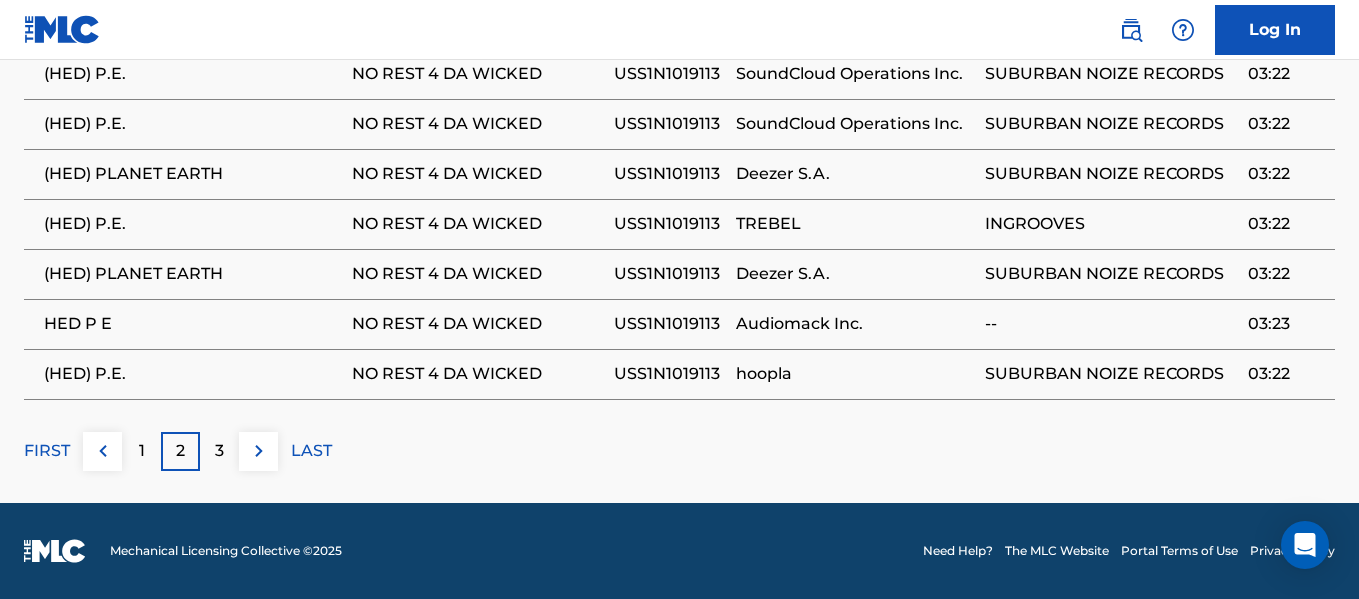click on "USS1N1019113" at bounding box center (670, 274) 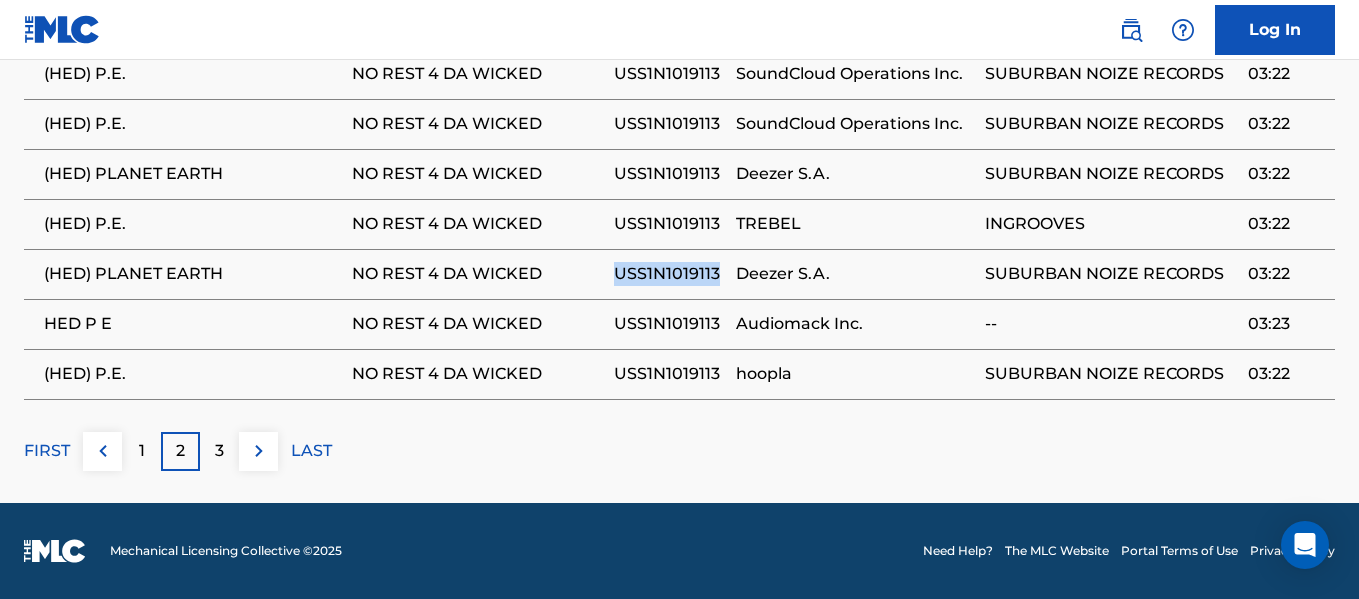 click on "USS1N1019113" at bounding box center [670, 274] 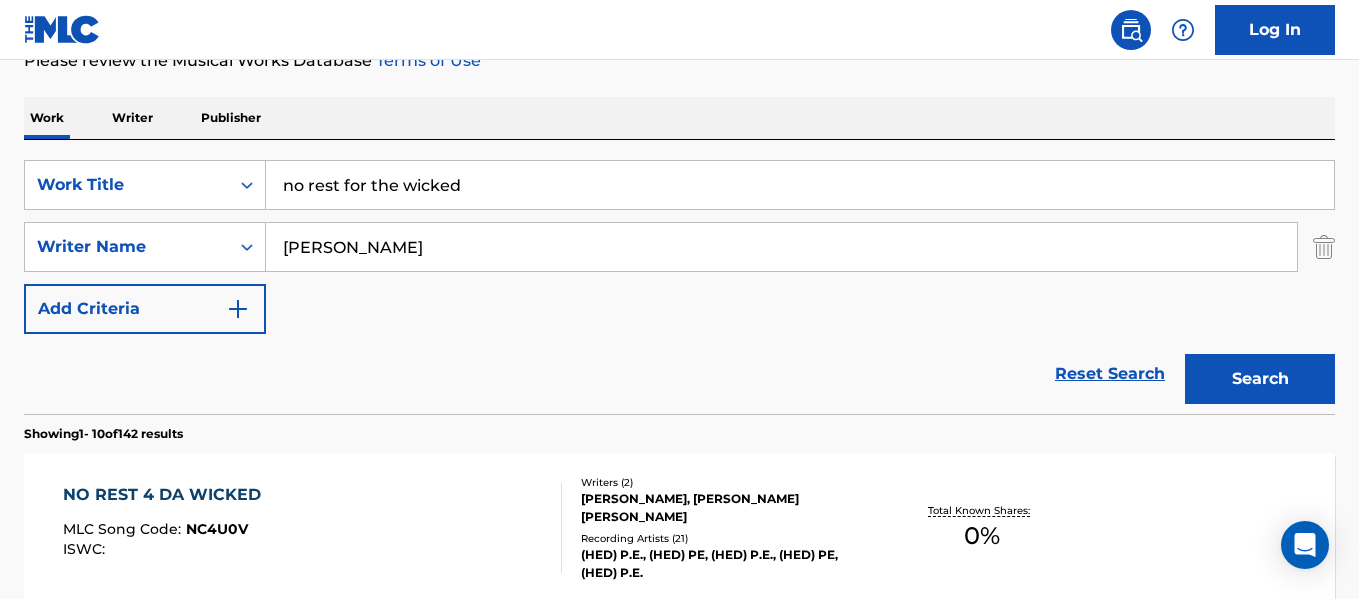 scroll, scrollTop: 283, scrollLeft: 0, axis: vertical 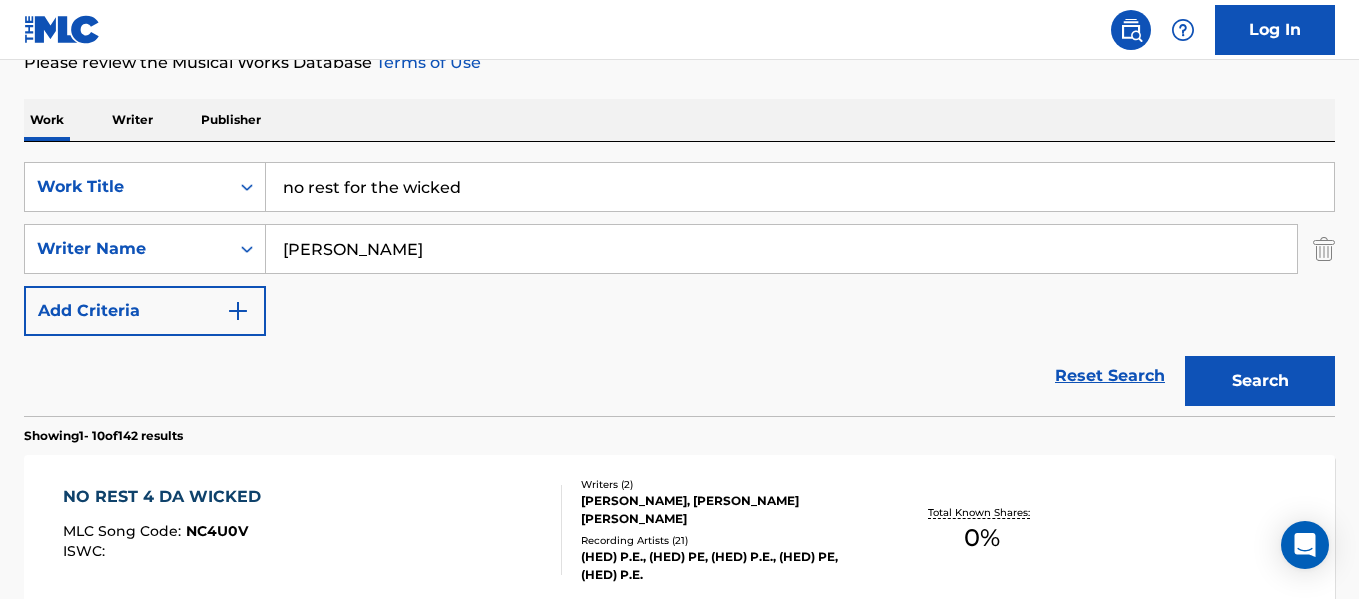click on "no rest for the wicked" at bounding box center (800, 187) 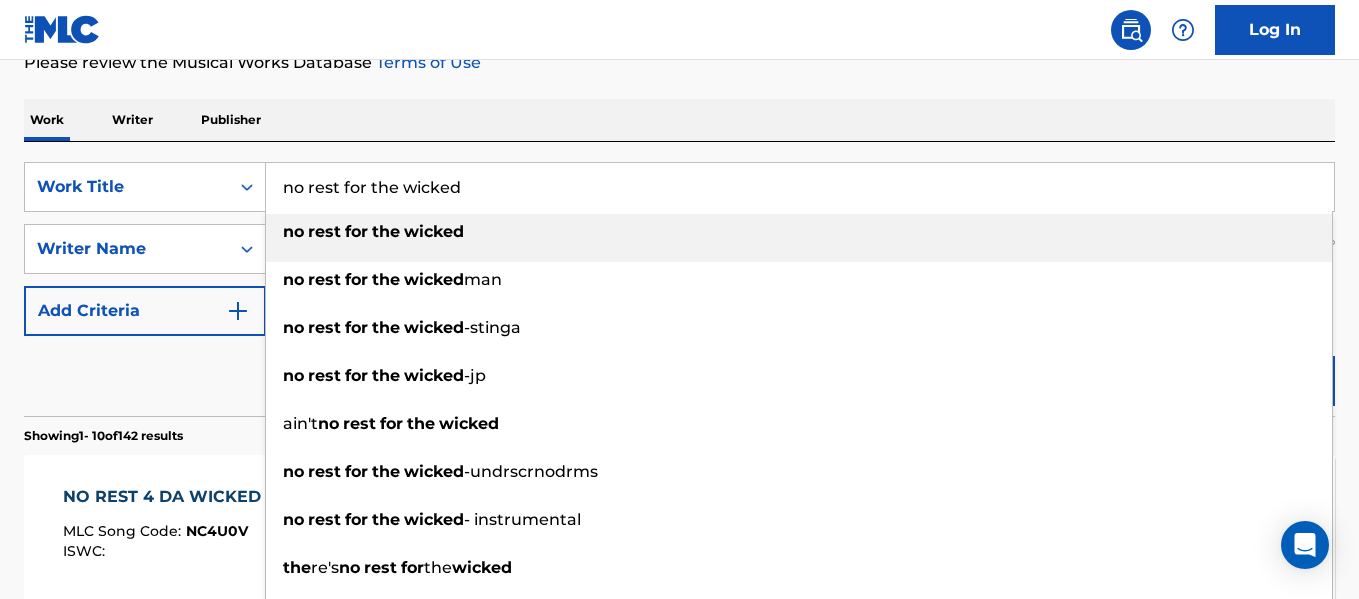 click on "no rest for the wicked" at bounding box center [800, 187] 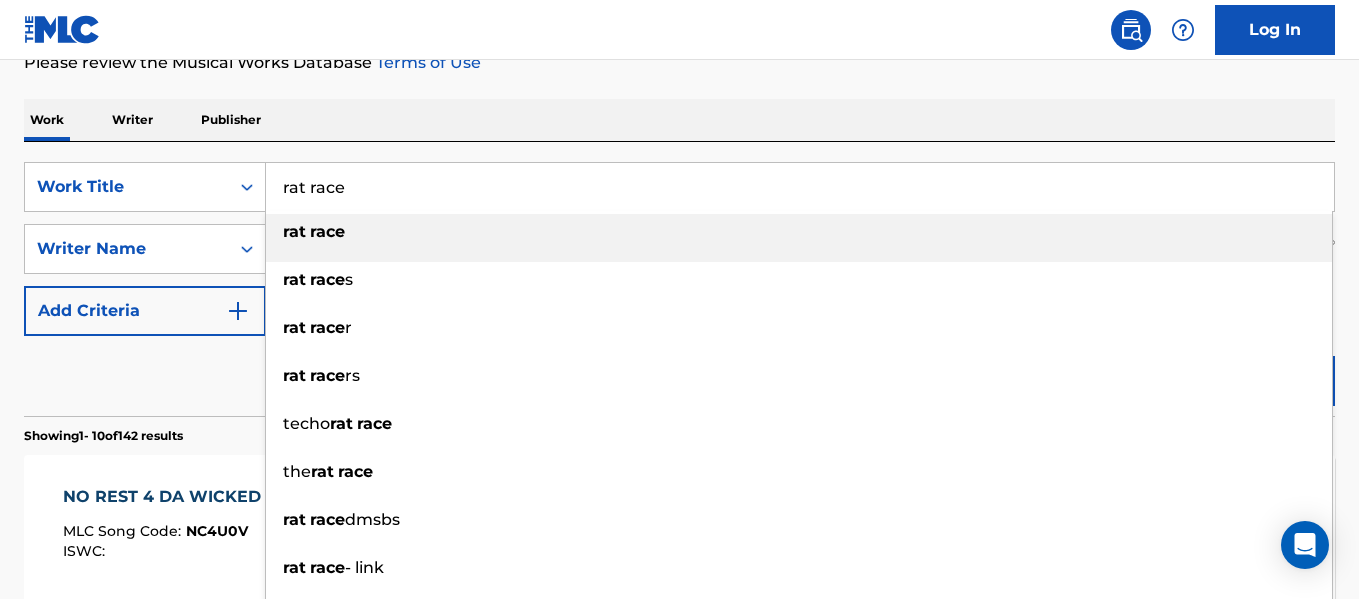 click on "race" at bounding box center [327, 231] 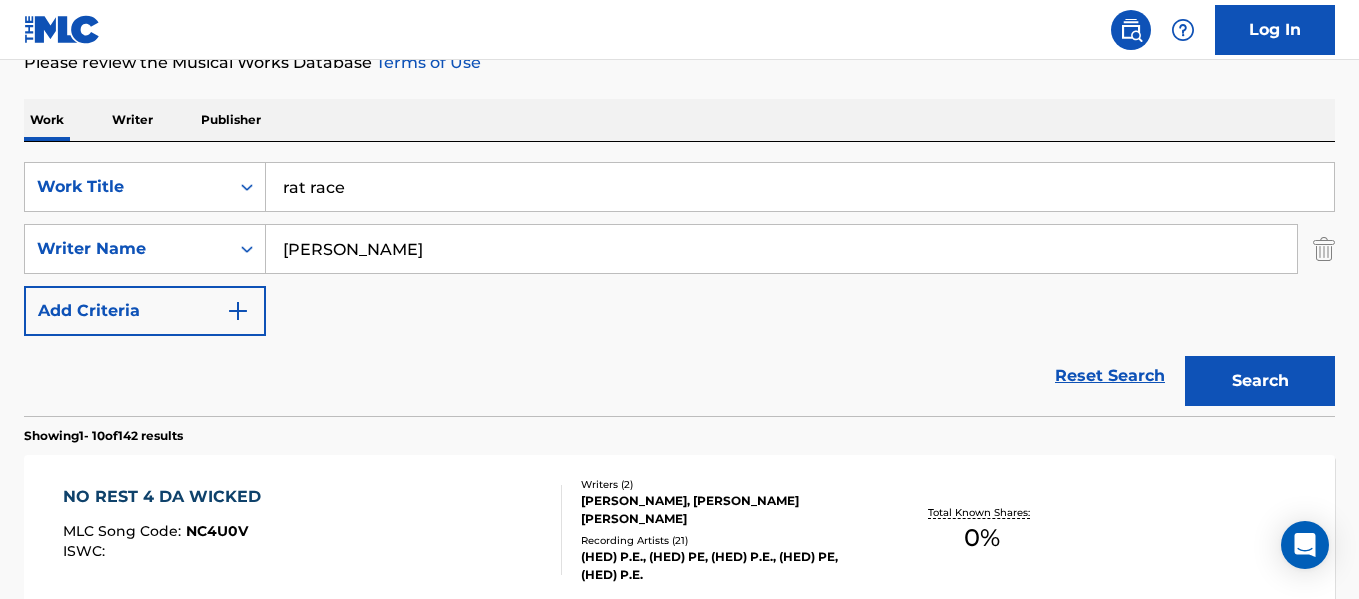 click on "Search" at bounding box center [1260, 381] 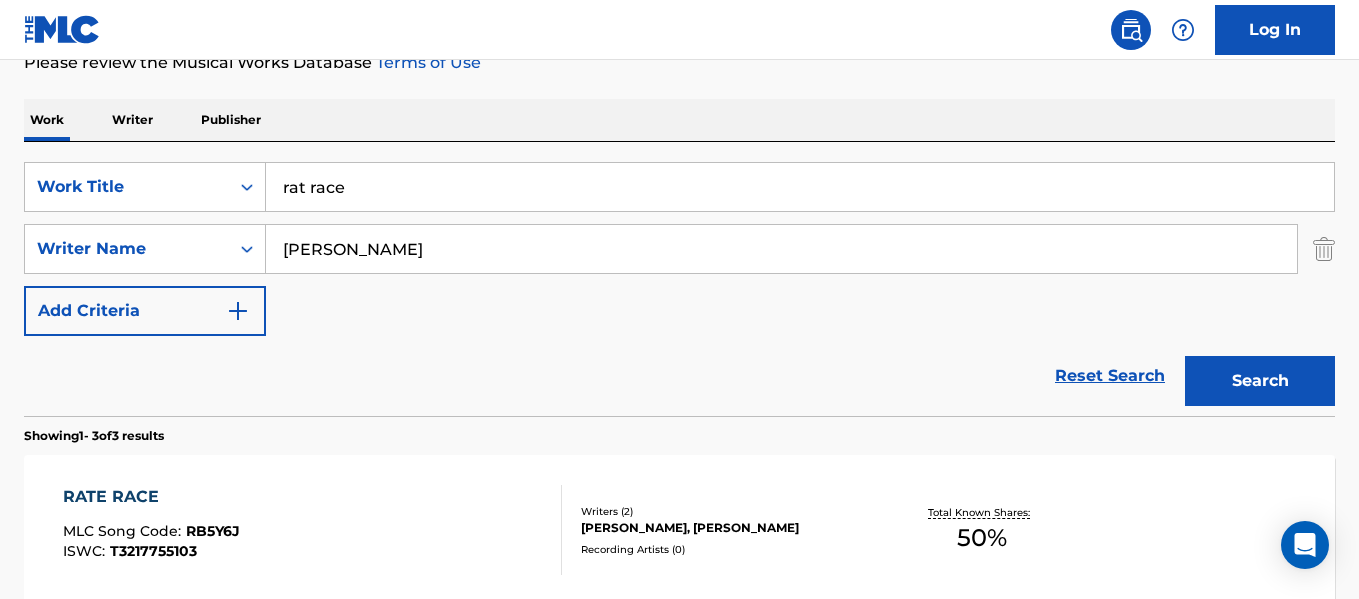 click on "rat race" at bounding box center (800, 187) 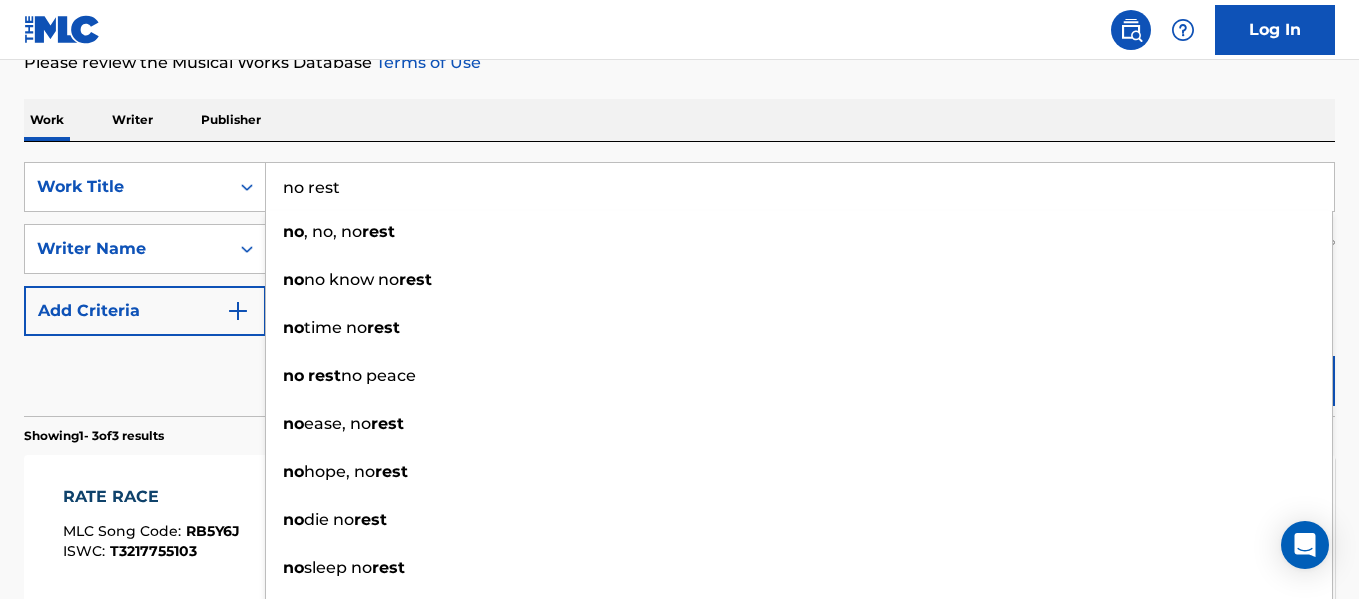 click on "no rest" at bounding box center (800, 187) 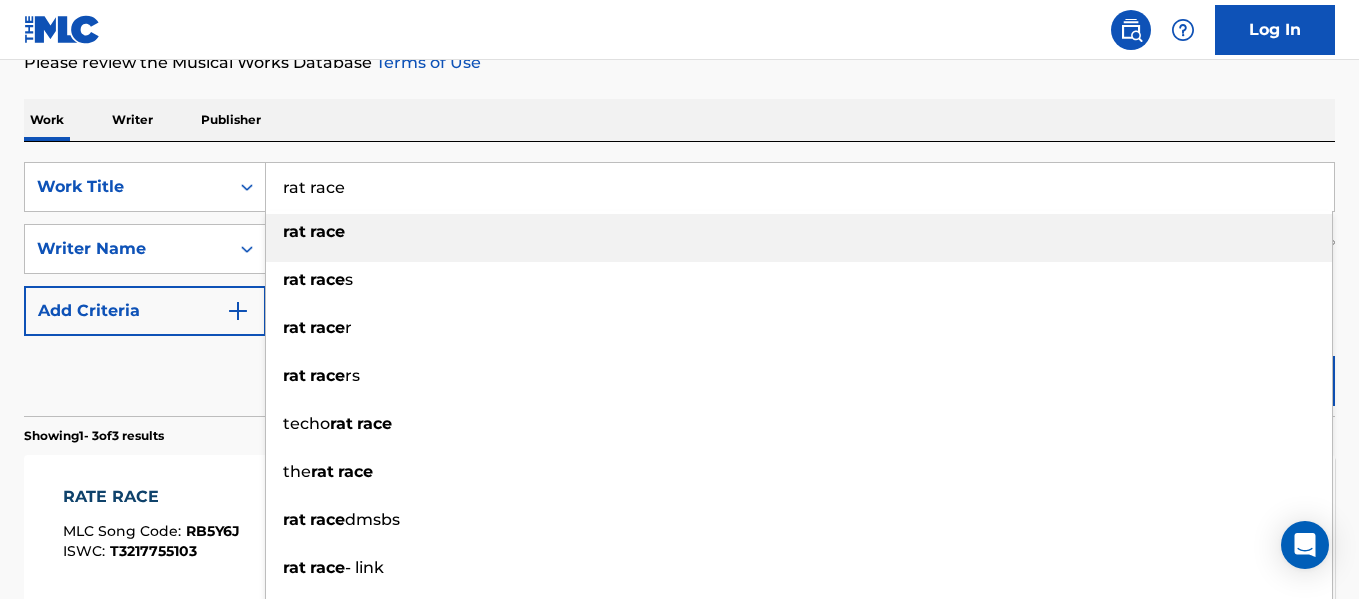 type on "rat race" 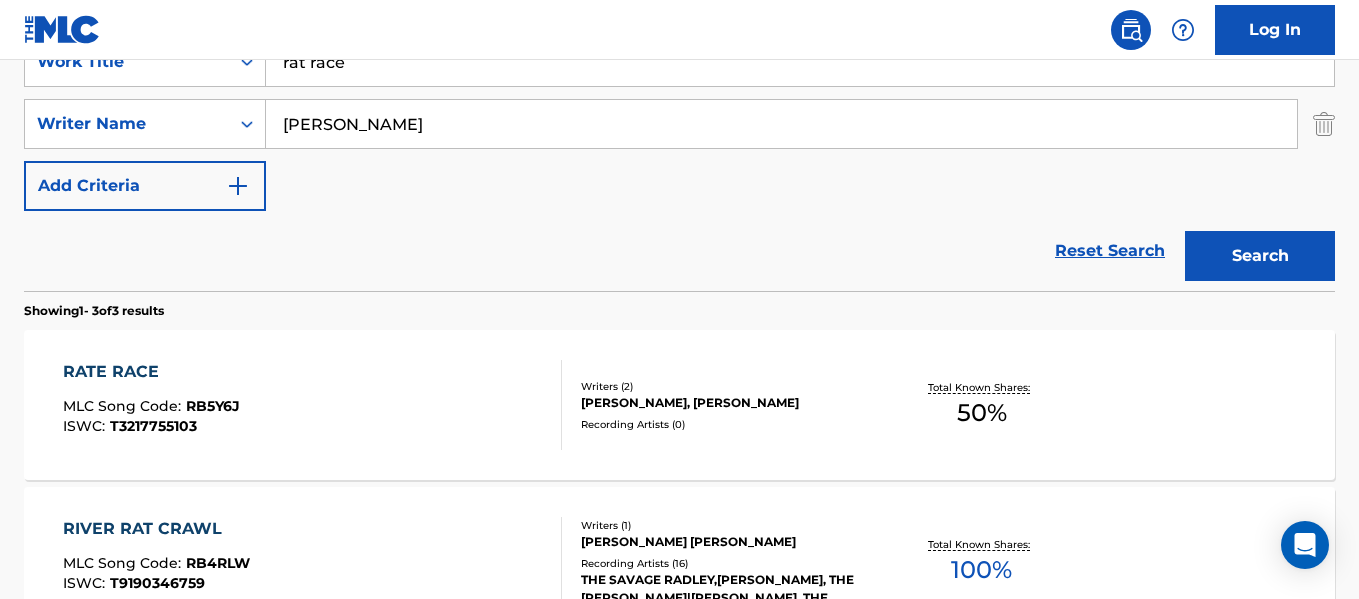 scroll, scrollTop: 419, scrollLeft: 0, axis: vertical 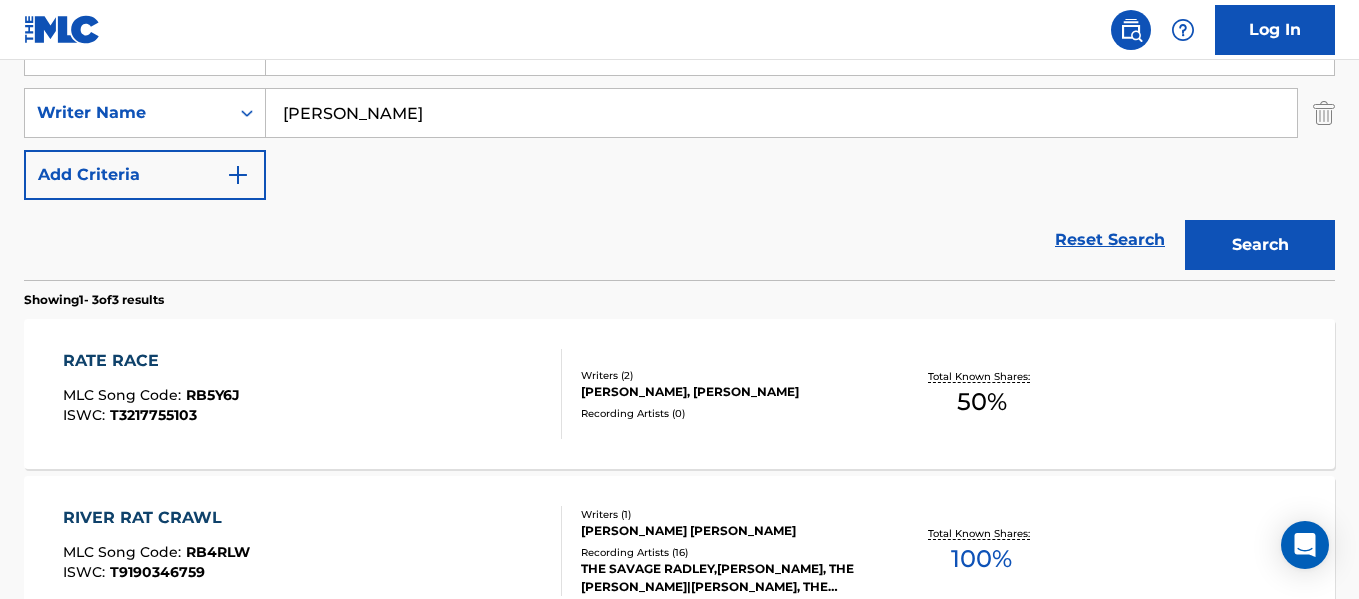 click on "RATE RACE" at bounding box center [151, 361] 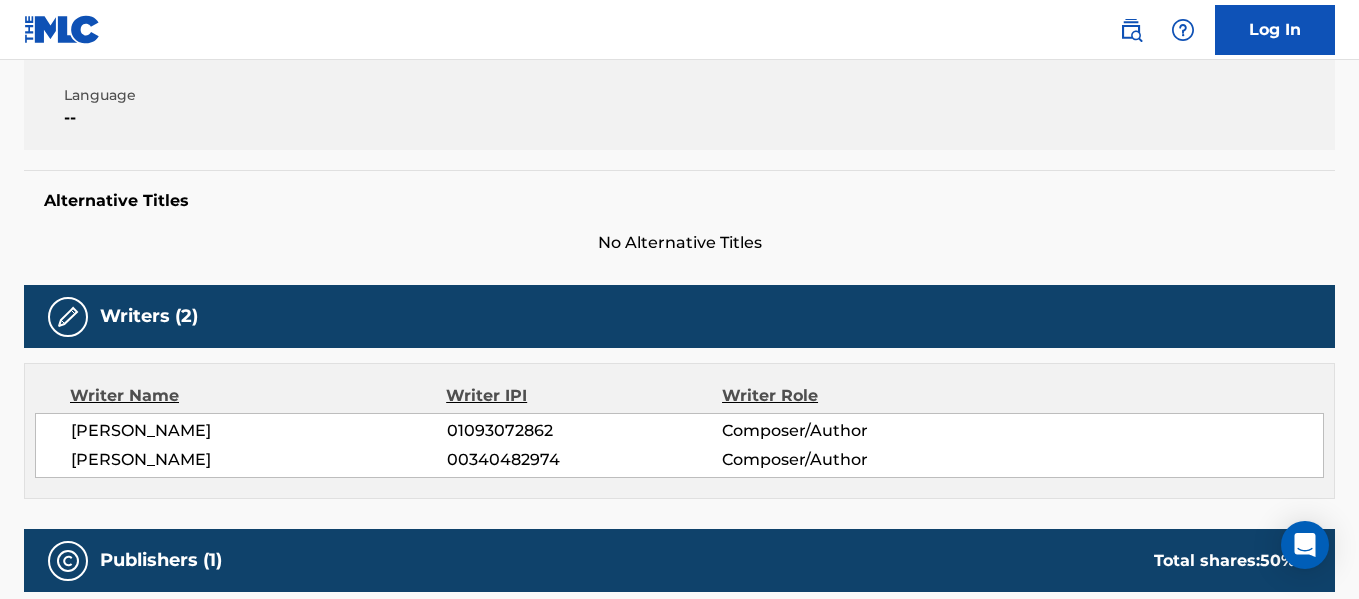 scroll, scrollTop: 0, scrollLeft: 0, axis: both 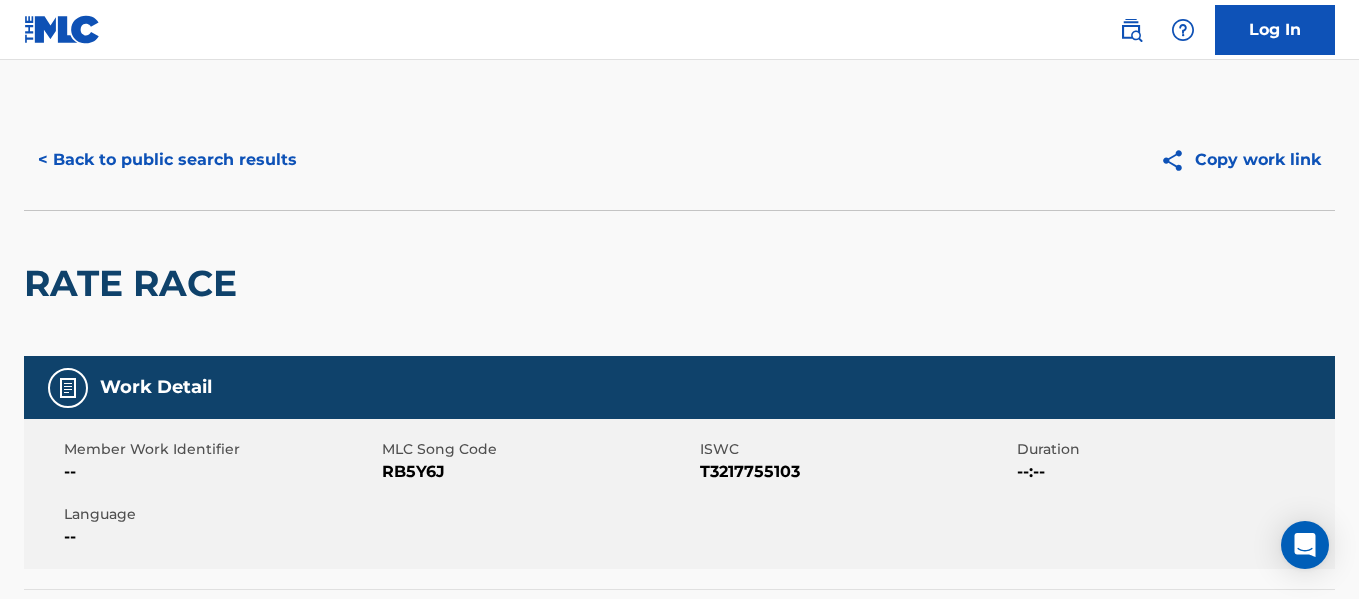 click on "T3217755103" at bounding box center (856, 472) 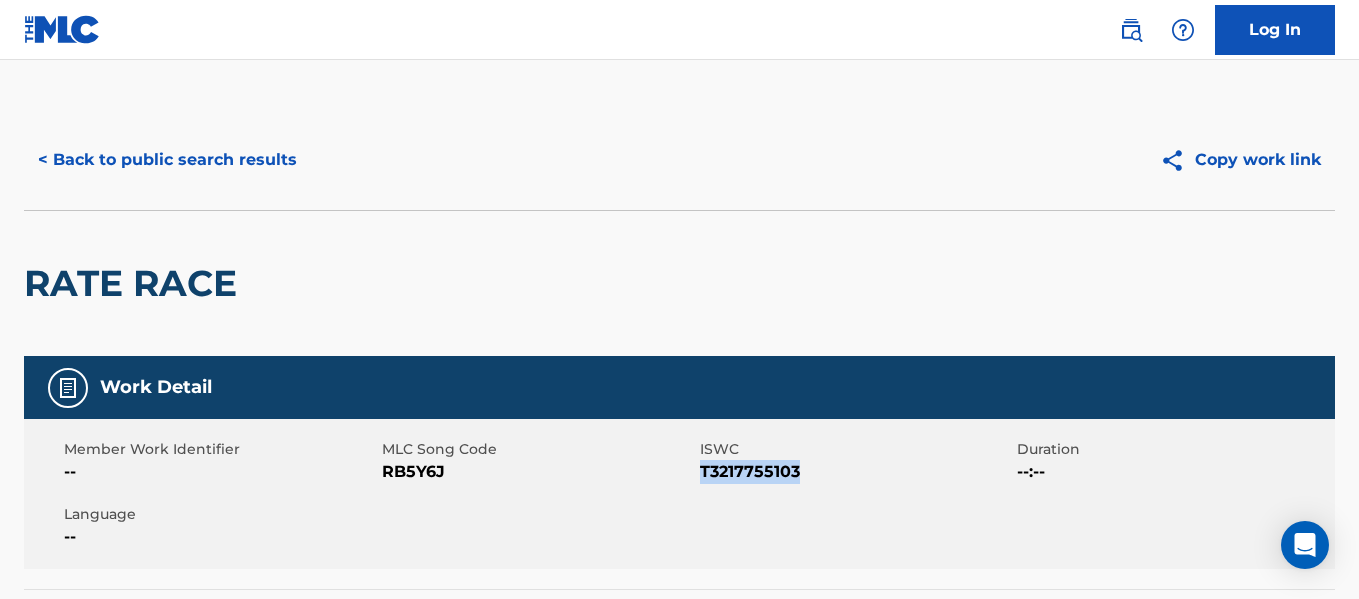 click on "T3217755103" at bounding box center (856, 472) 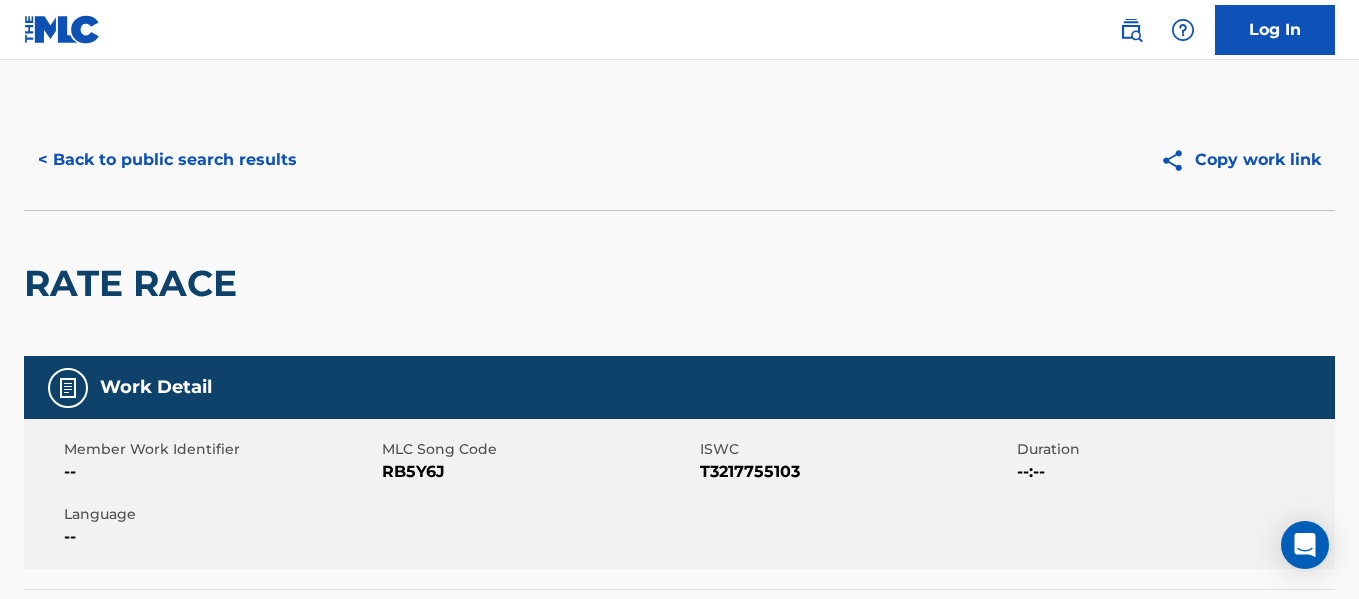click on "MLC Song Code" at bounding box center [538, 449] 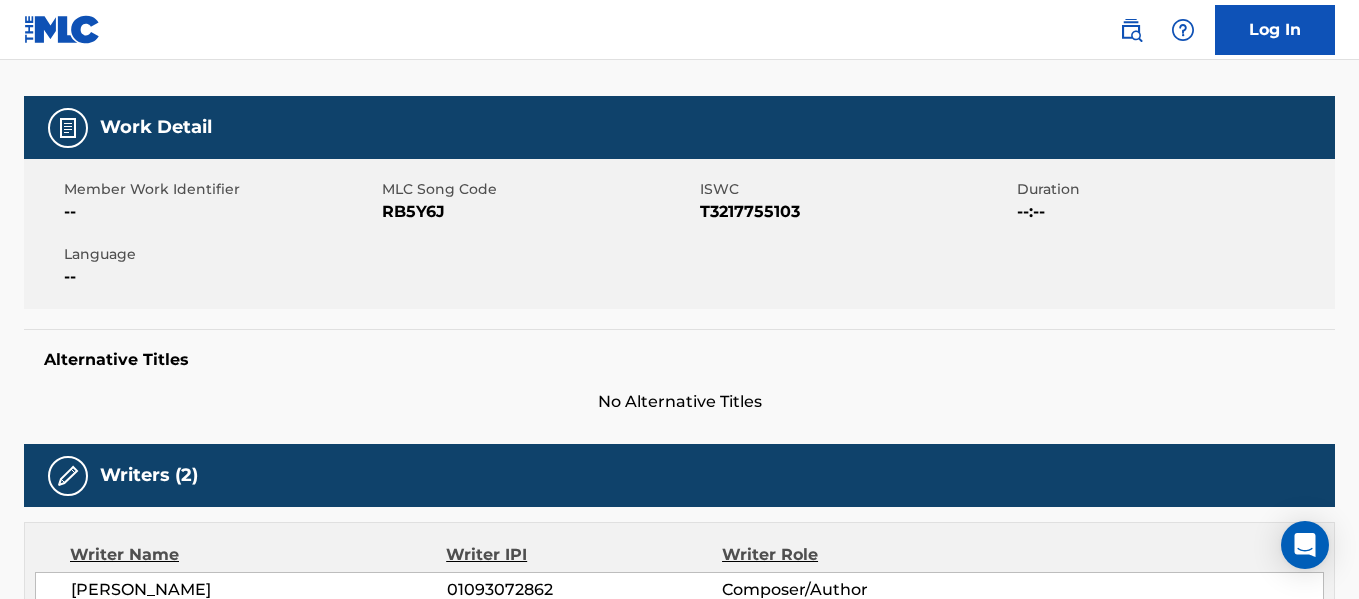 scroll, scrollTop: 263, scrollLeft: 0, axis: vertical 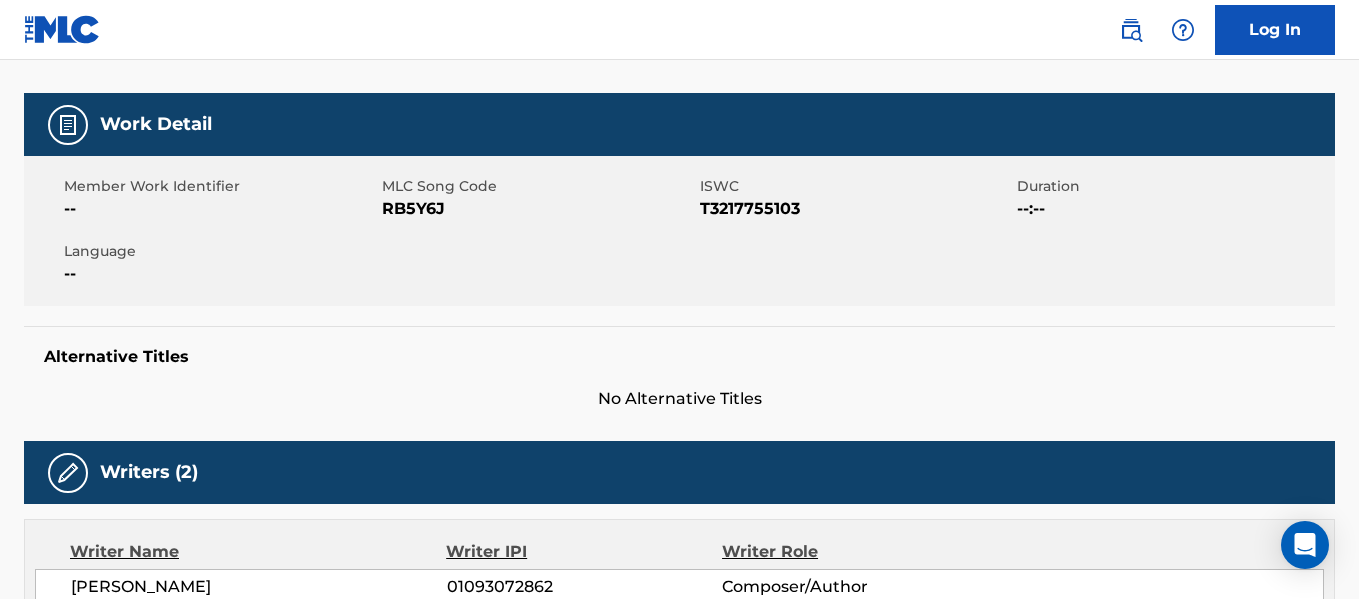 click on "RB5Y6J" at bounding box center (538, 209) 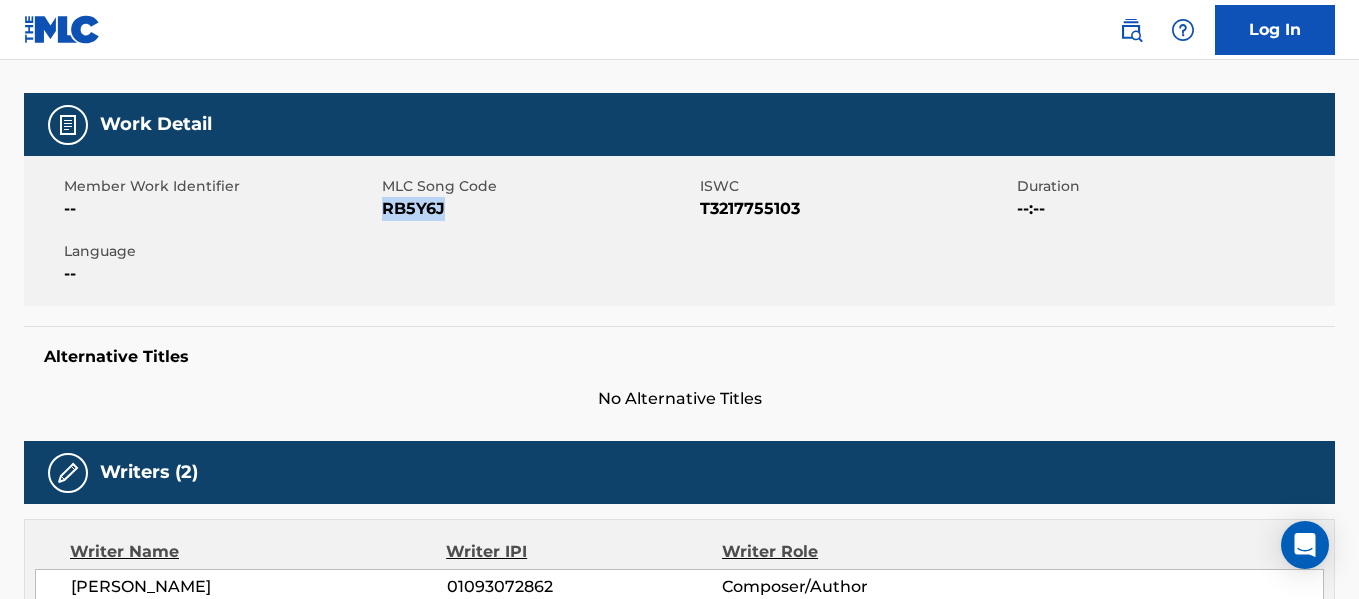 click on "RB5Y6J" at bounding box center (538, 209) 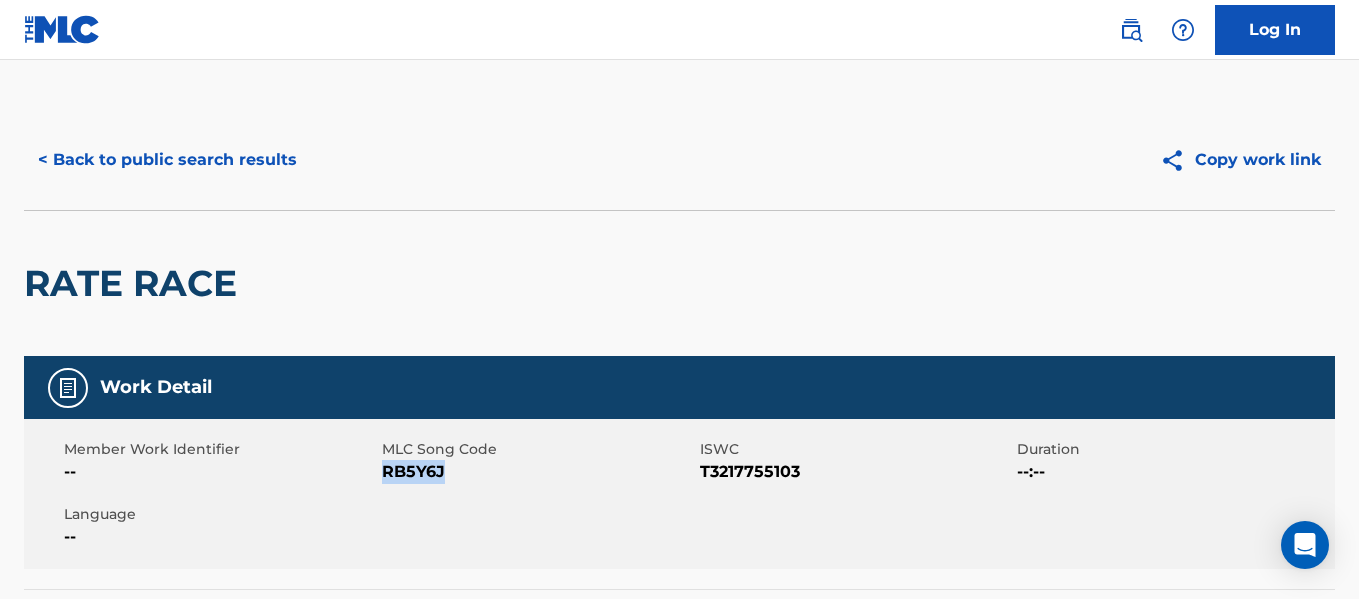 click on "< Back to public search results" at bounding box center [167, 160] 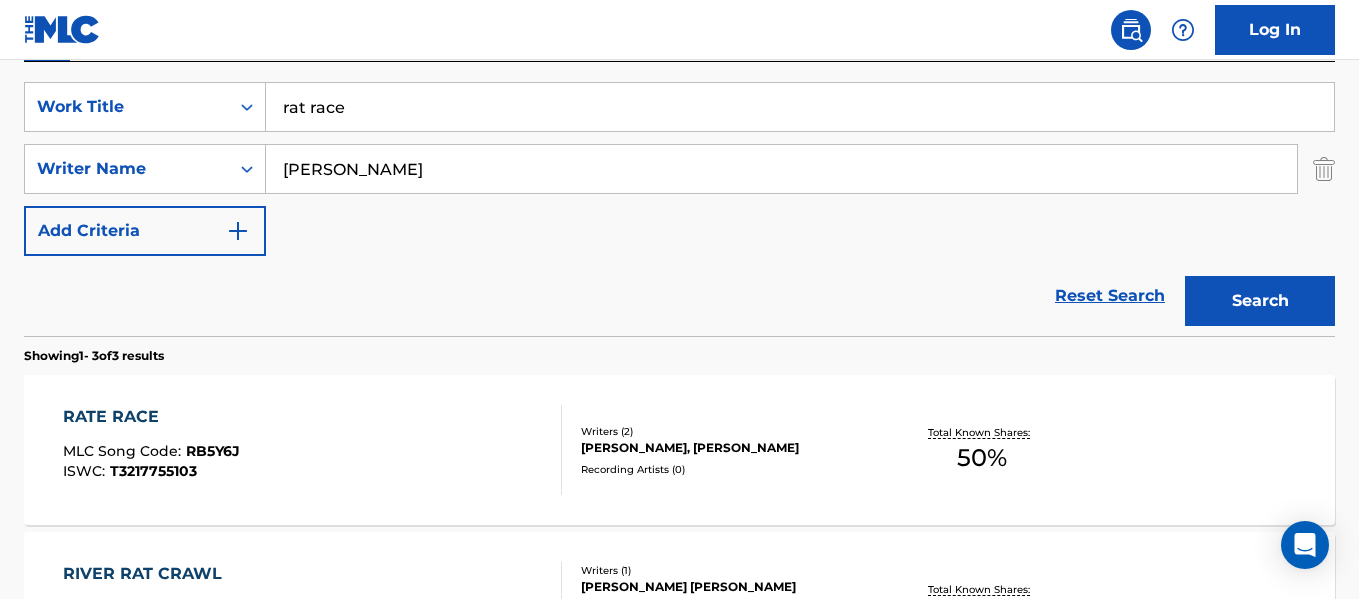 scroll, scrollTop: 362, scrollLeft: 0, axis: vertical 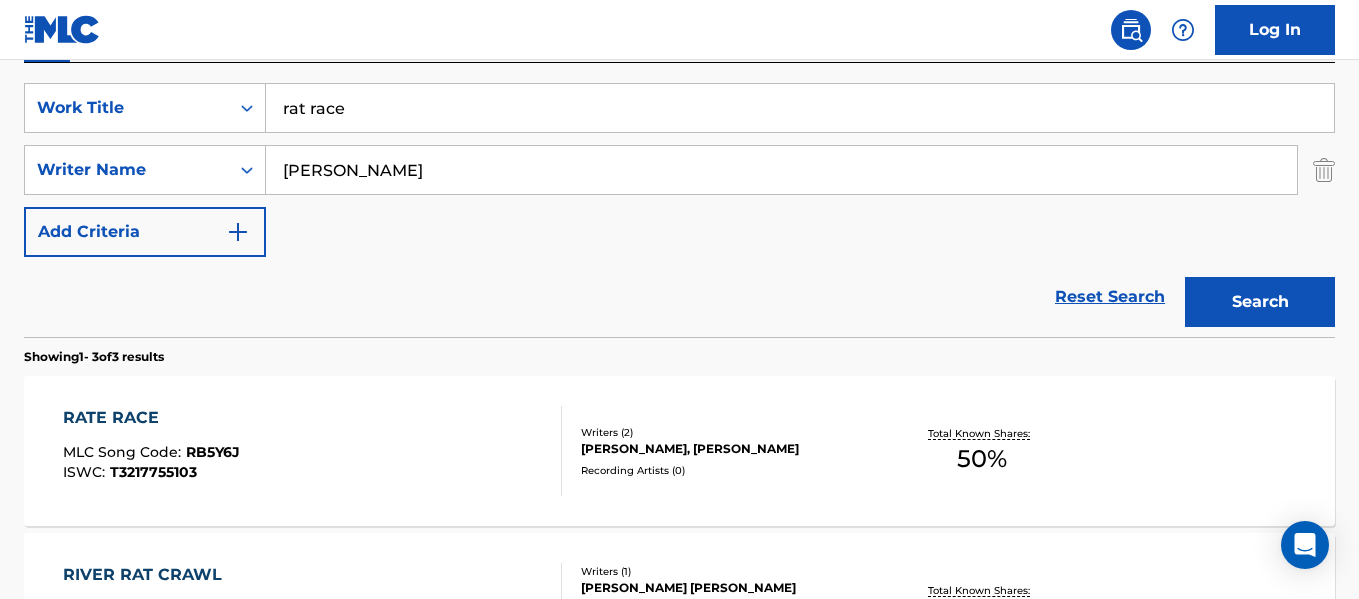 click on "rat race" at bounding box center (800, 108) 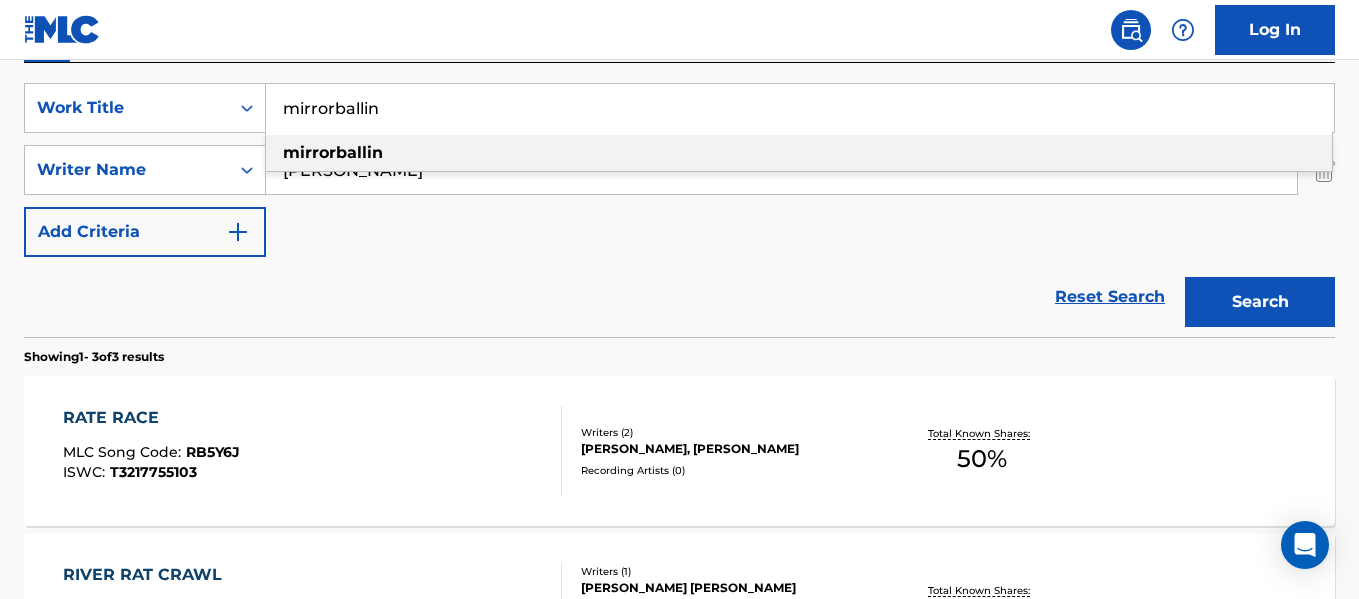 type on "mirrorballin" 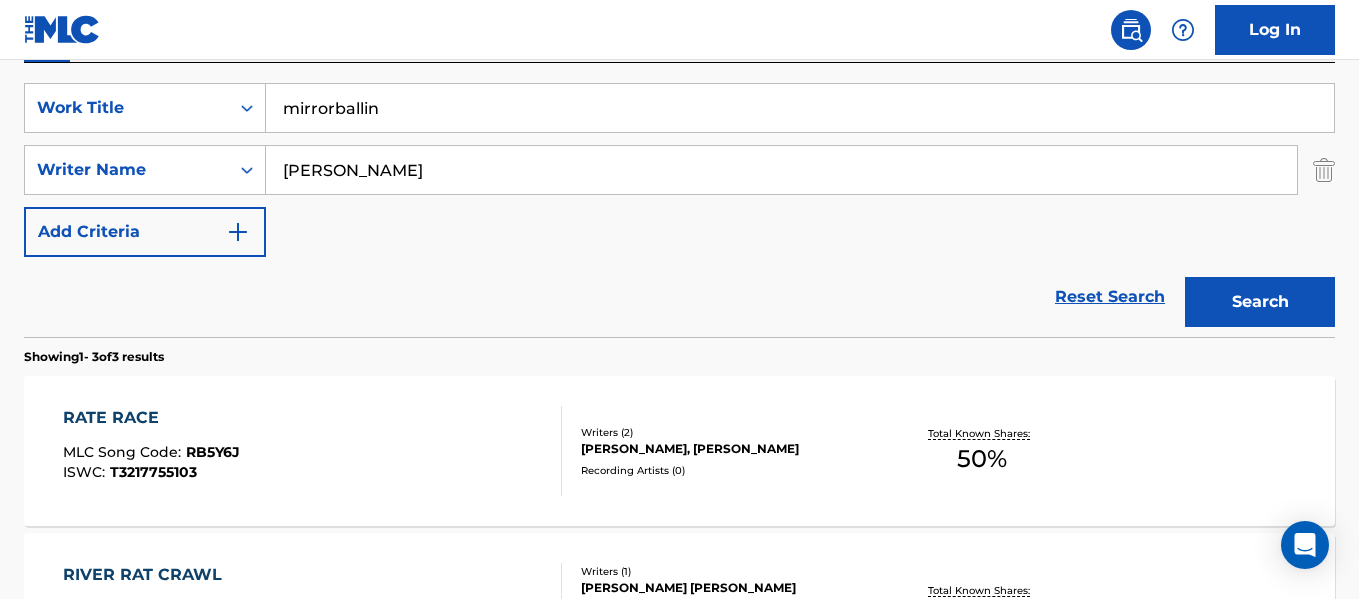 click on "Search" at bounding box center [1260, 302] 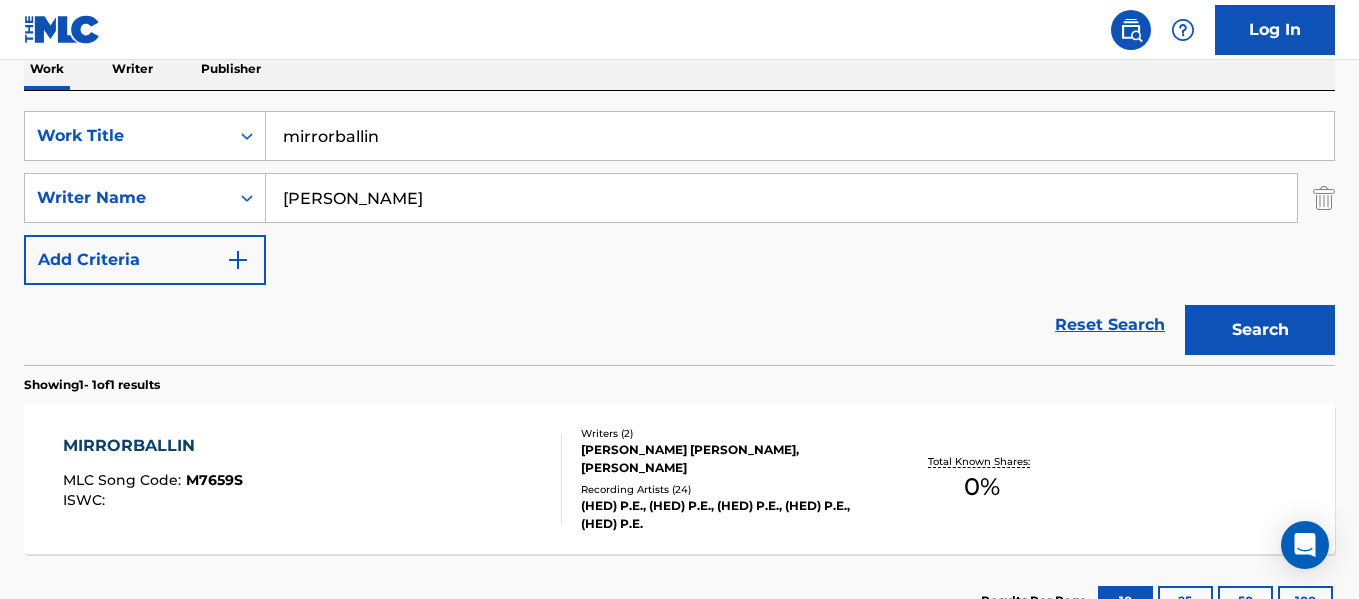 scroll, scrollTop: 362, scrollLeft: 0, axis: vertical 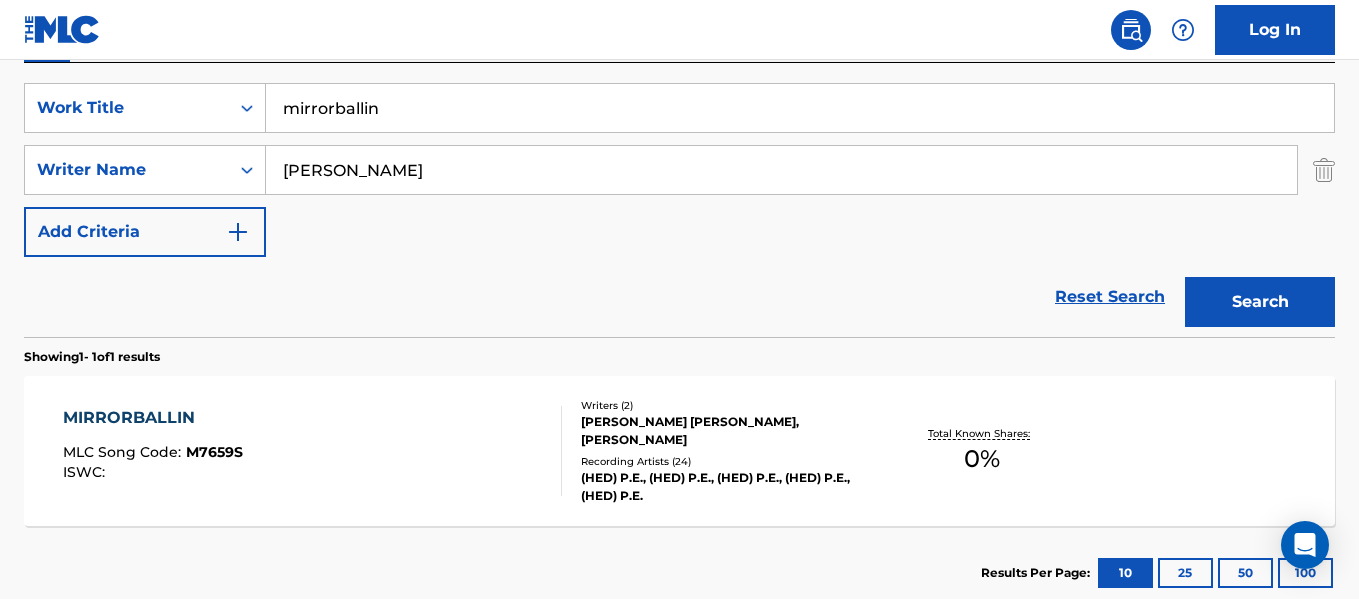 click on "MIRRORBALLIN" at bounding box center (153, 418) 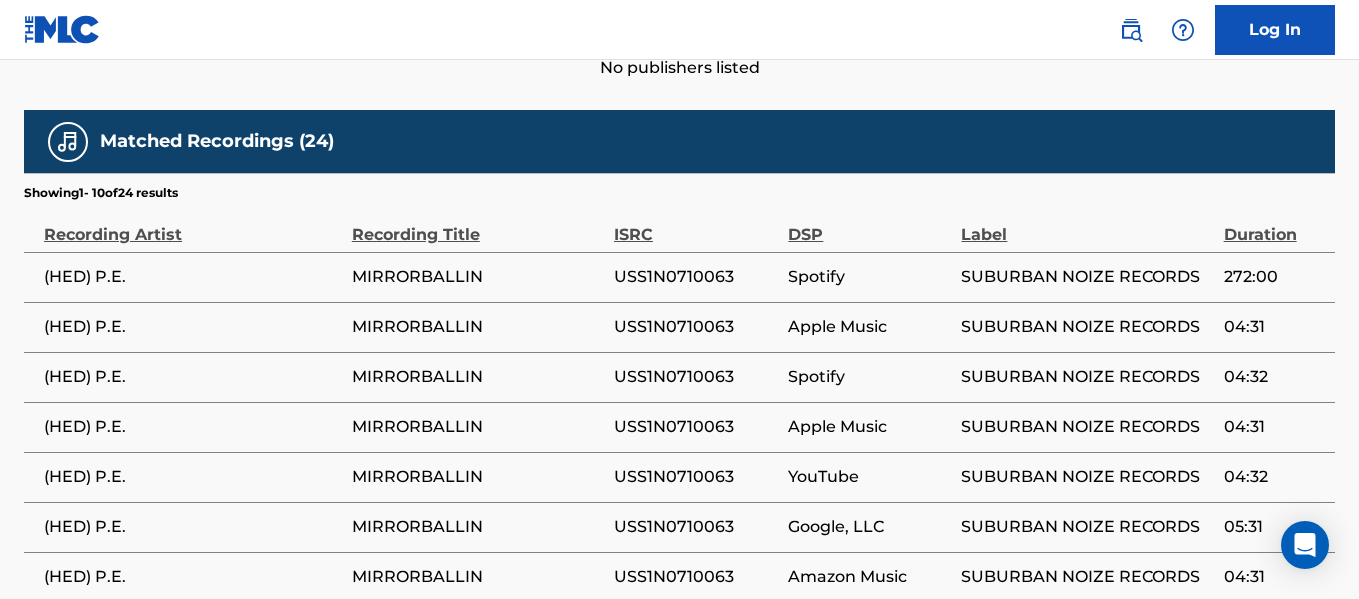 scroll, scrollTop: 996, scrollLeft: 0, axis: vertical 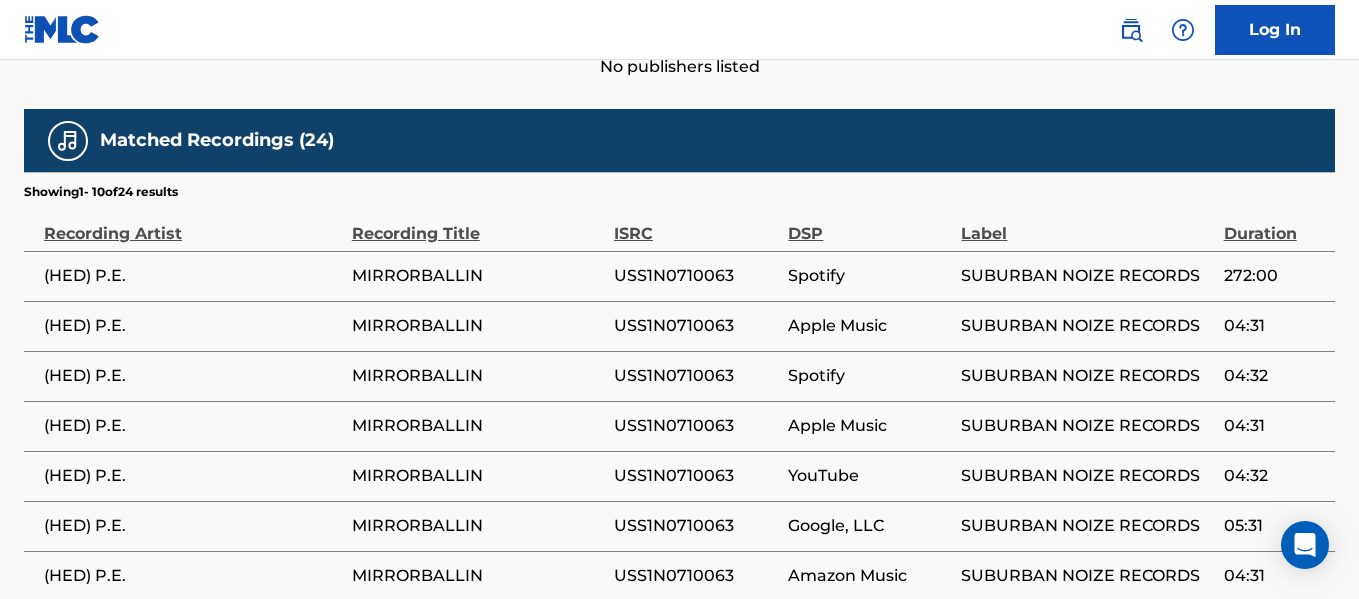 click on "USS1N0710063" at bounding box center (696, 276) 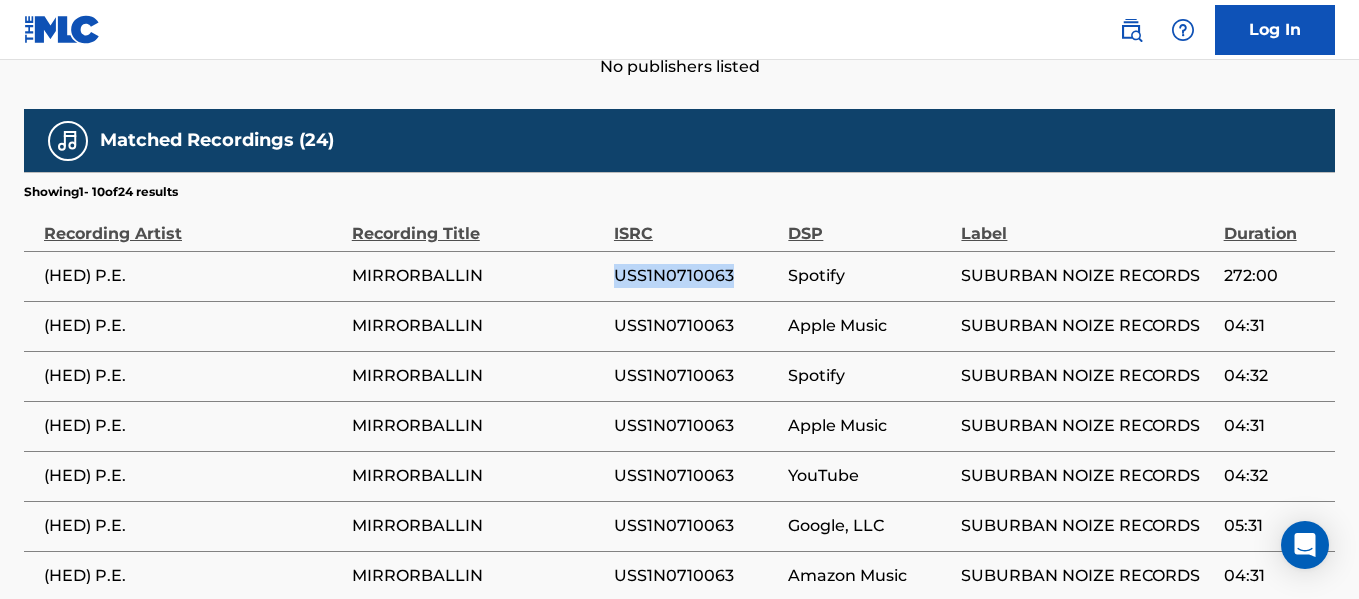 click on "USS1N0710063" at bounding box center (696, 276) 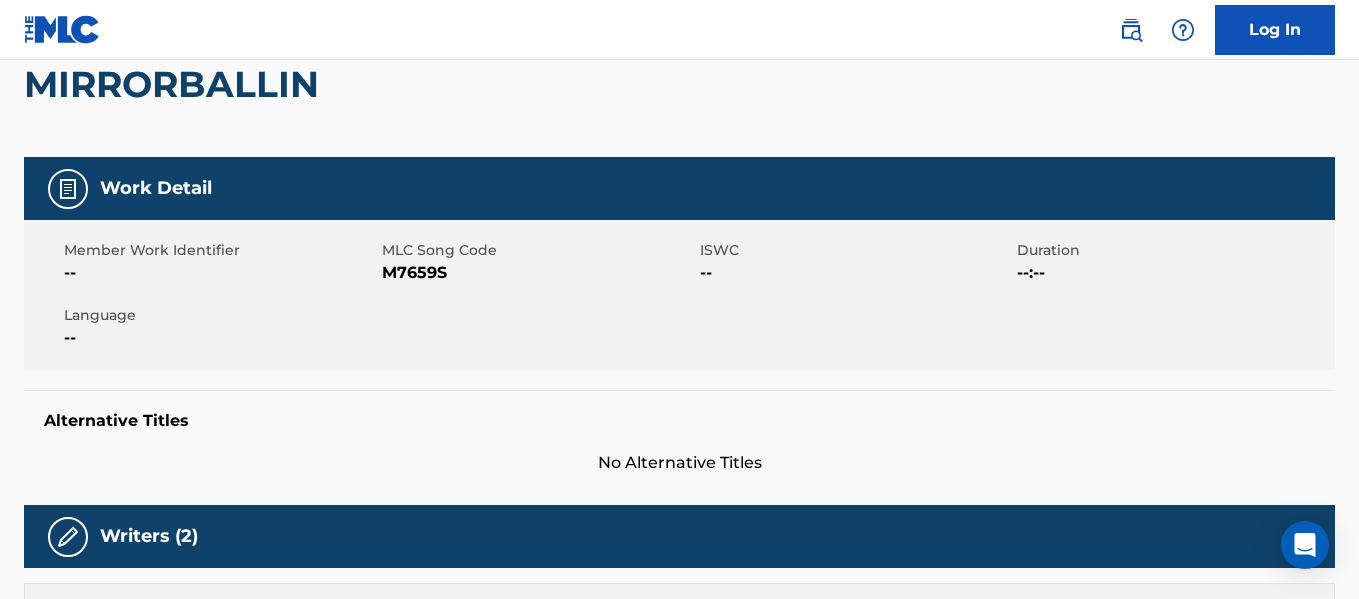 scroll, scrollTop: 0, scrollLeft: 0, axis: both 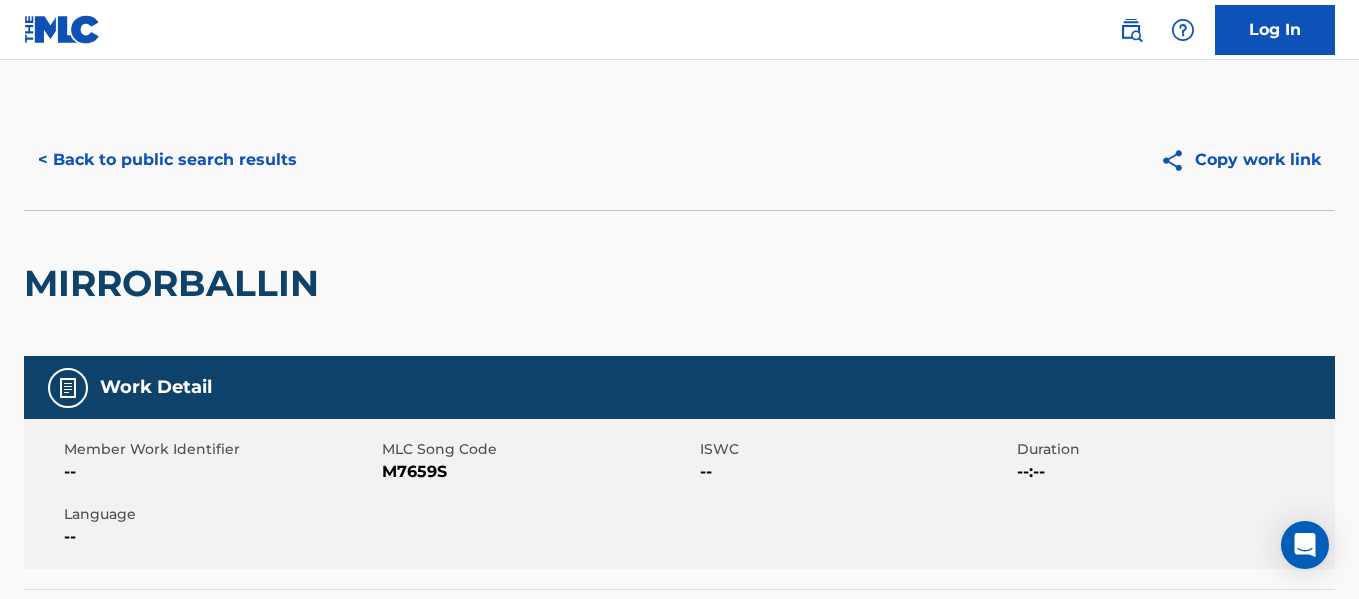 click on "< Back to public search results" at bounding box center [167, 160] 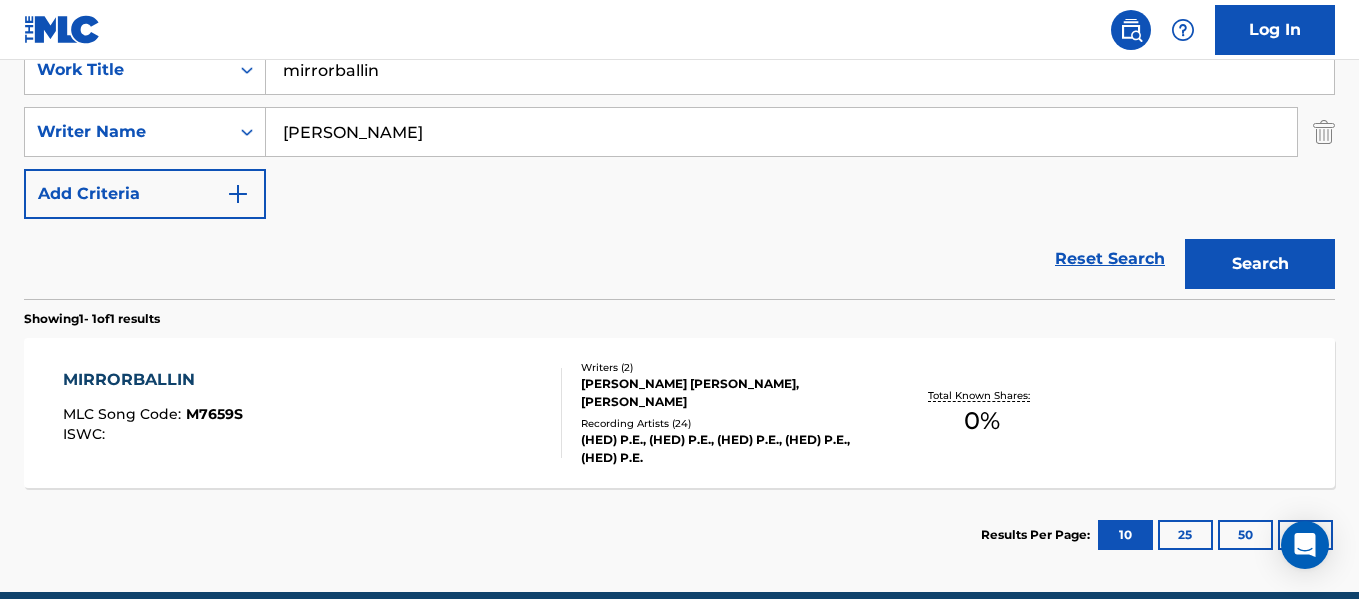scroll, scrollTop: 401, scrollLeft: 0, axis: vertical 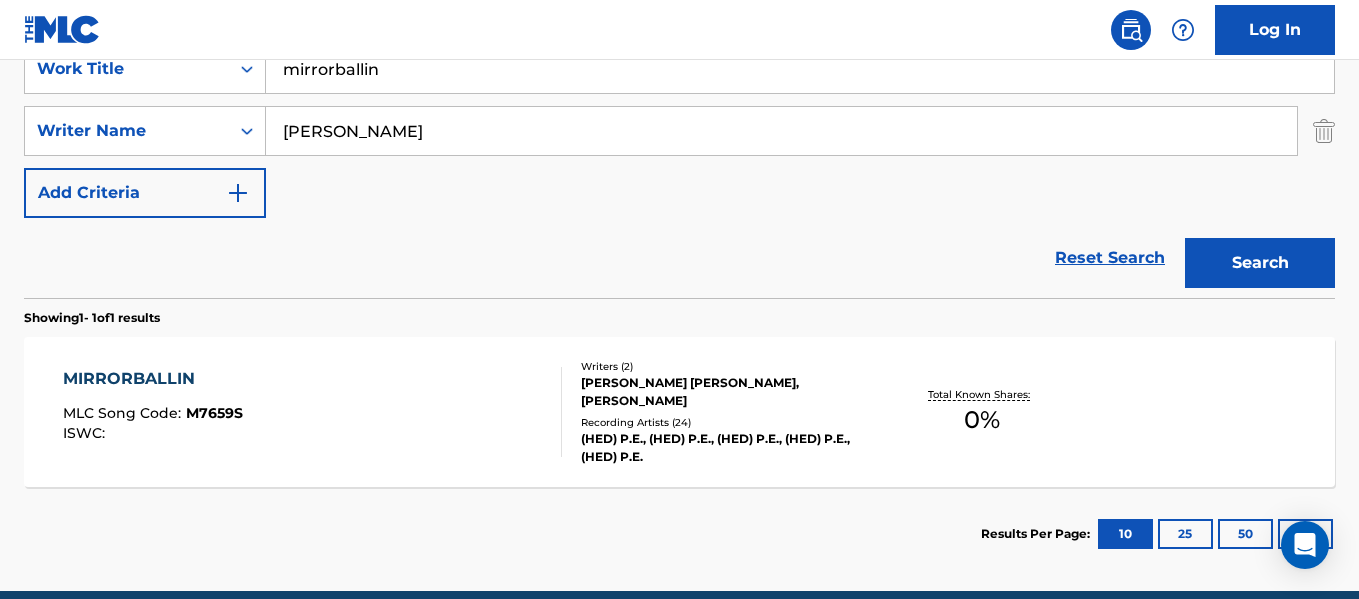 click on "MIRRORBALLIN" at bounding box center [153, 379] 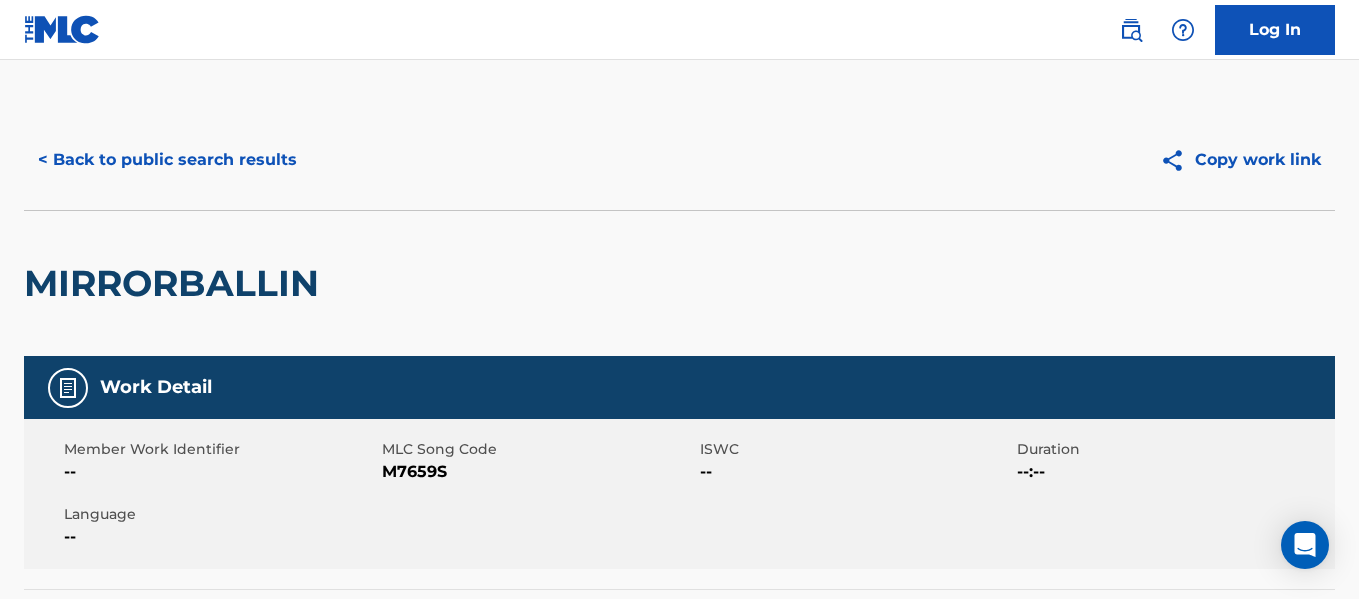 click on "M7659S" at bounding box center [538, 472] 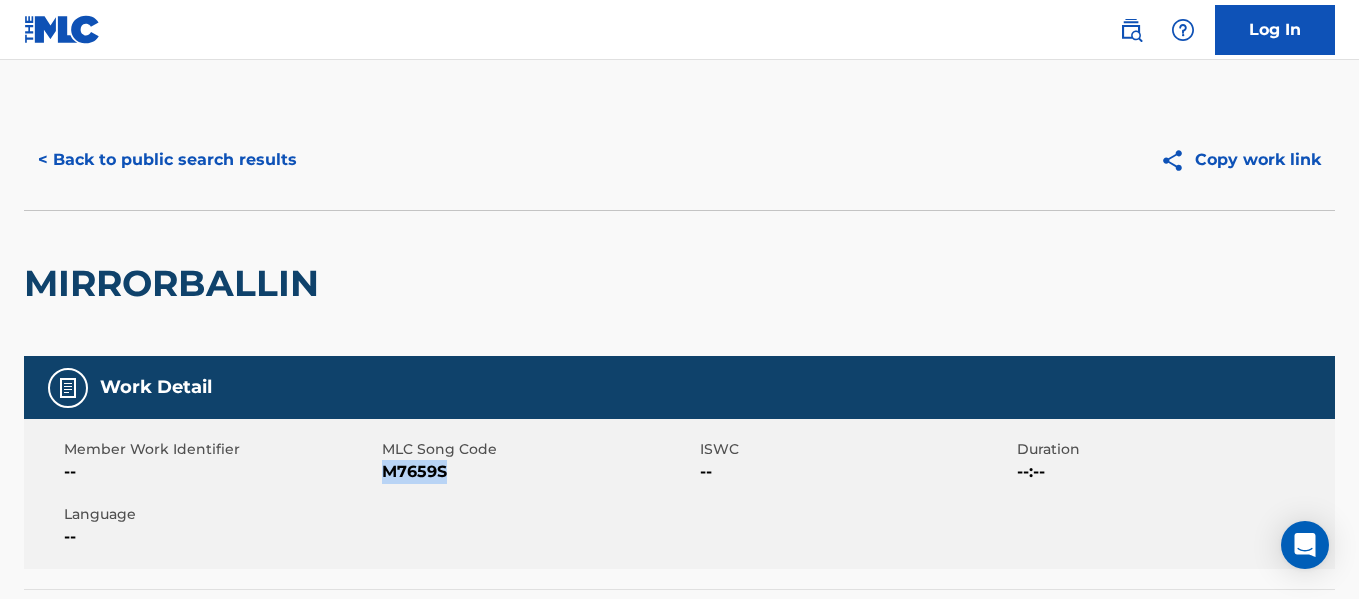 click on "M7659S" at bounding box center (538, 472) 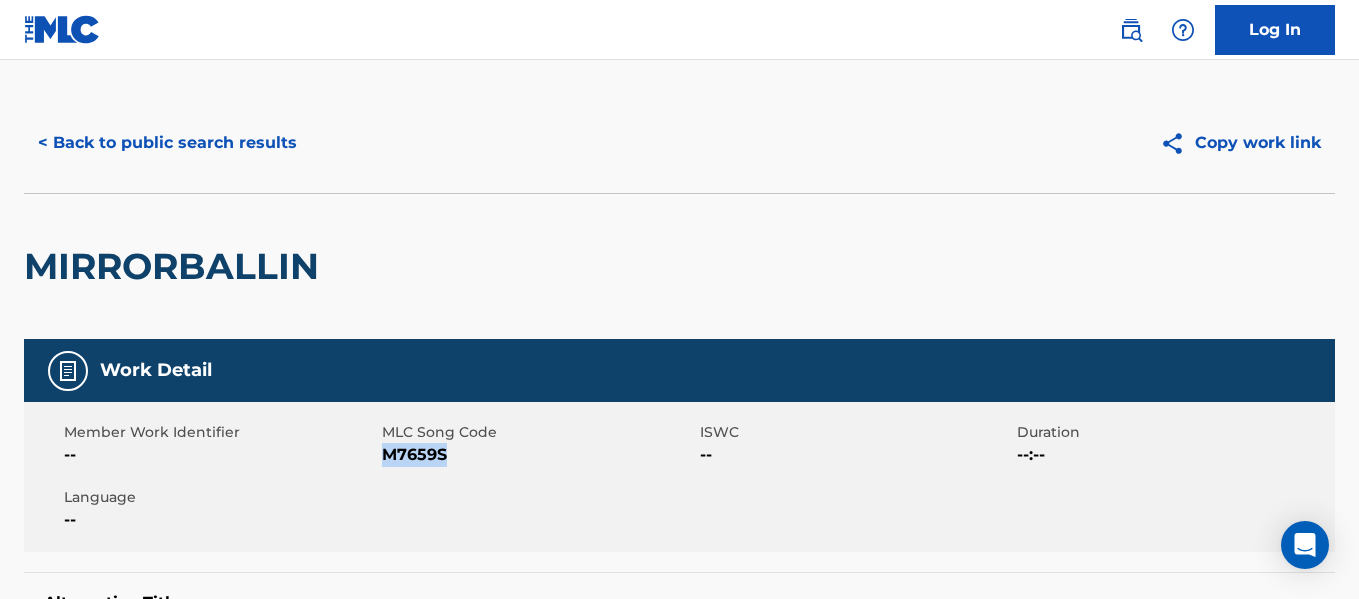 scroll, scrollTop: 0, scrollLeft: 0, axis: both 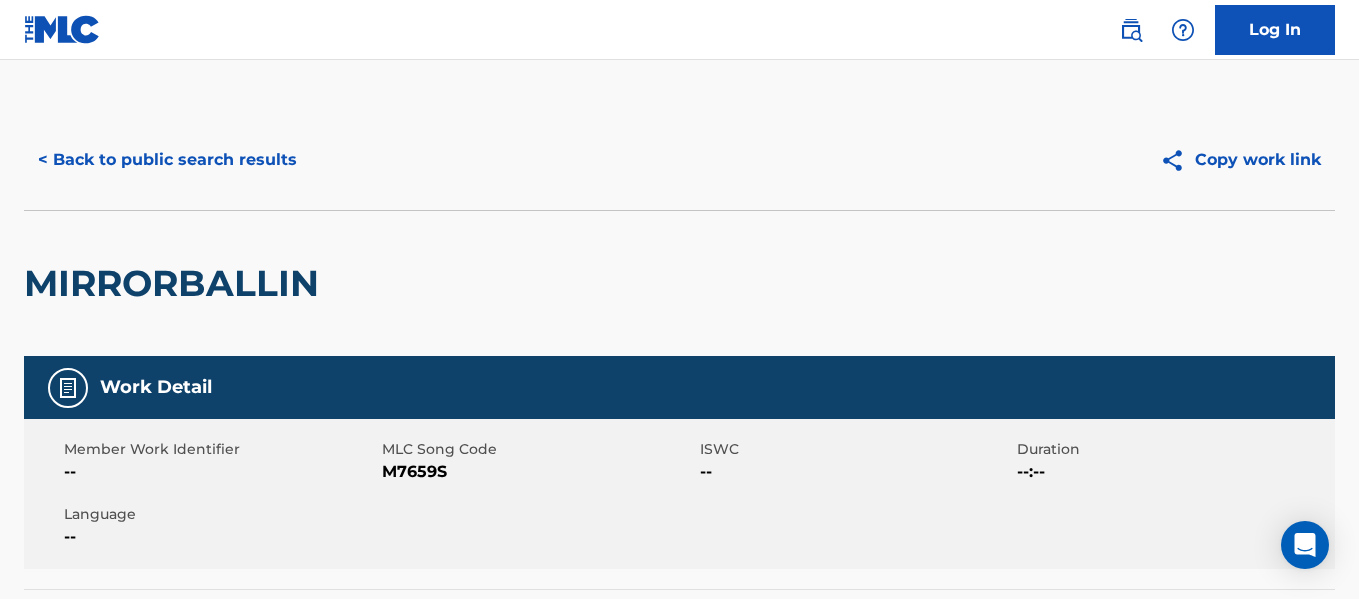 click on "< Back to public search results" at bounding box center [167, 160] 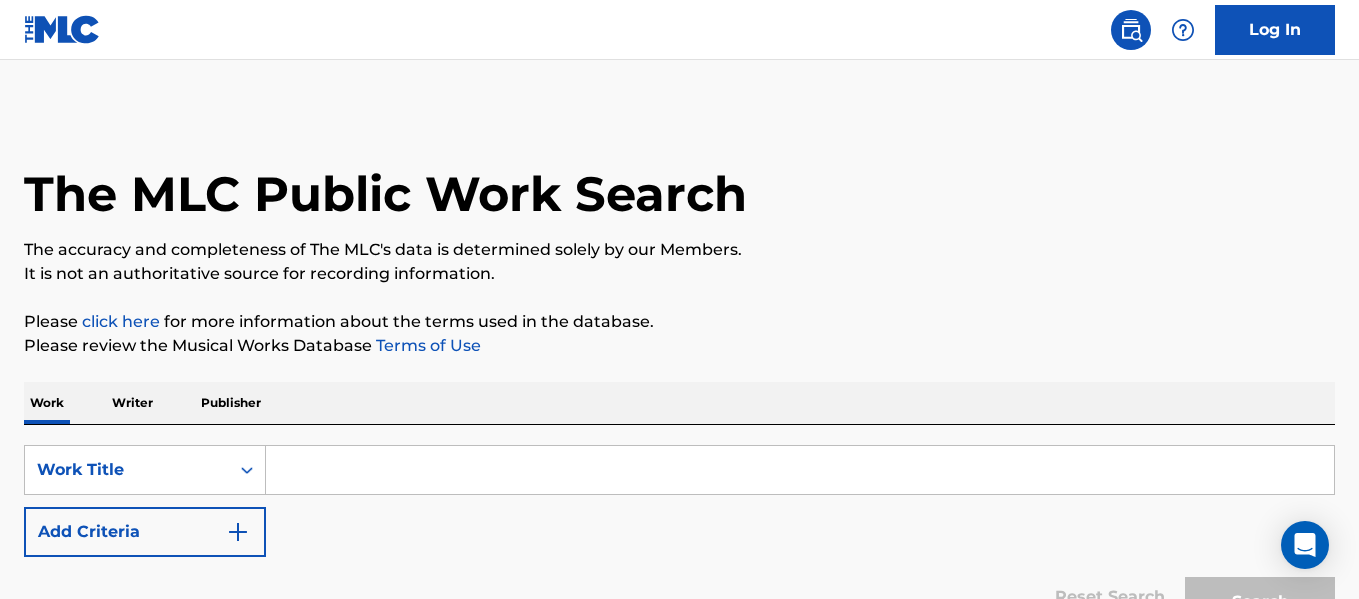 scroll, scrollTop: 155, scrollLeft: 0, axis: vertical 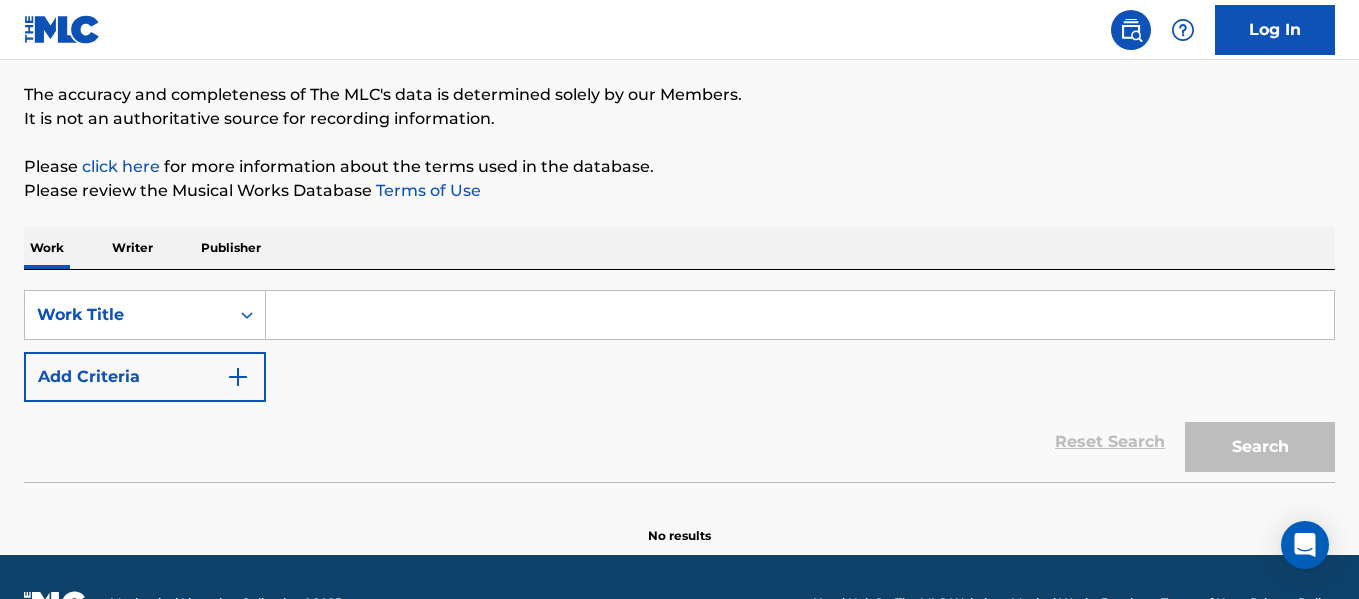 click at bounding box center [800, 315] 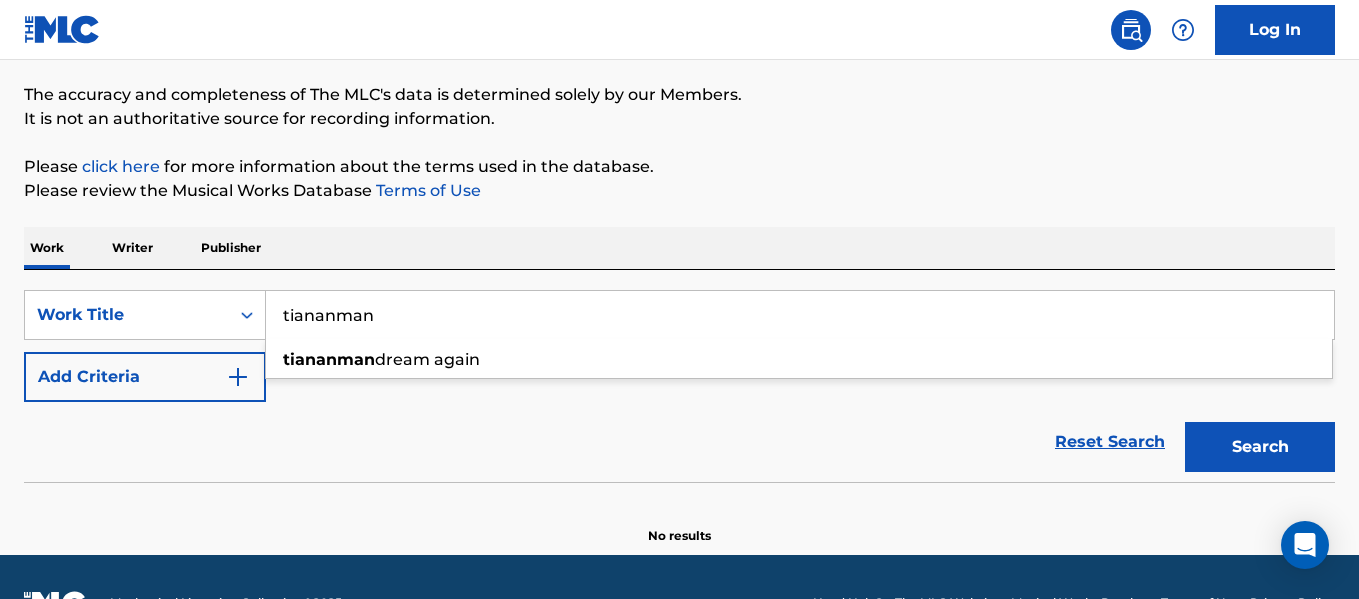 click on "tiananman" at bounding box center [800, 315] 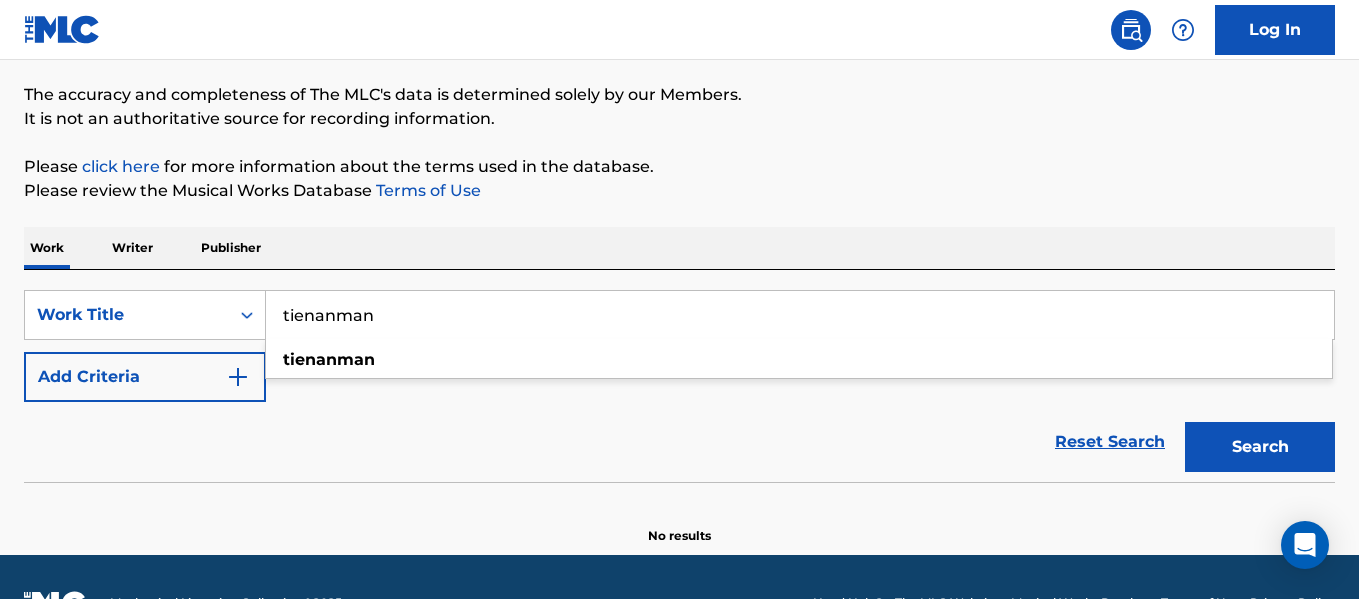 type on "tienanman" 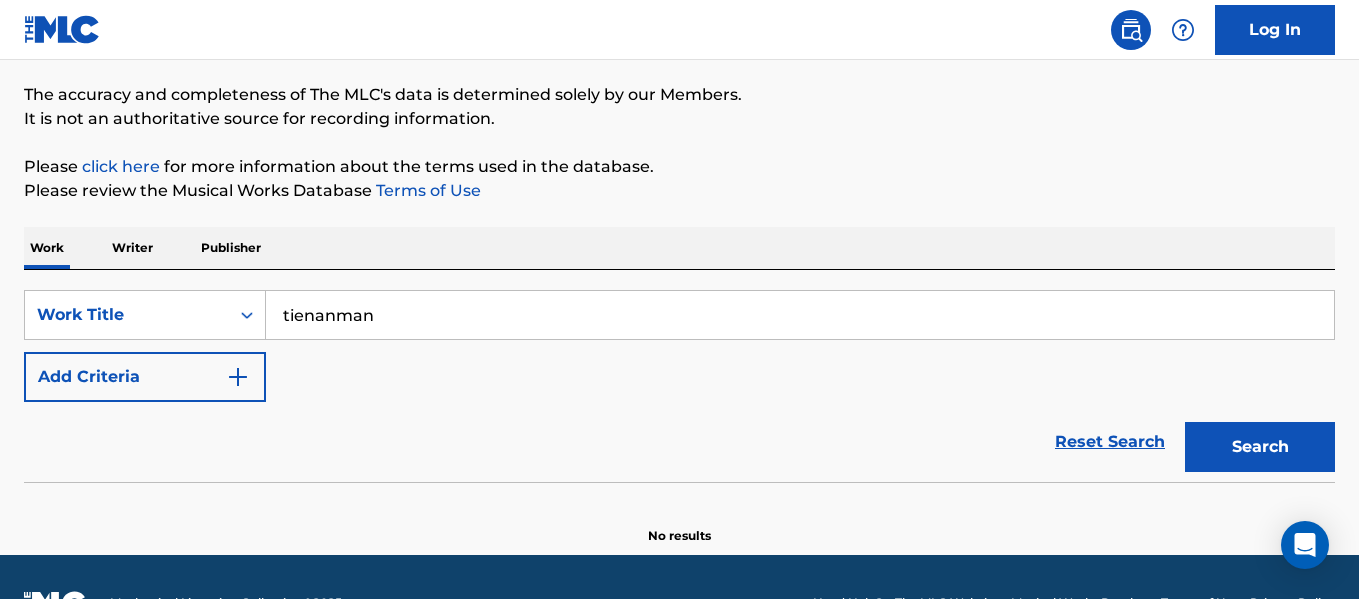 click on "Add Criteria" at bounding box center [145, 377] 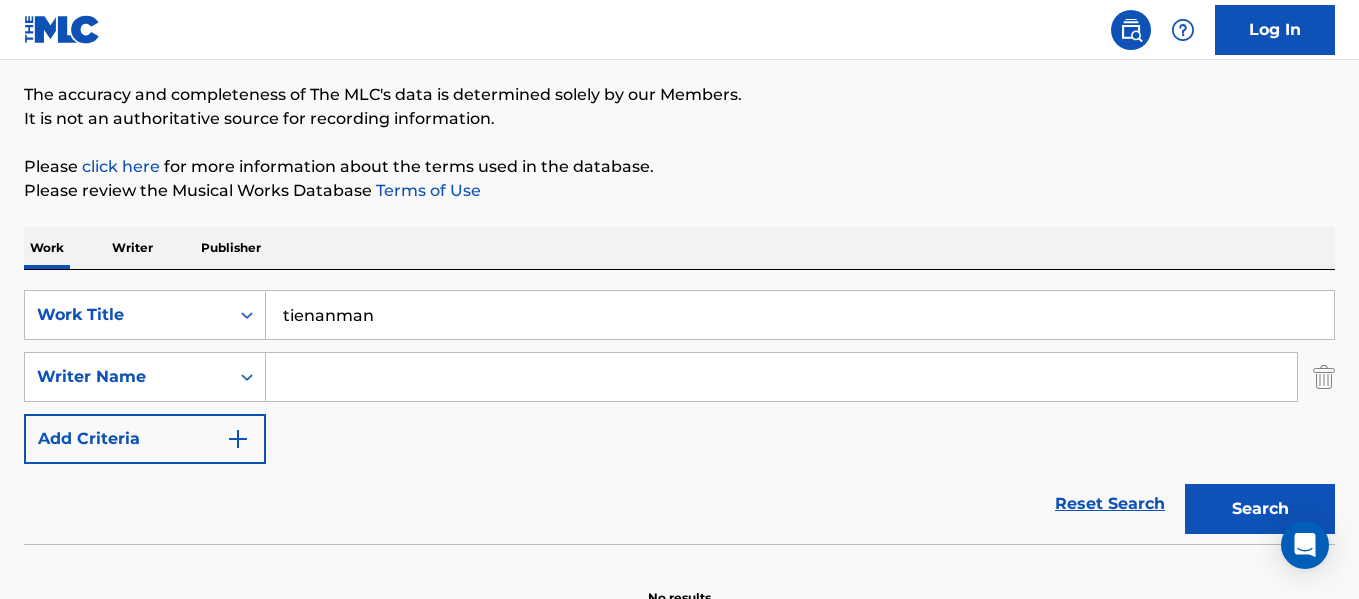 click at bounding box center (781, 377) 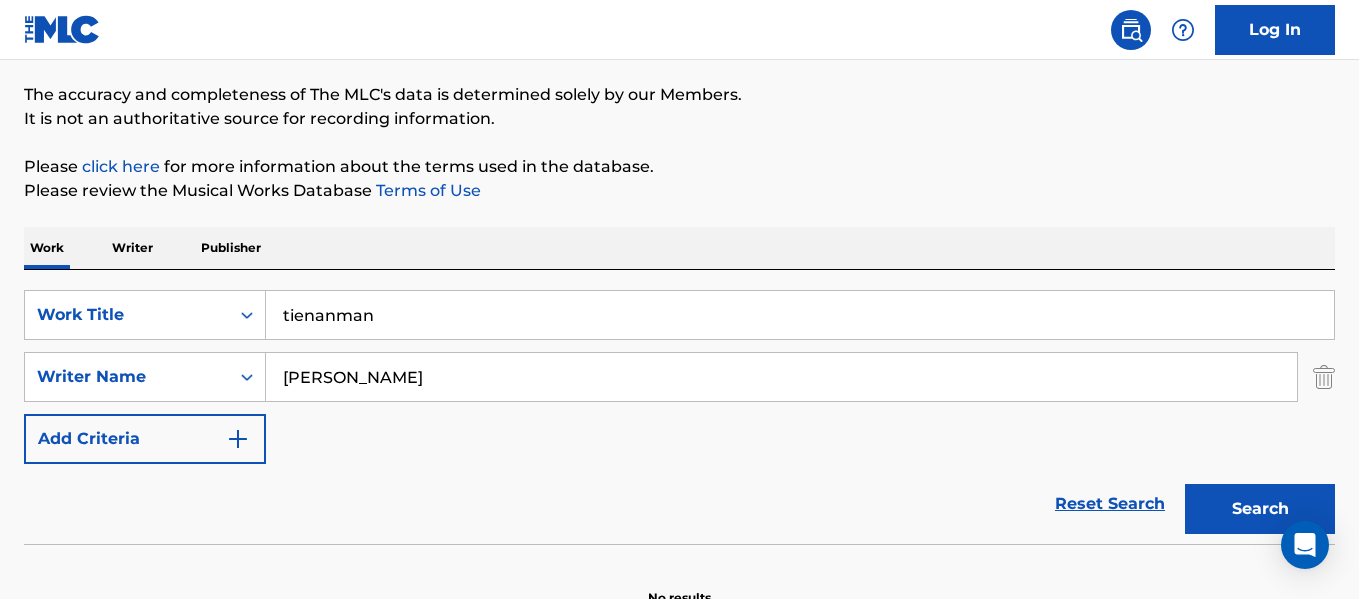 type on "[PERSON_NAME]" 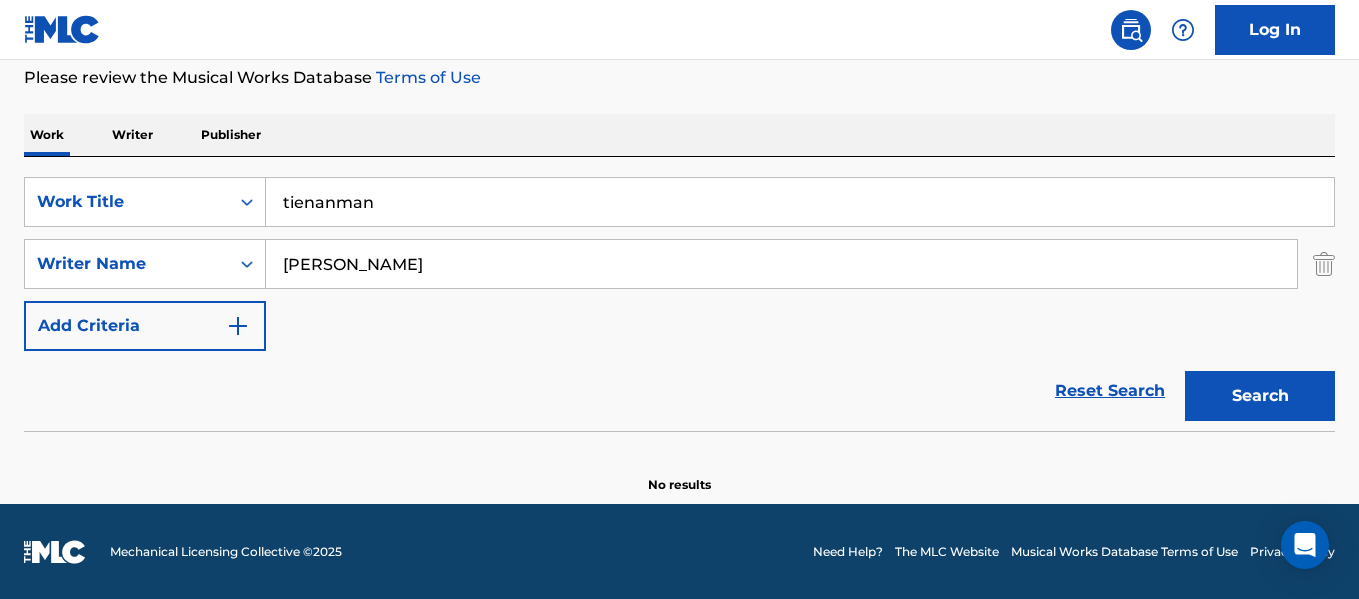 click on "tienanman" at bounding box center [800, 202] 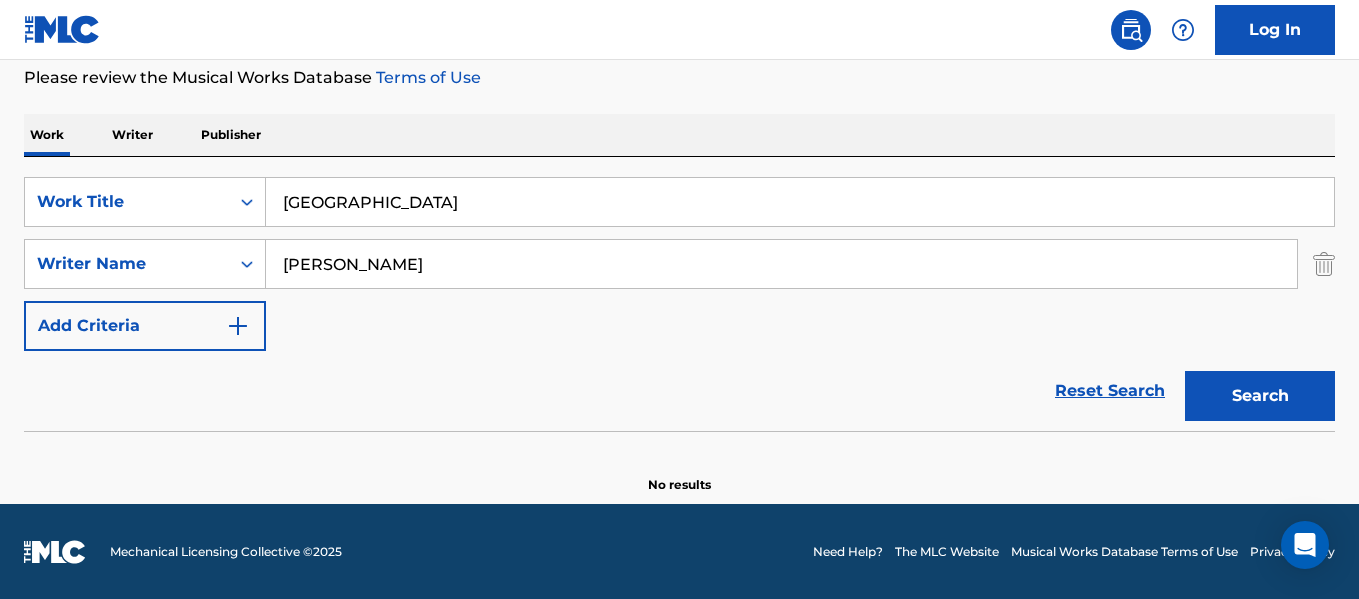 type on "[GEOGRAPHIC_DATA]" 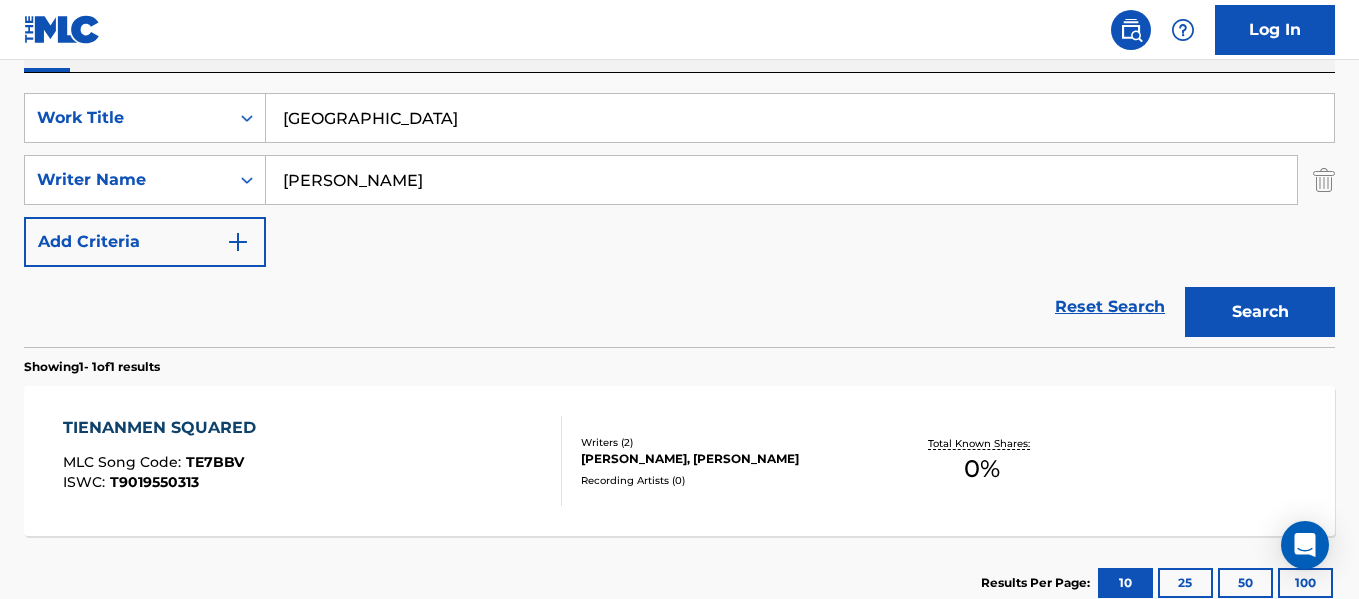 scroll, scrollTop: 354, scrollLeft: 0, axis: vertical 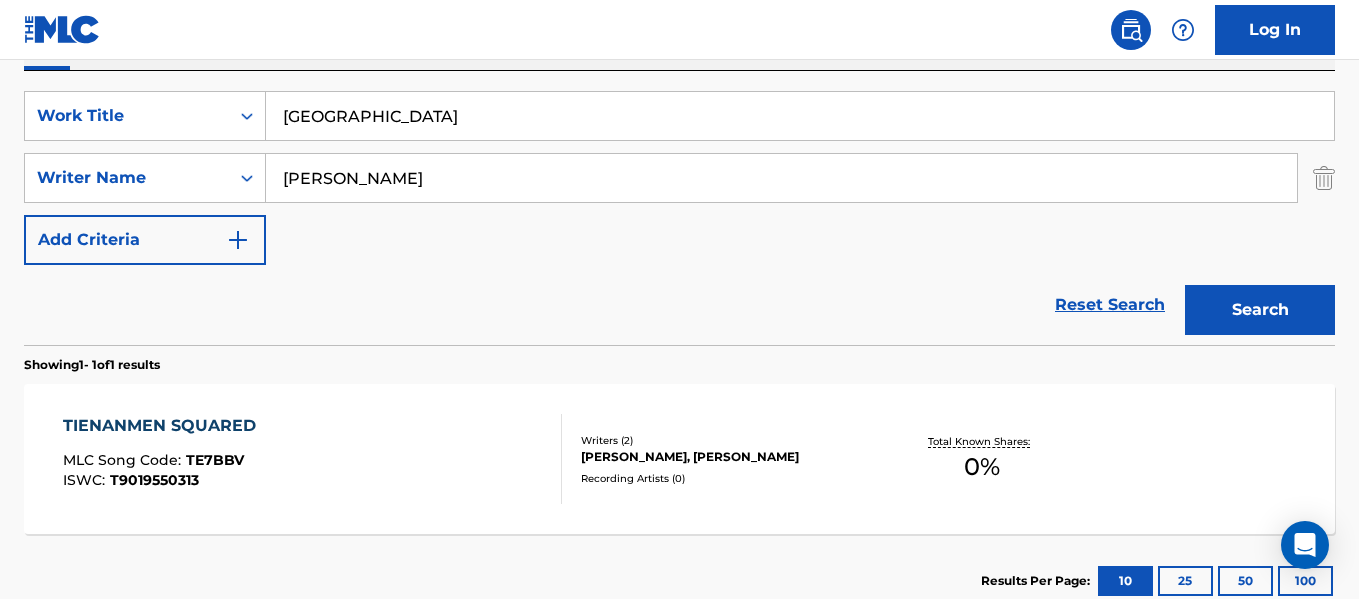 click on "TIENANMEN SQUARED" at bounding box center (164, 426) 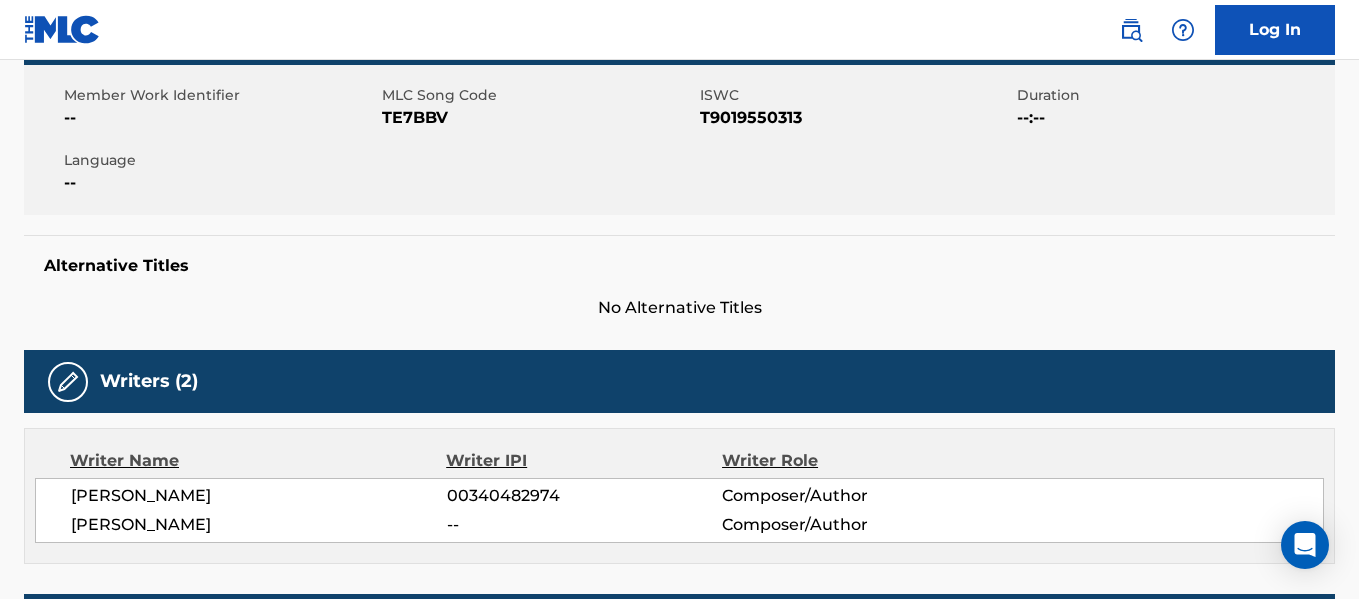 scroll, scrollTop: 0, scrollLeft: 0, axis: both 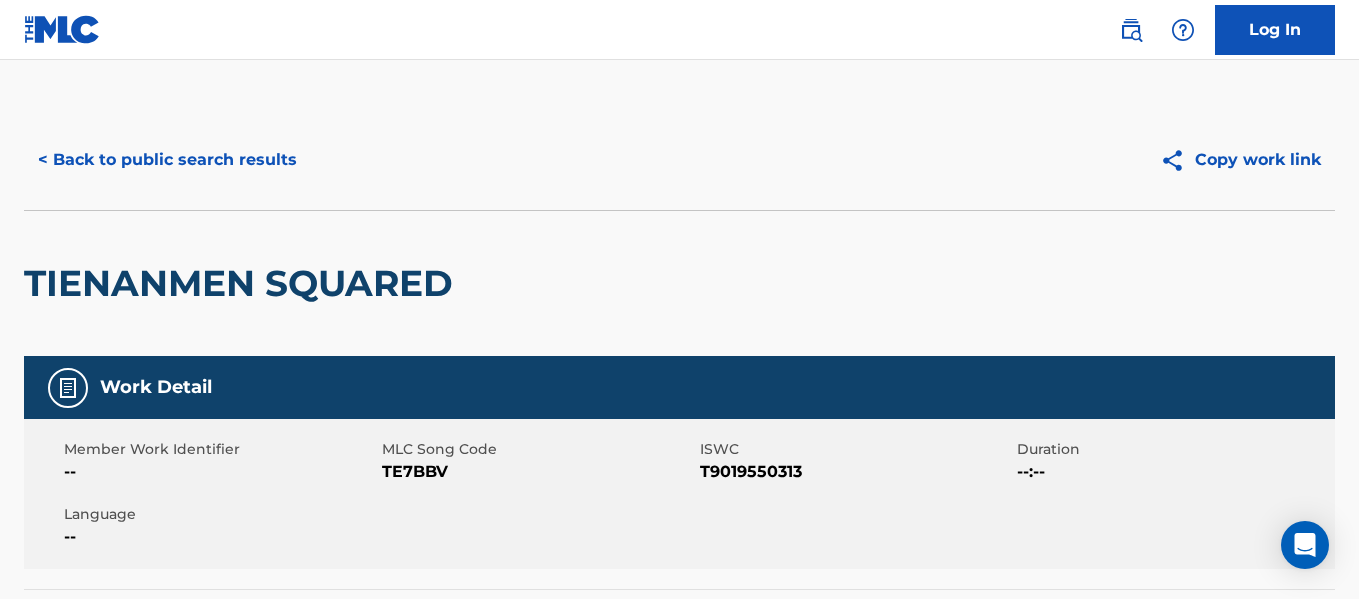 click on "TE7BBV" at bounding box center [538, 472] 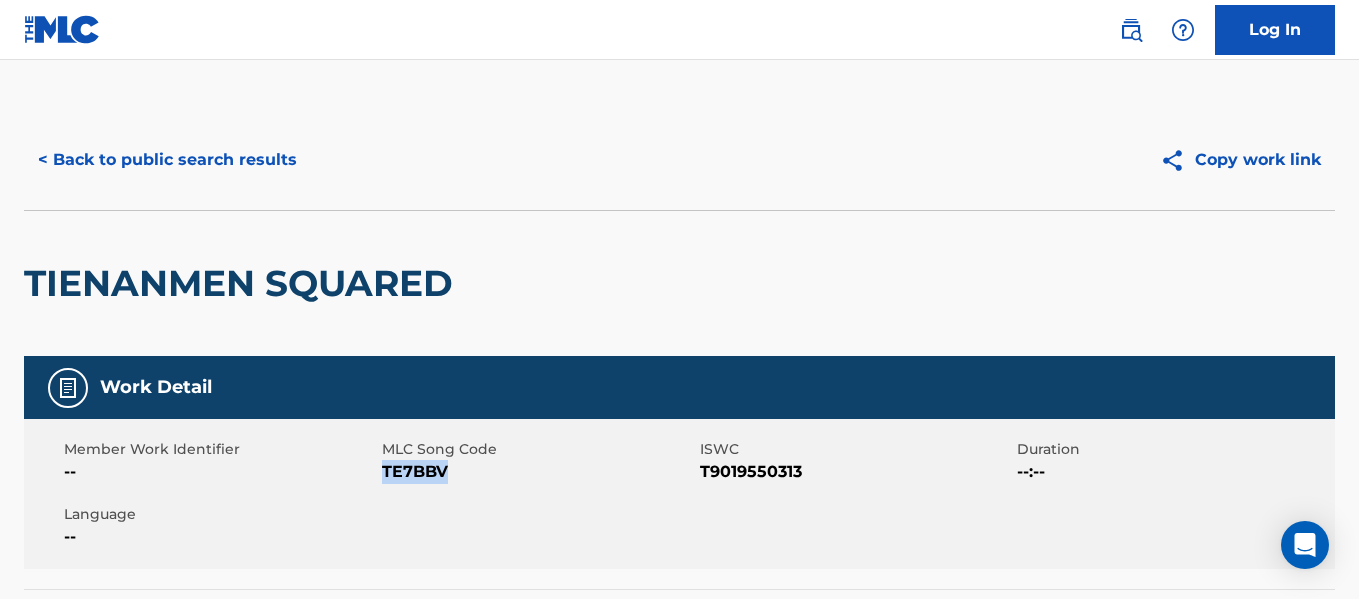 click on "TE7BBV" at bounding box center [538, 472] 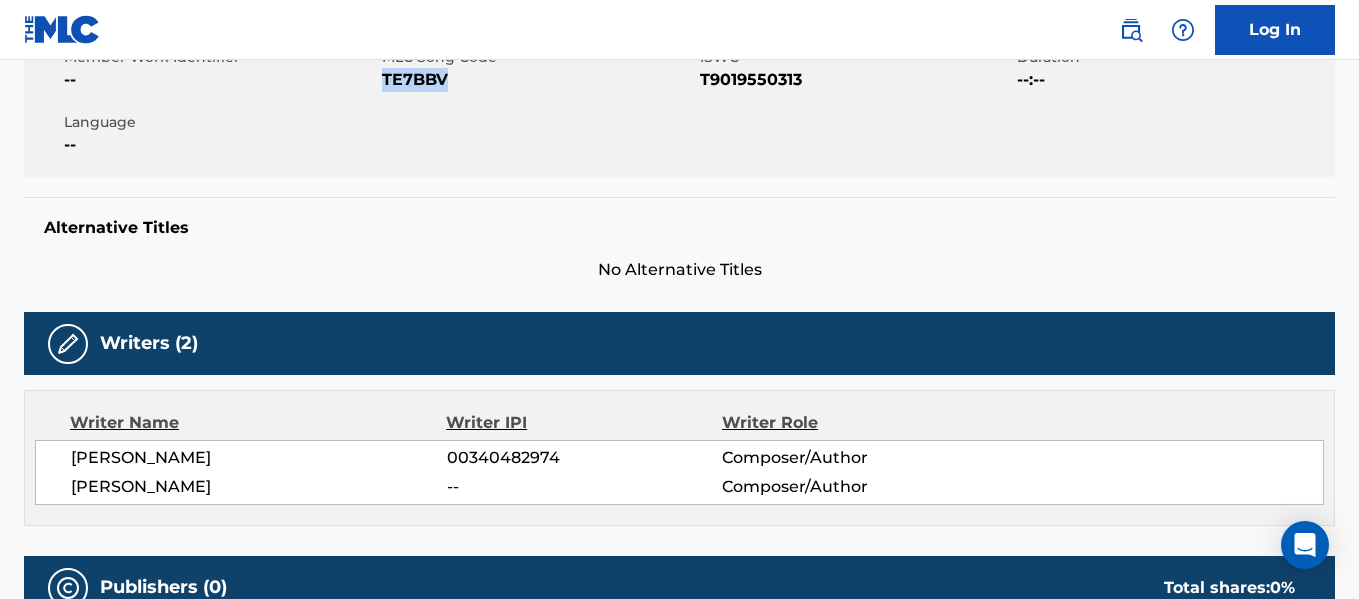 scroll, scrollTop: 0, scrollLeft: 0, axis: both 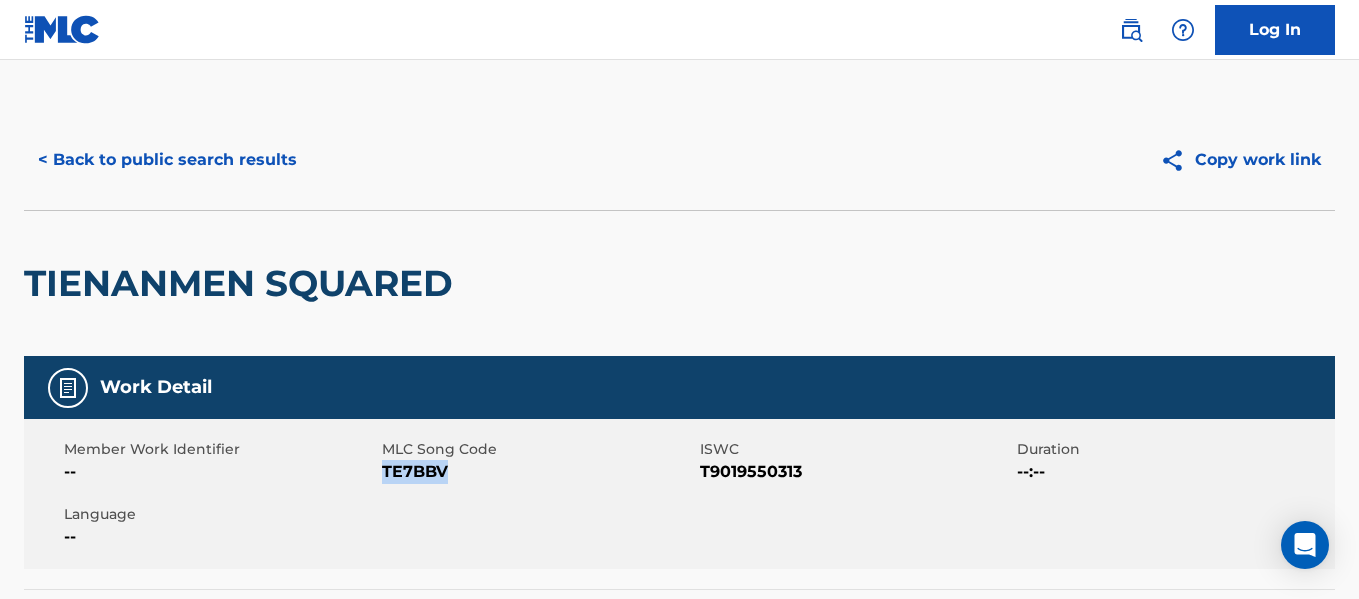 click on "< Back to public search results" at bounding box center [167, 160] 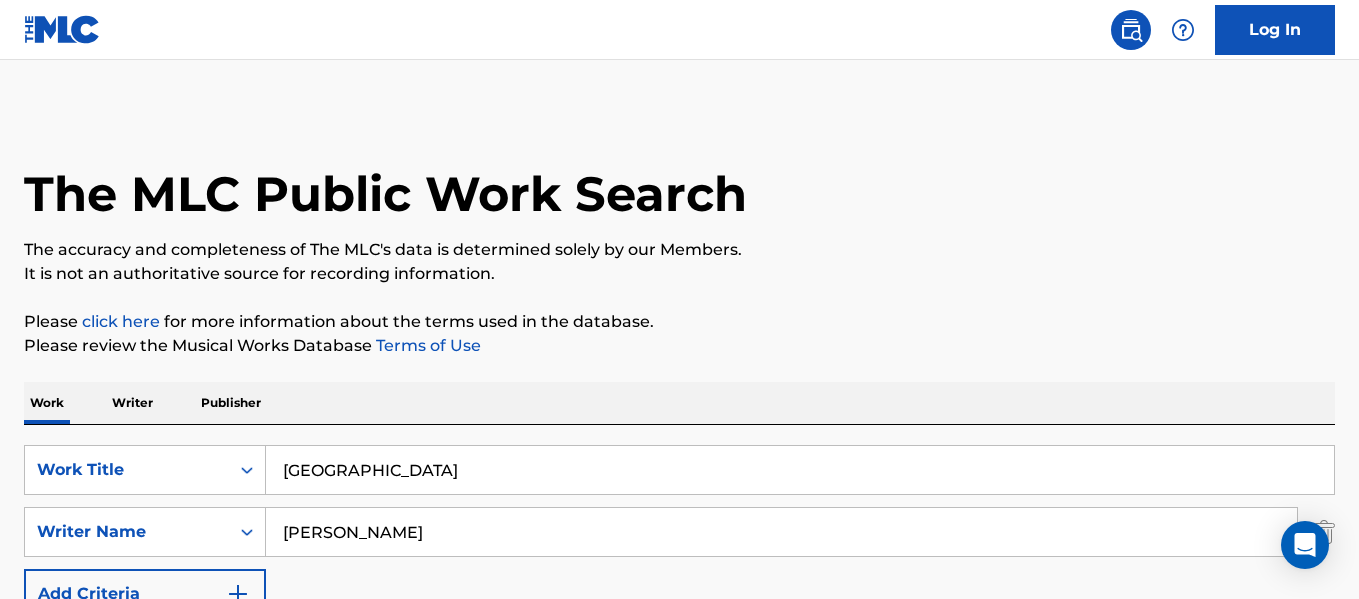 scroll, scrollTop: 354, scrollLeft: 0, axis: vertical 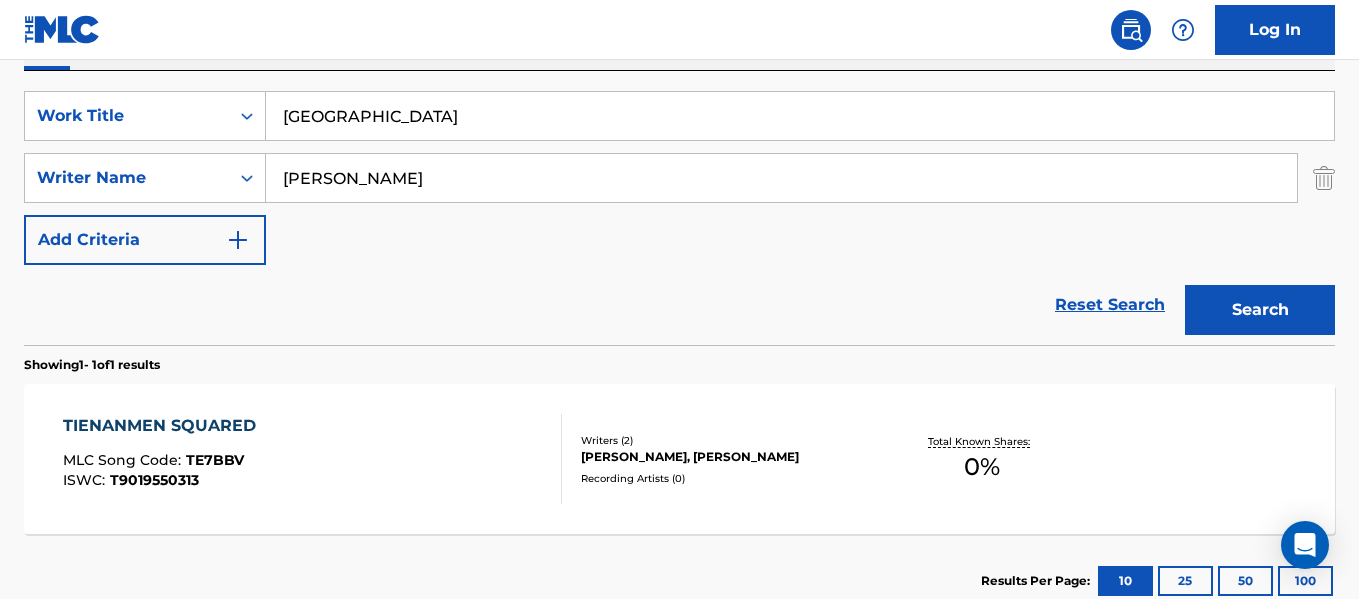 click on "[GEOGRAPHIC_DATA]" at bounding box center (800, 116) 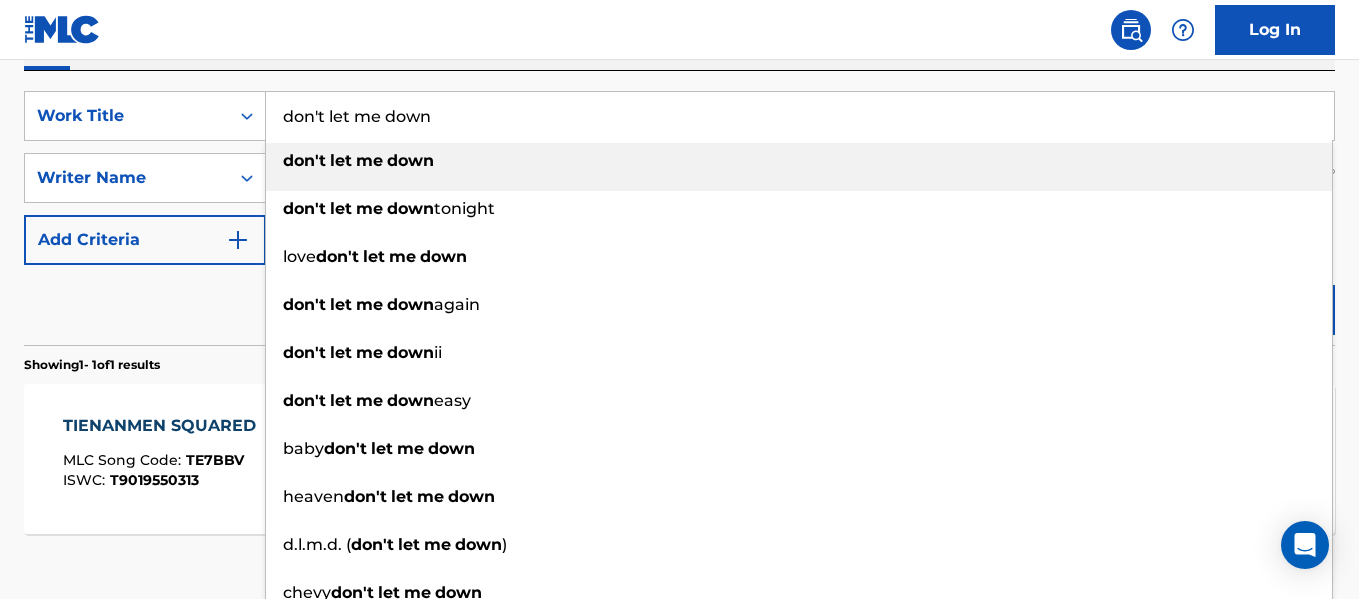 type on "don't let me down" 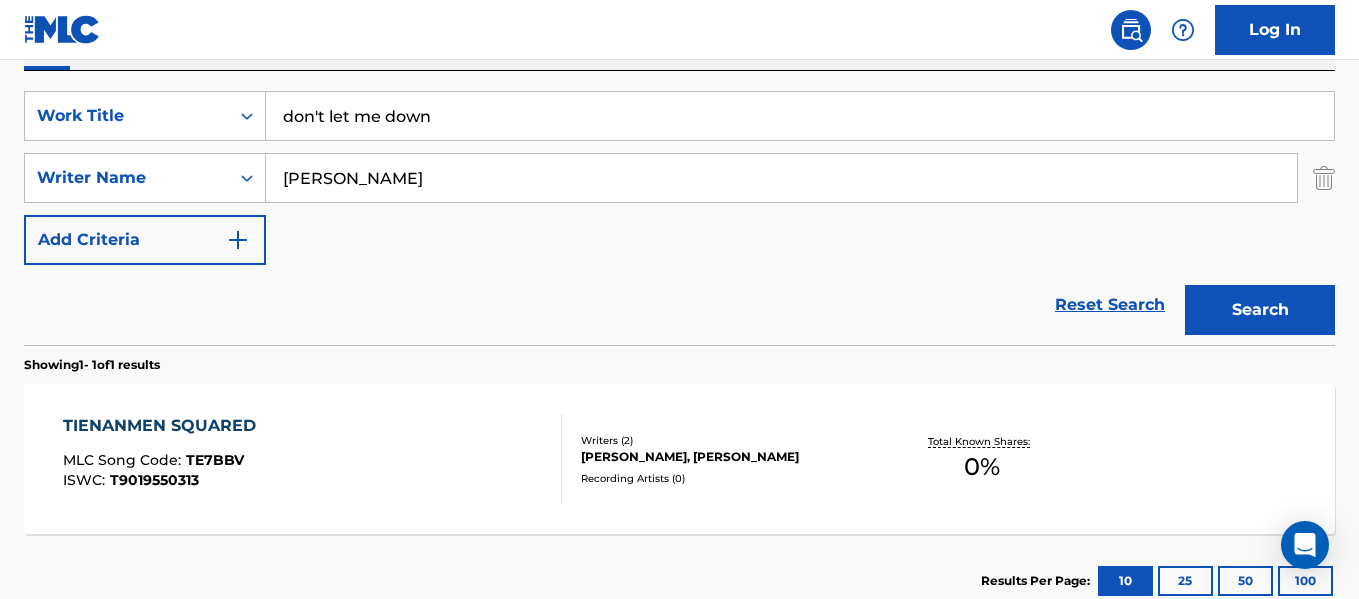 click on "Search" at bounding box center [1260, 310] 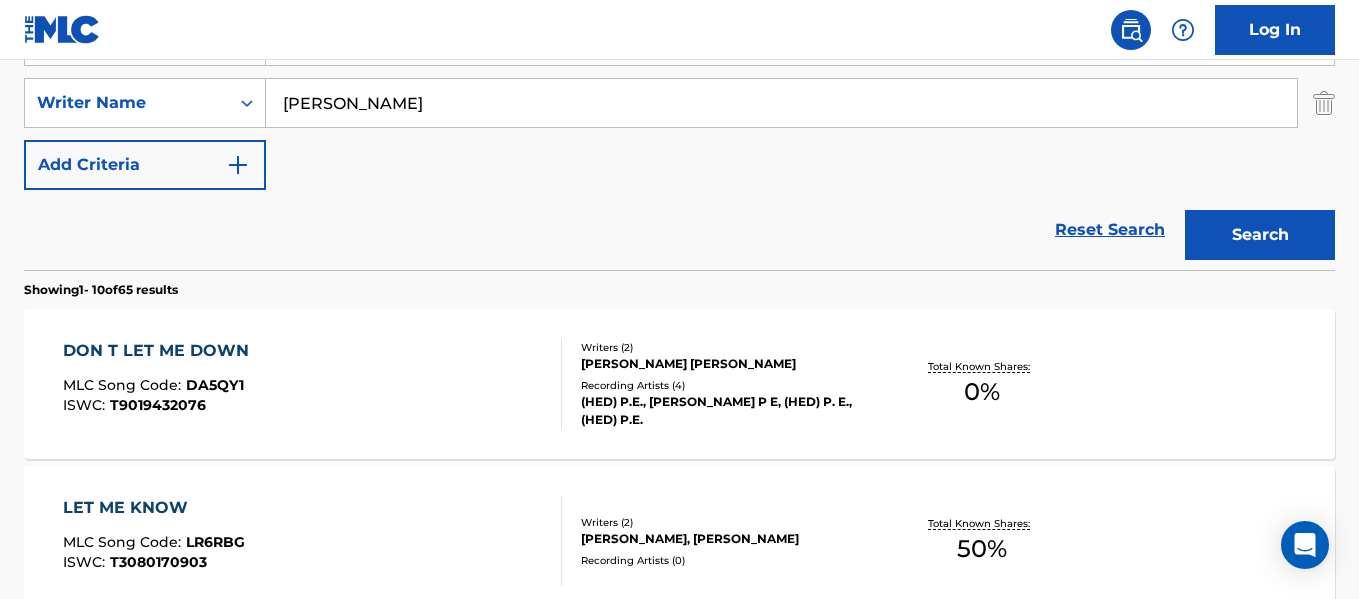 scroll, scrollTop: 437, scrollLeft: 0, axis: vertical 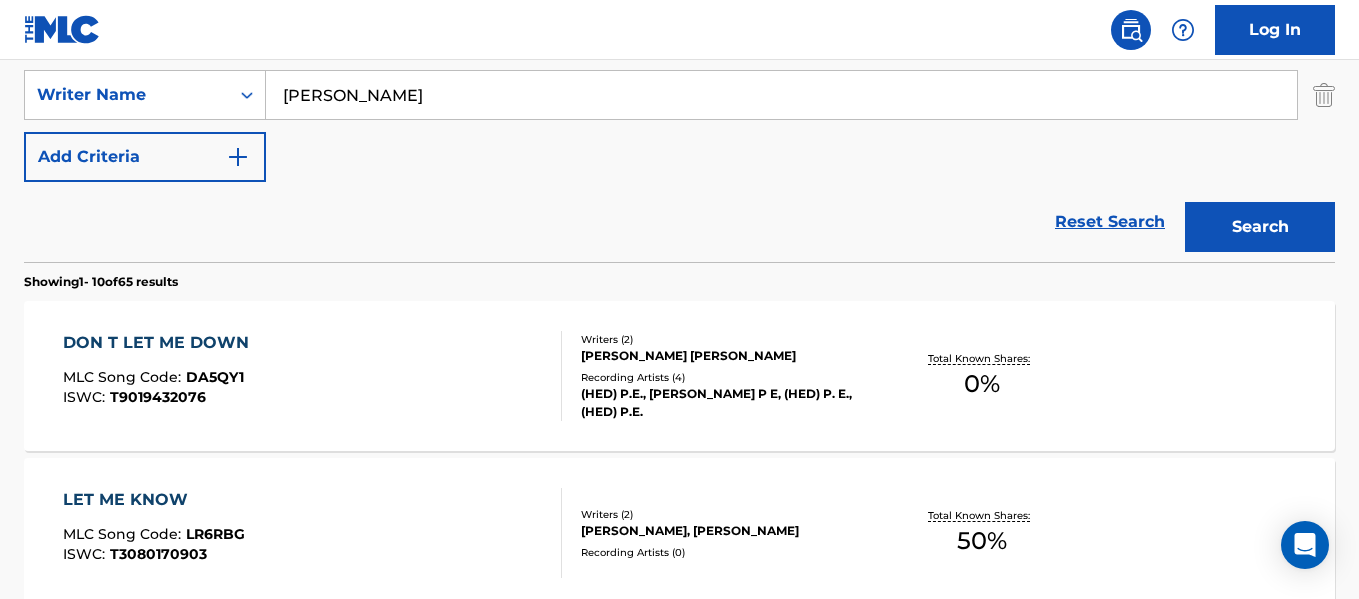 click on "DON T LET ME DOWN" at bounding box center [161, 343] 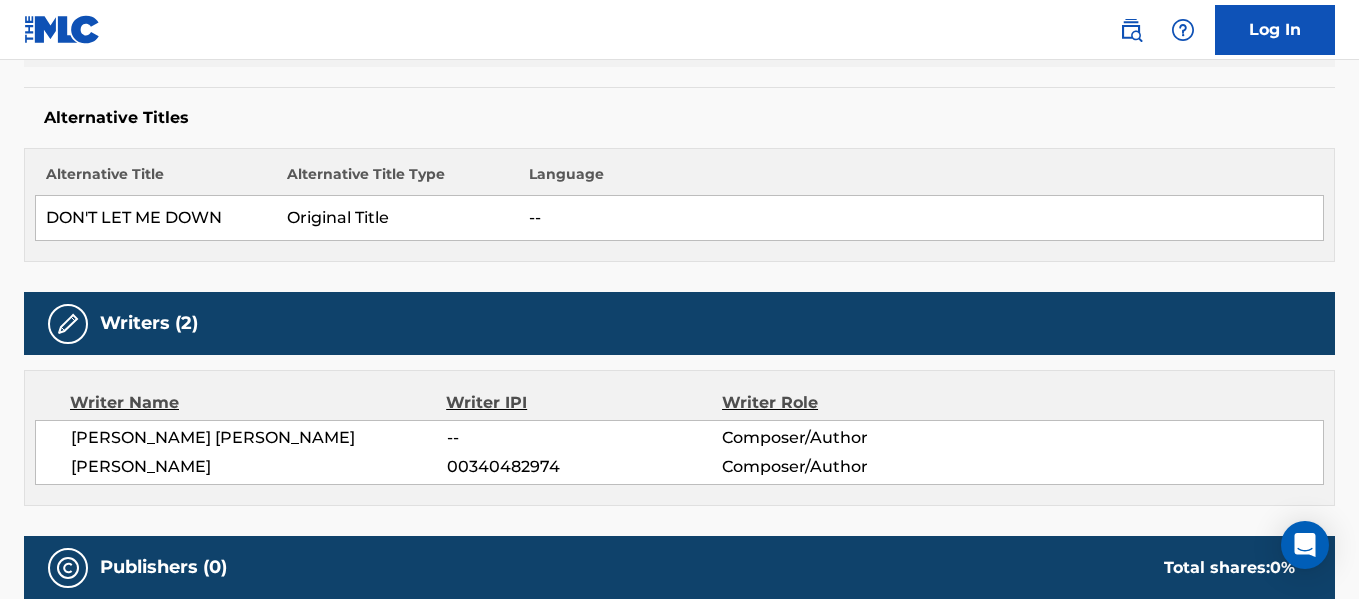scroll, scrollTop: 0, scrollLeft: 0, axis: both 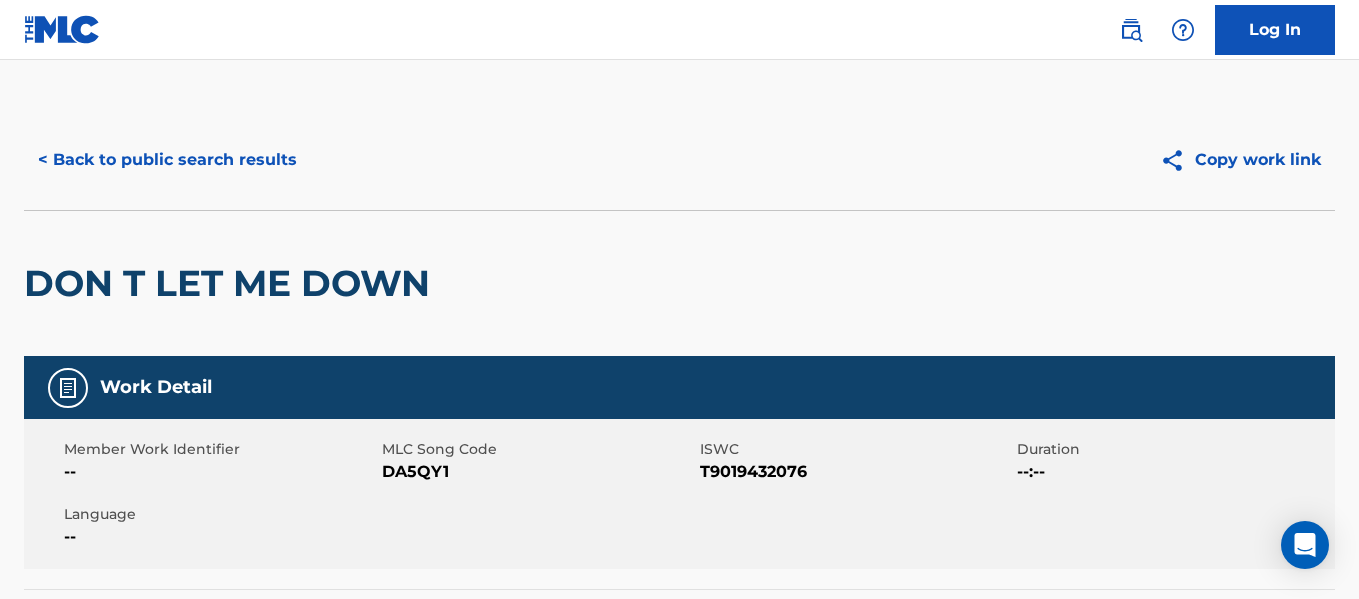 click on "DA5QY1" at bounding box center (538, 472) 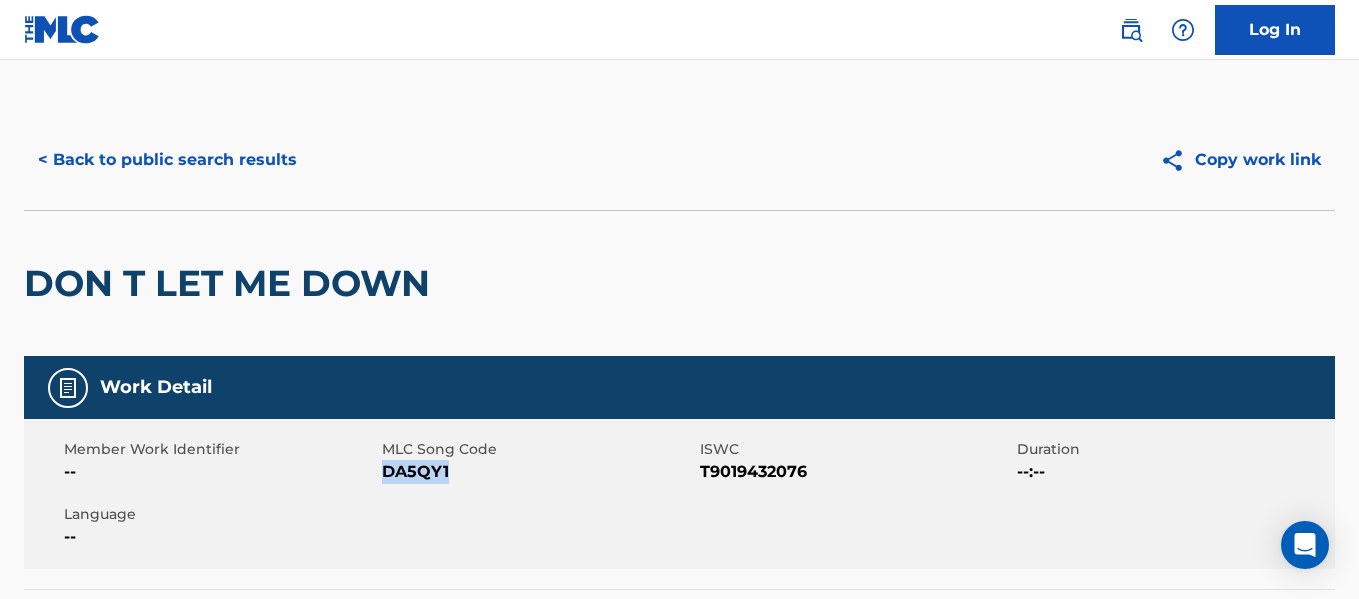 click on "DA5QY1" at bounding box center [538, 472] 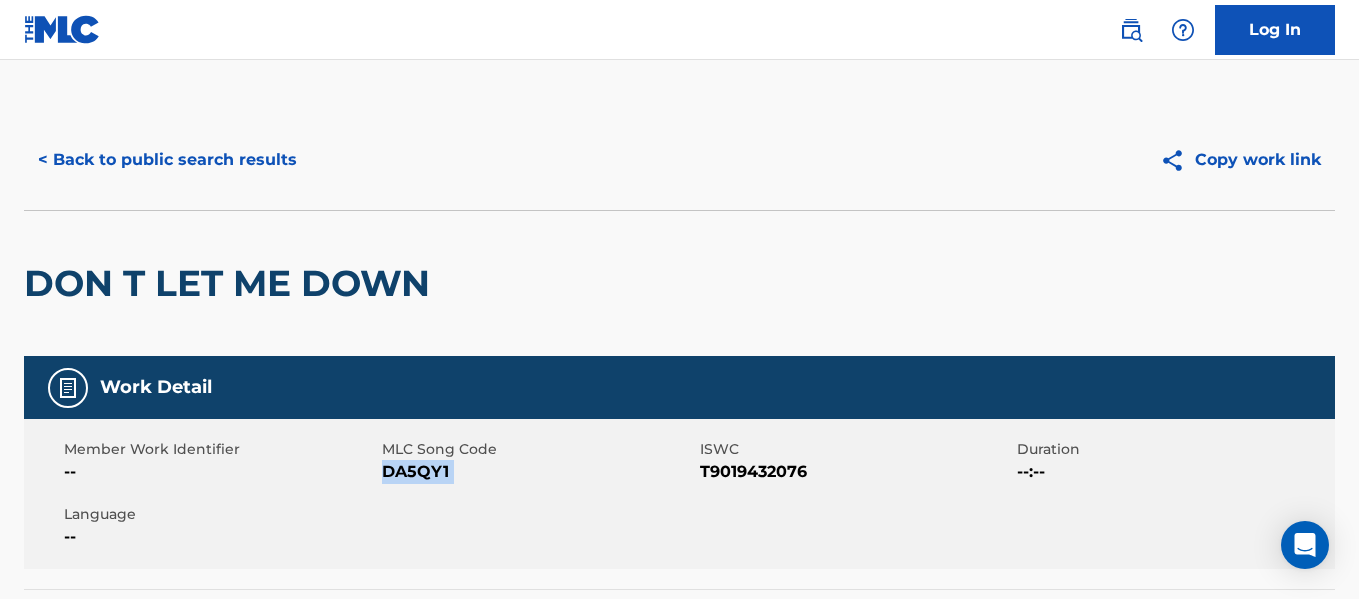 click on "DA5QY1" at bounding box center [538, 472] 